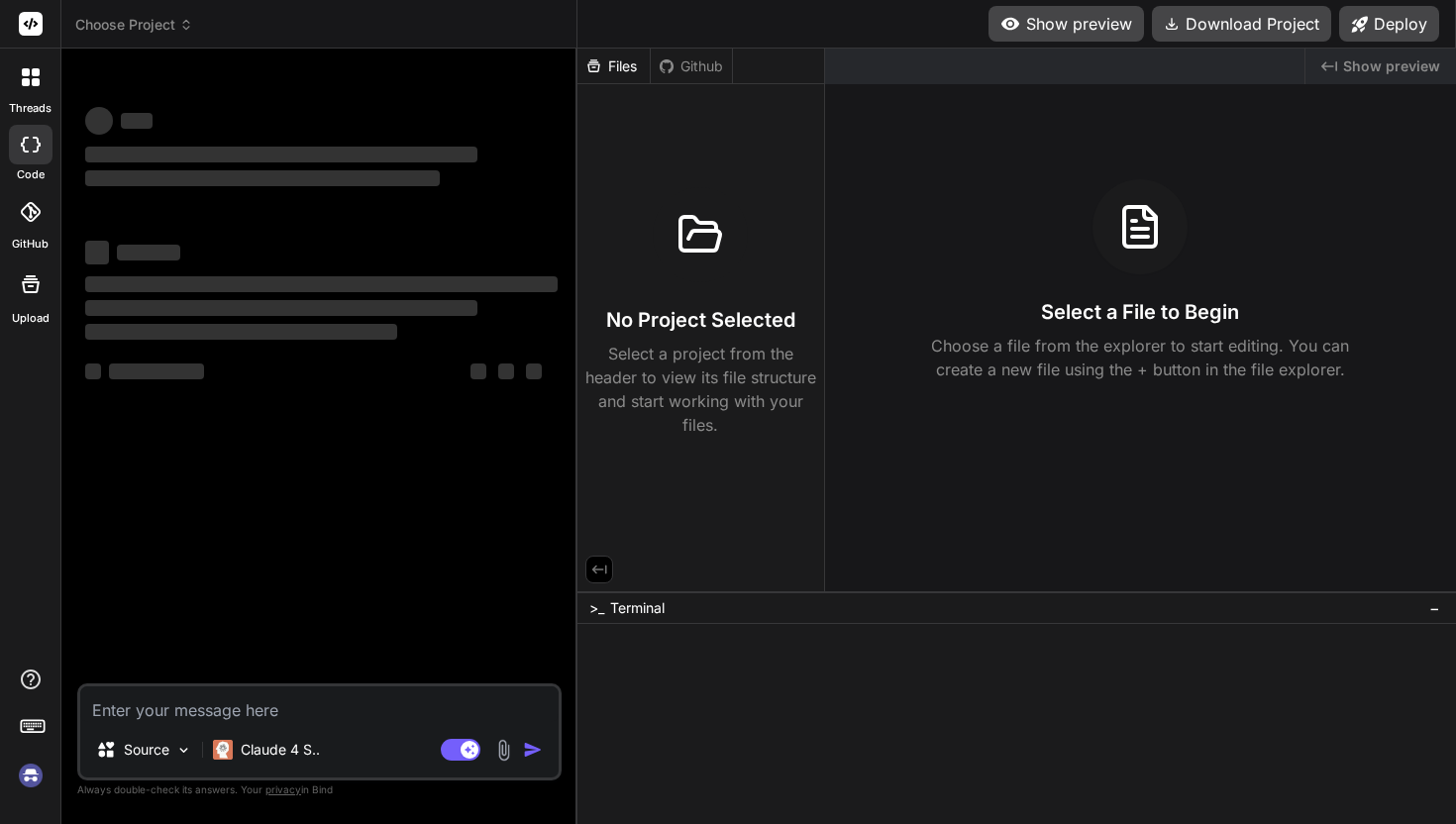 scroll, scrollTop: 0, scrollLeft: 0, axis: both 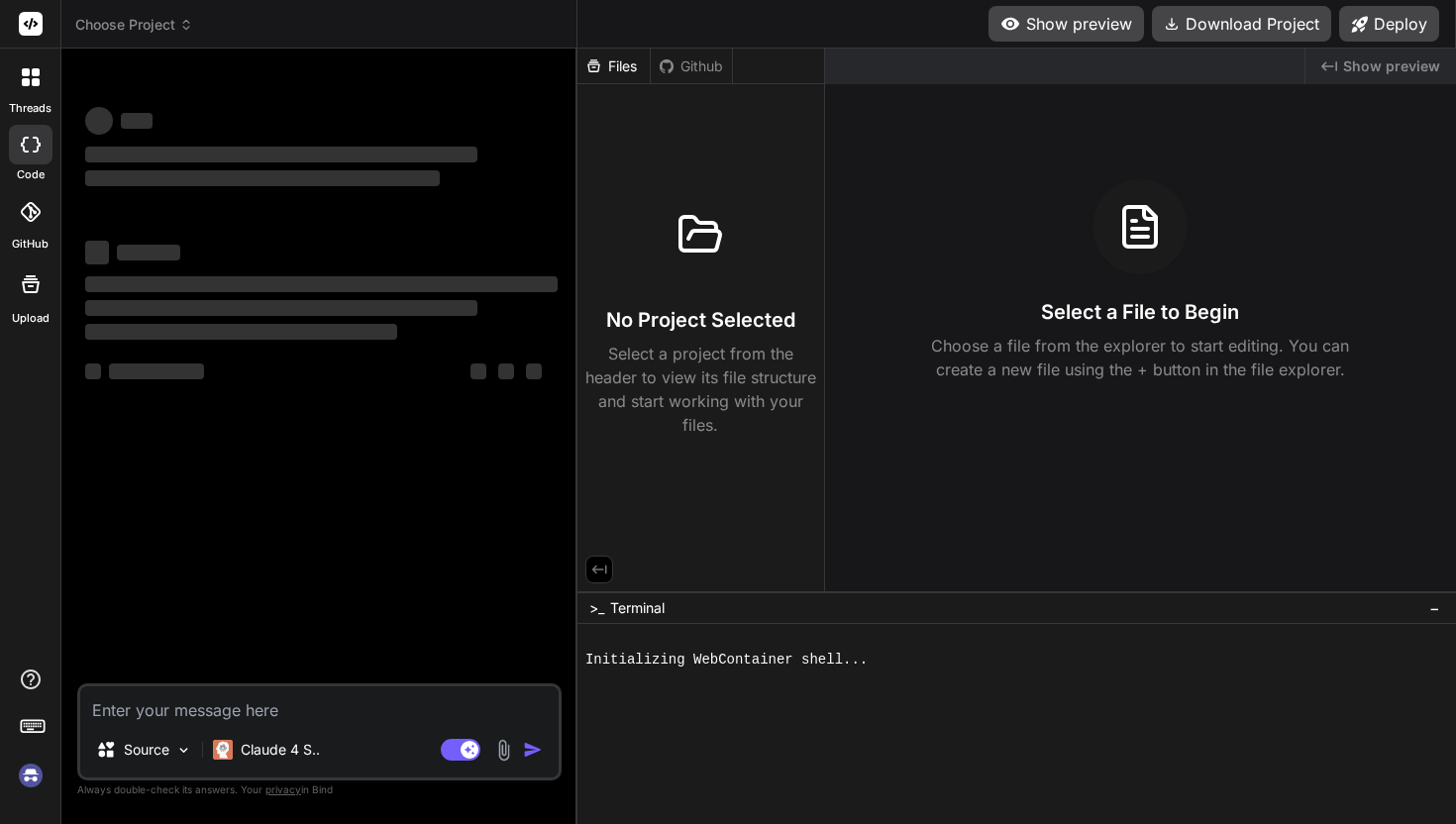 type on "`" 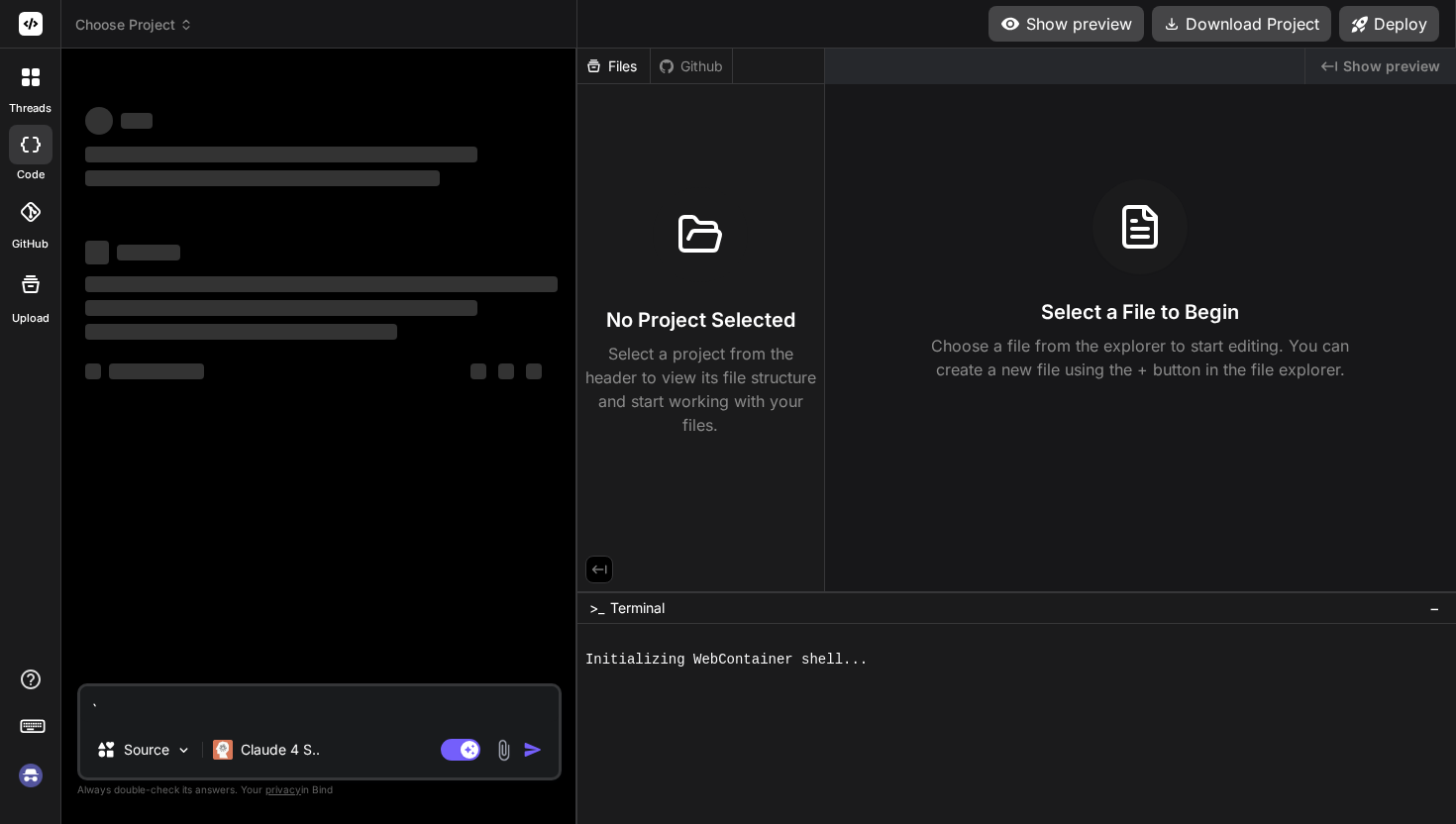 type on "``" 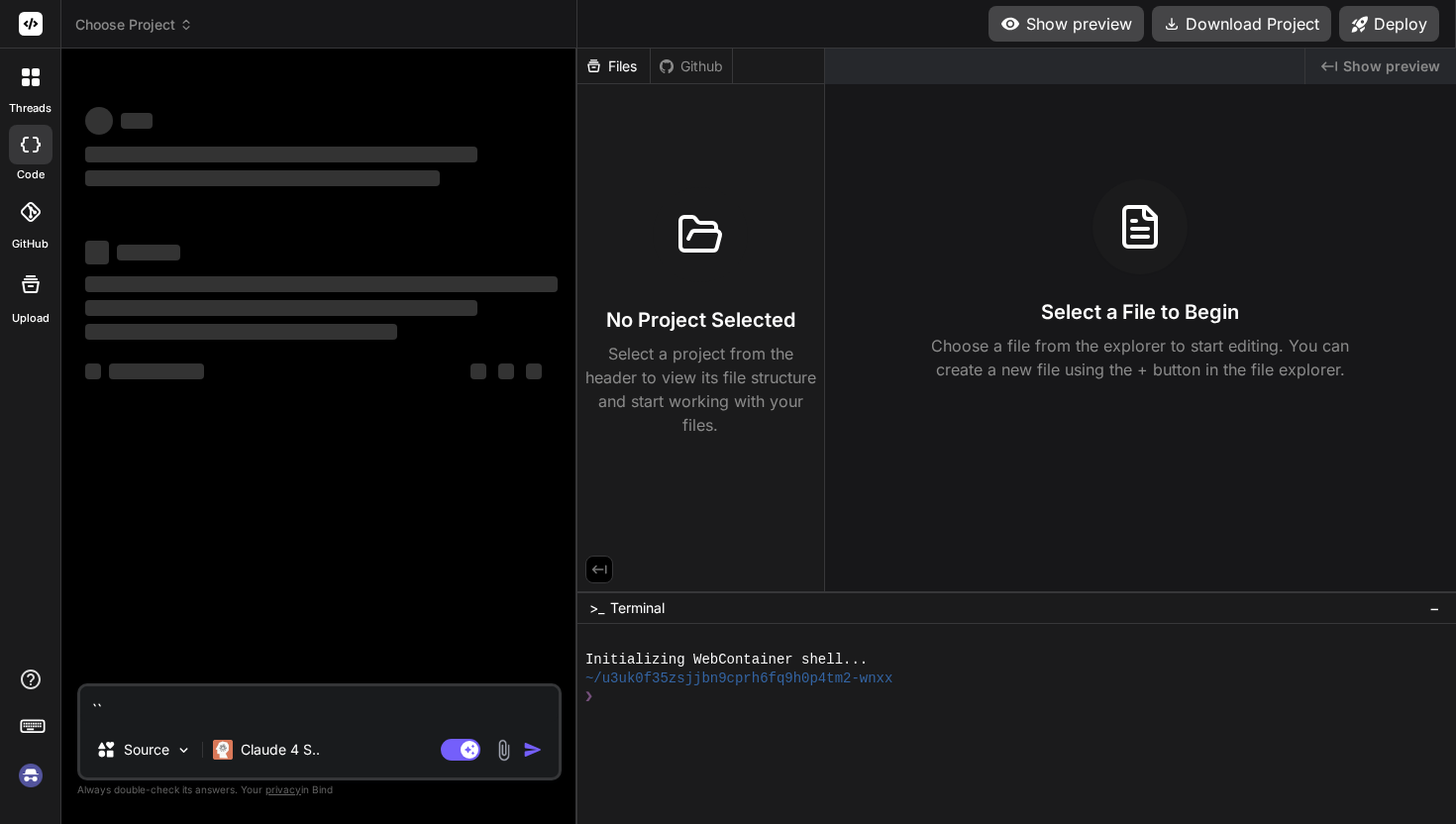 type on "```" 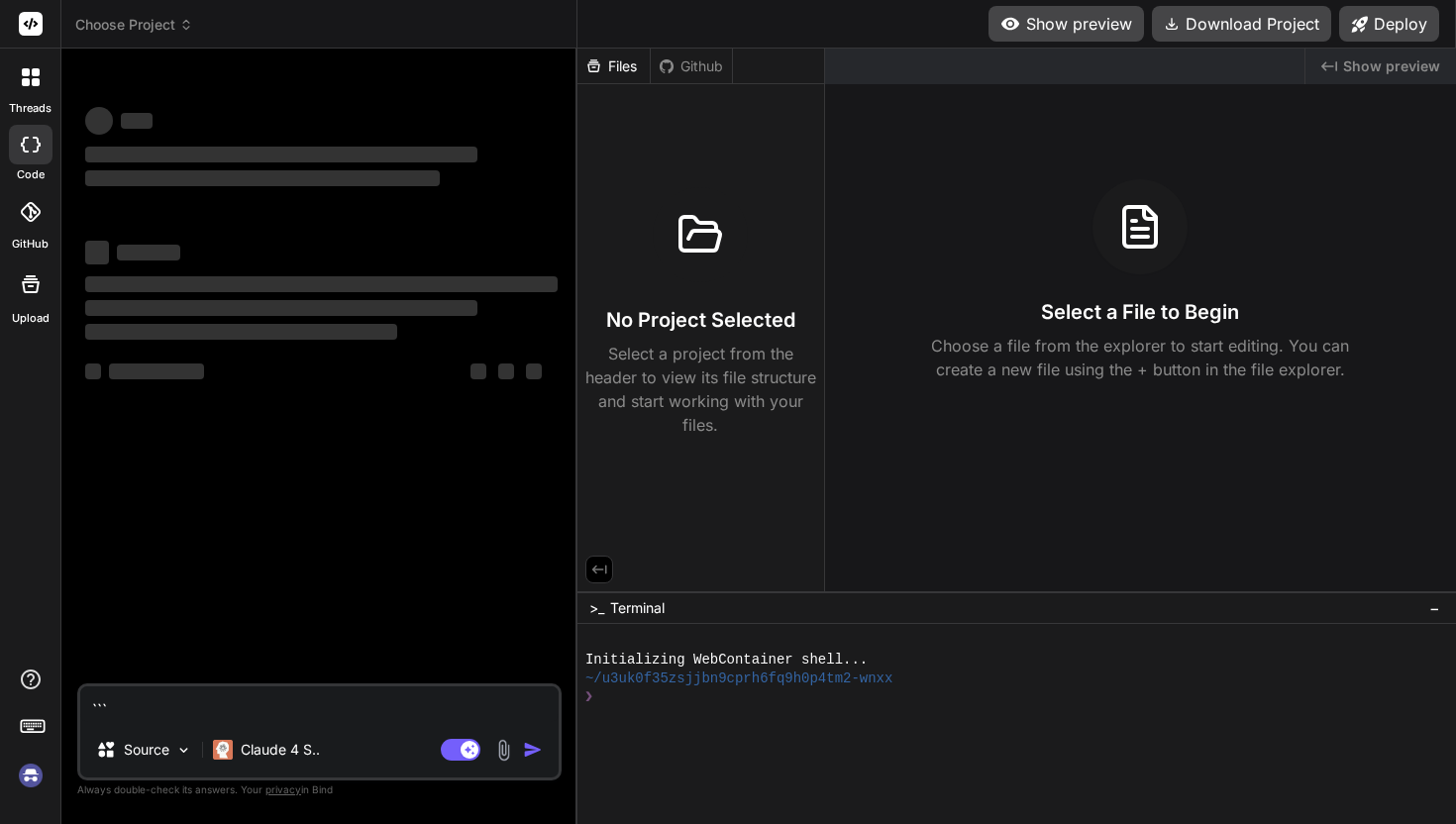 type on "````" 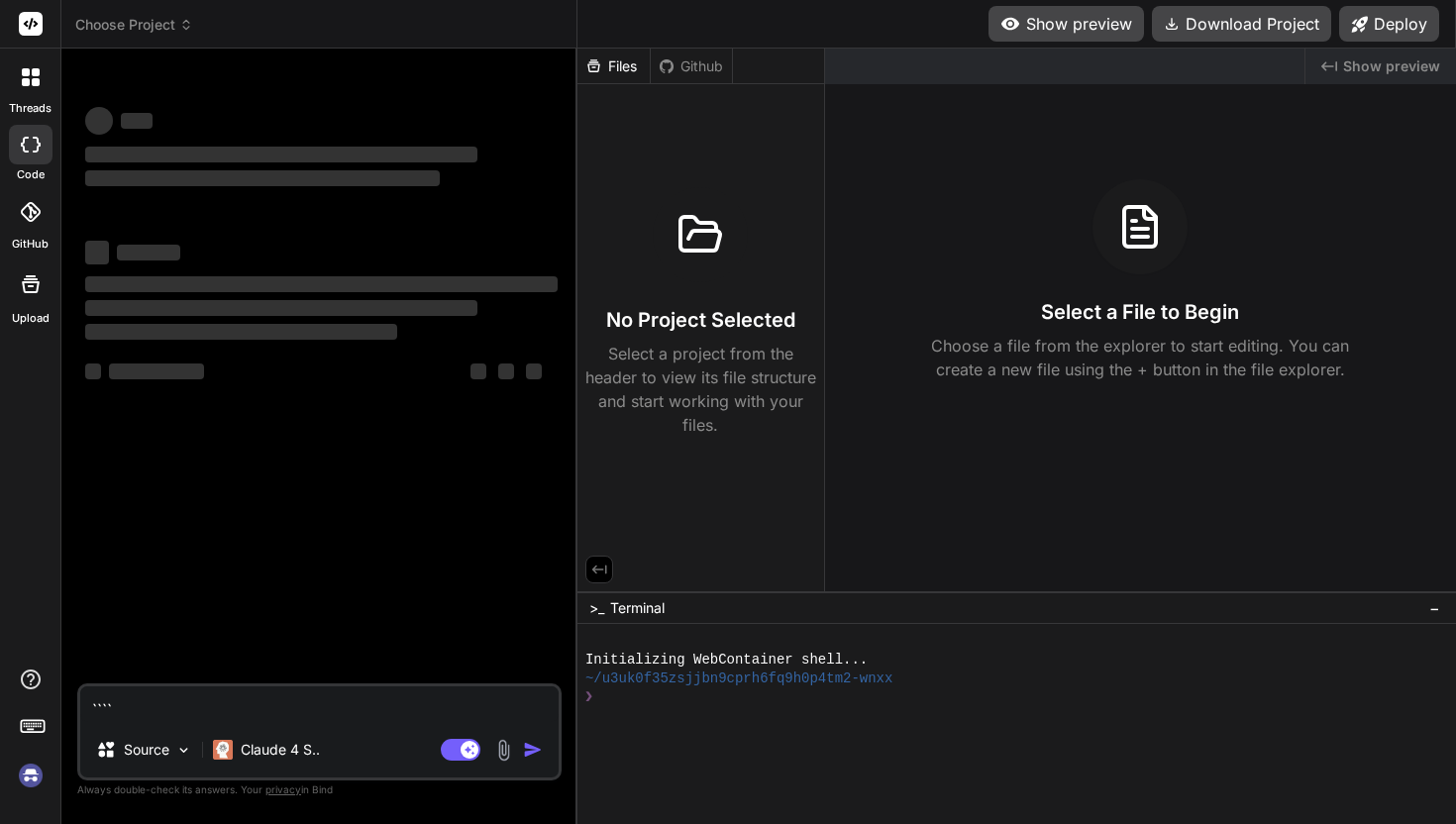 type on "x" 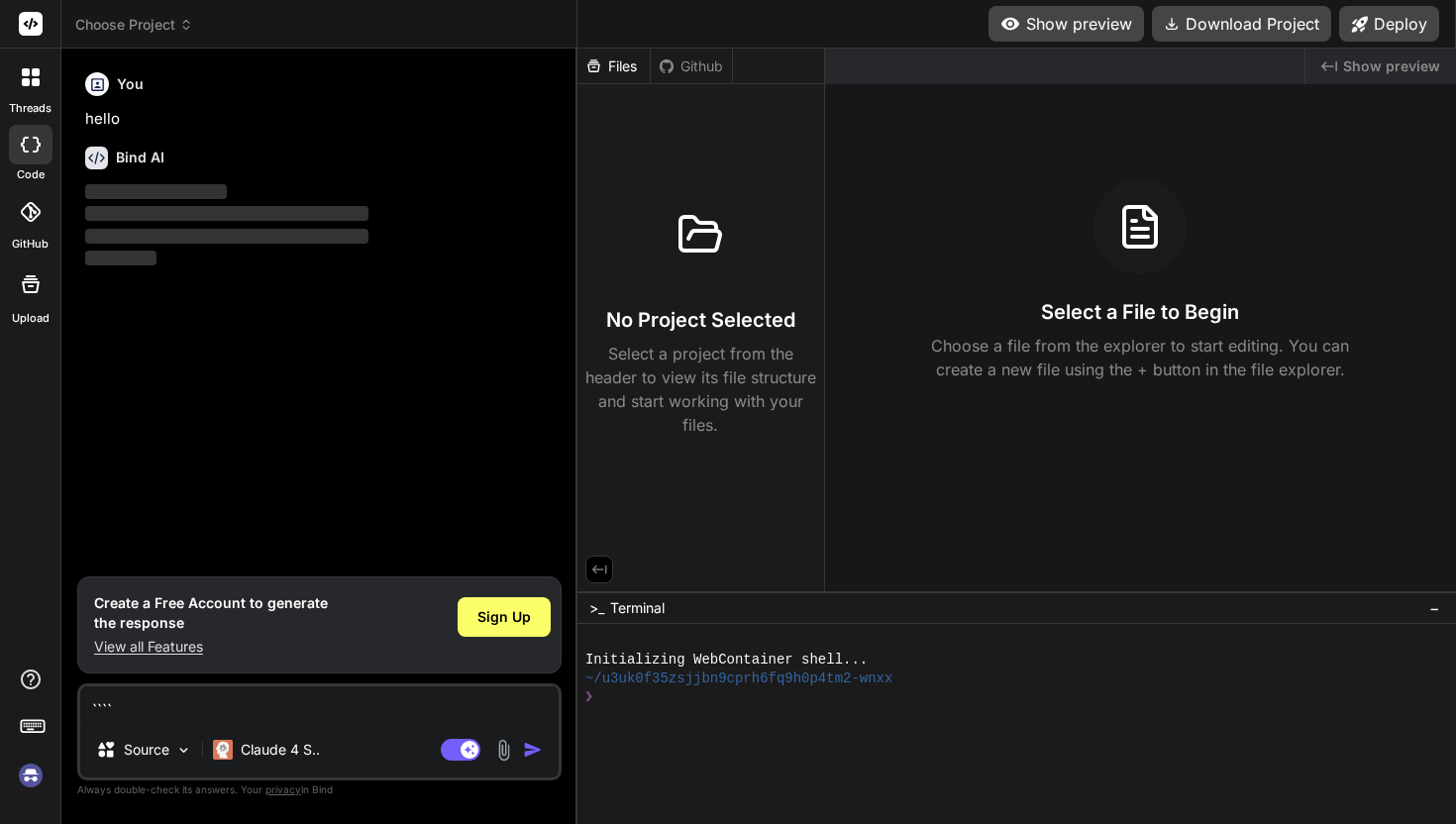 type on "```" 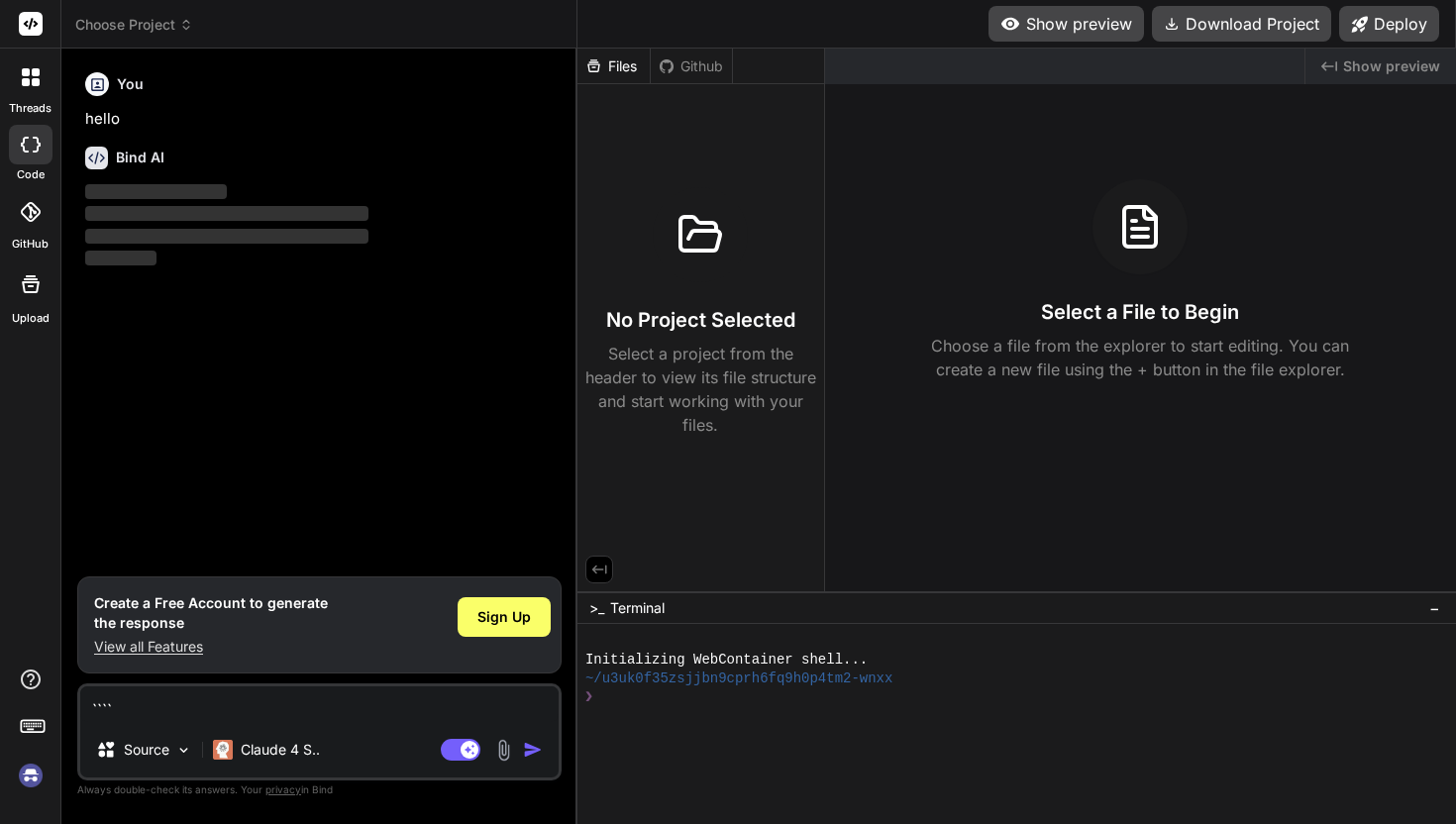 type on "x" 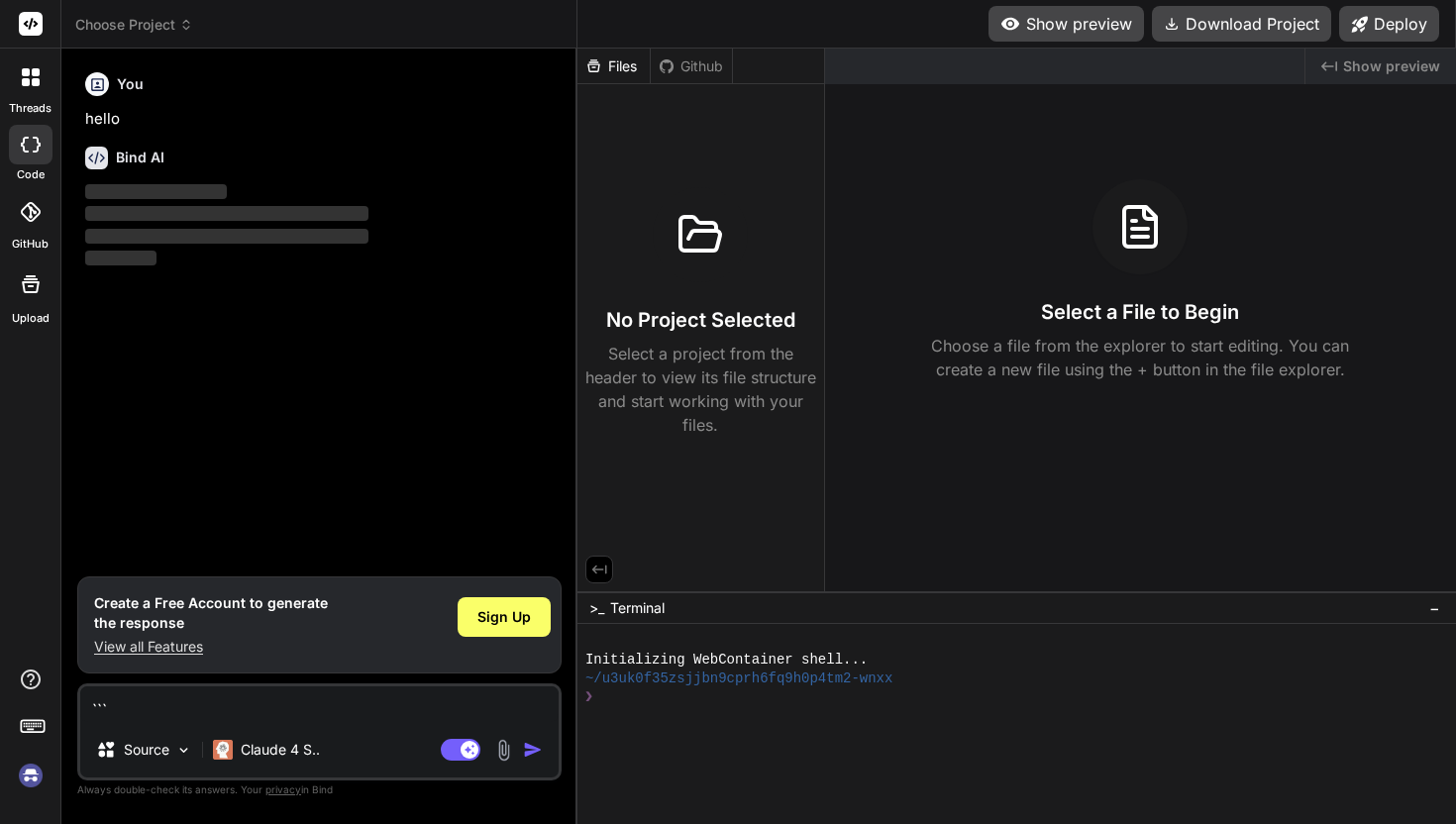 type on "``" 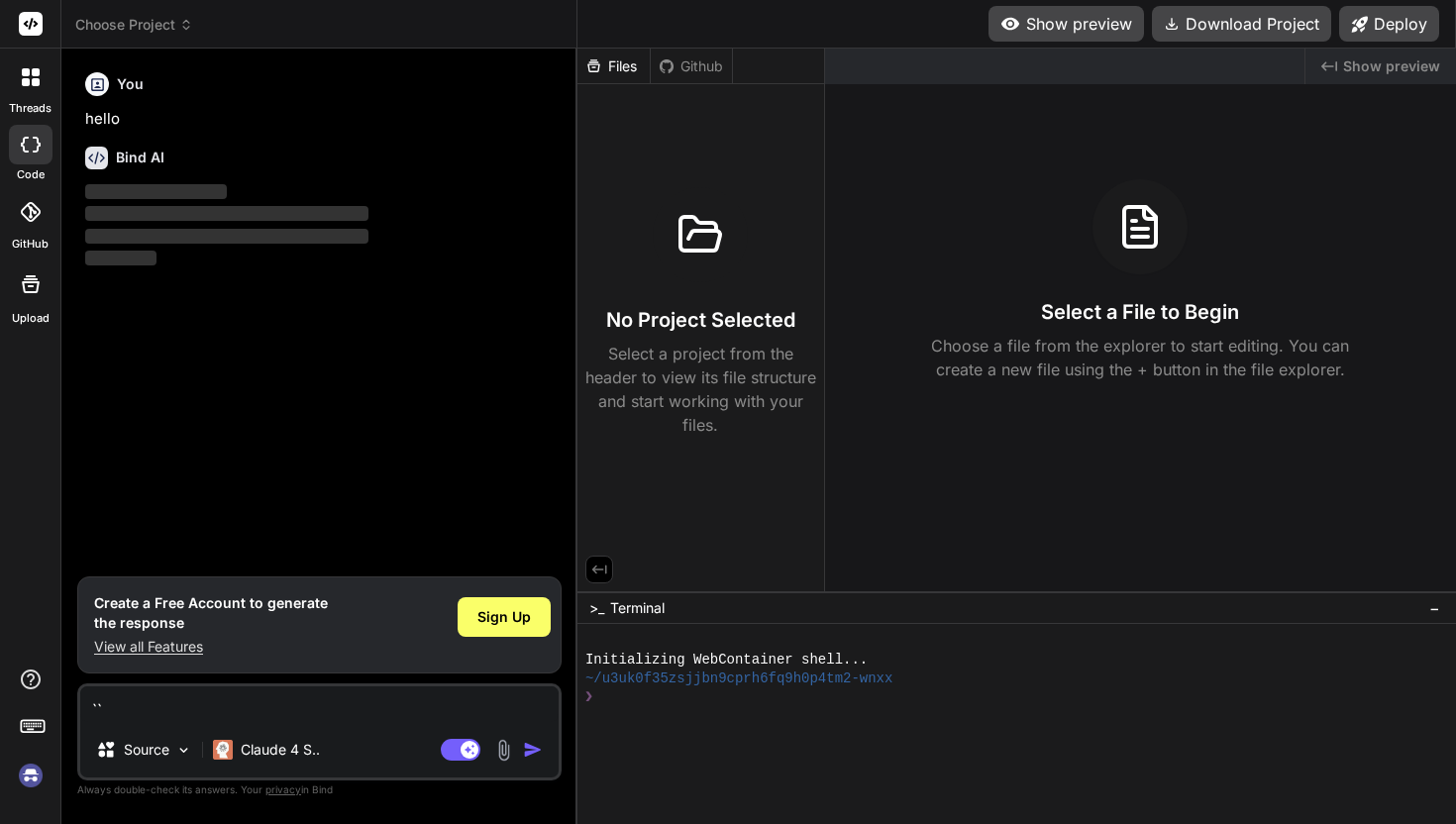 type on "`" 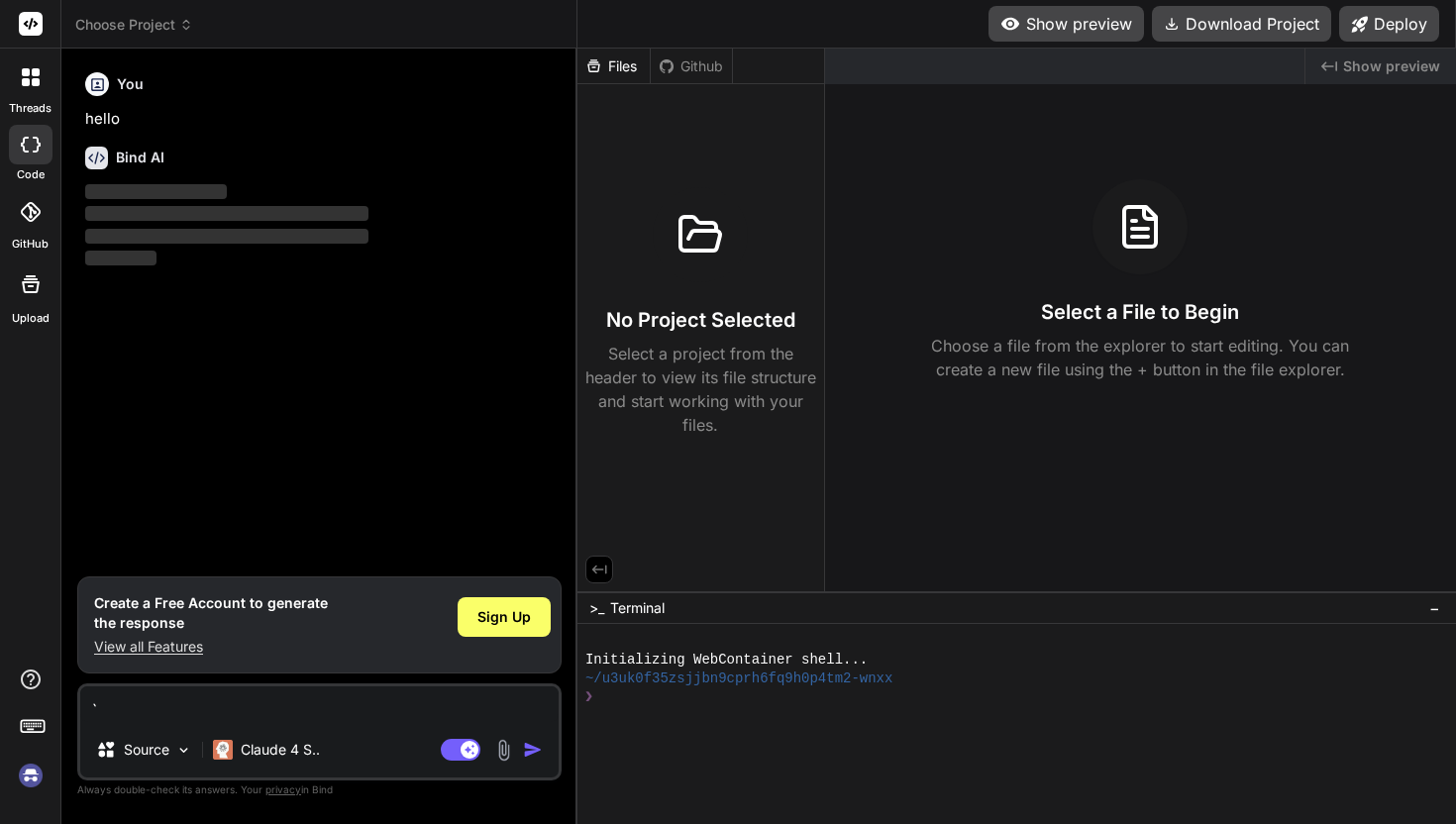 type 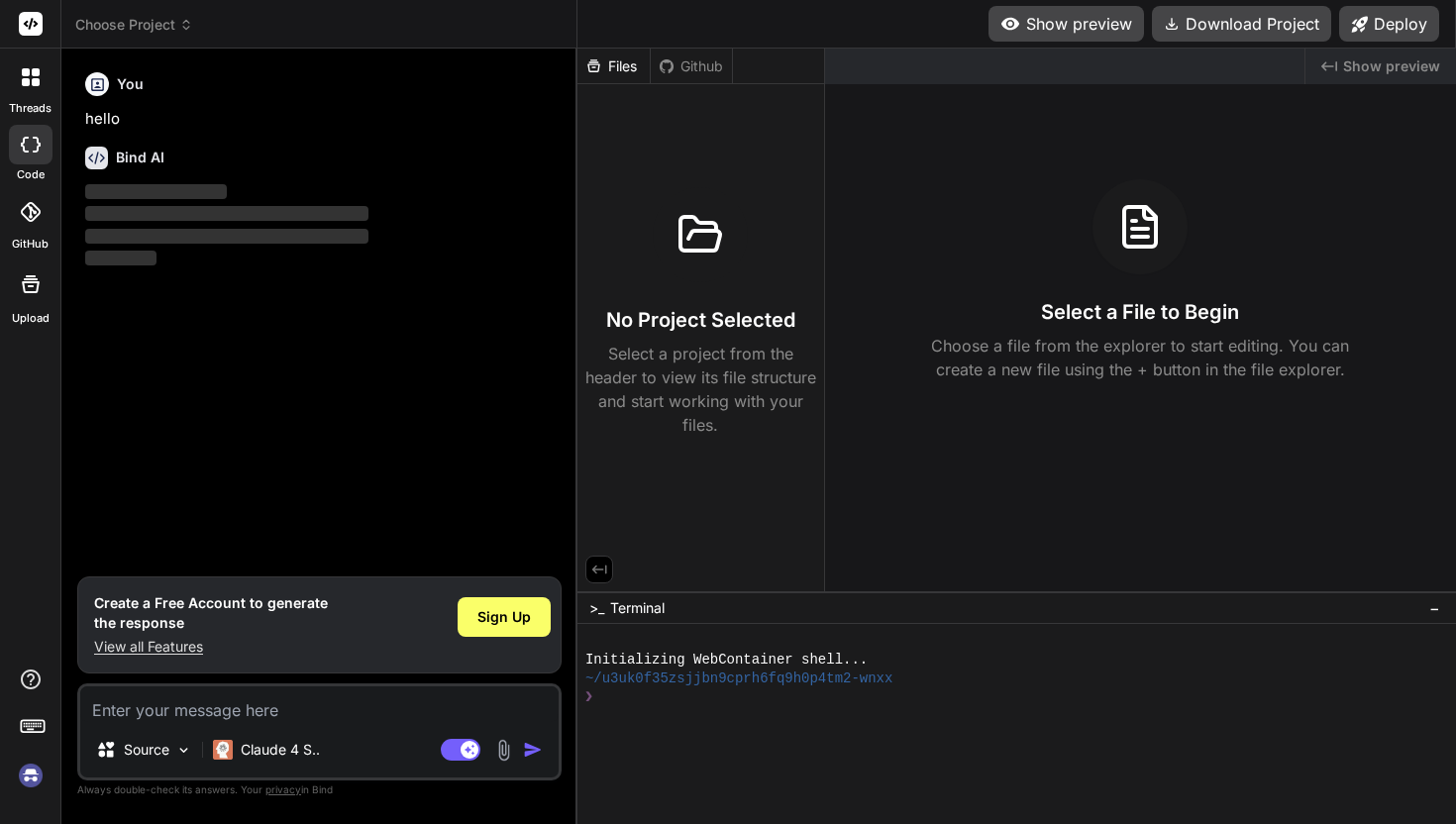 click on "Github" at bounding box center [691, 66] 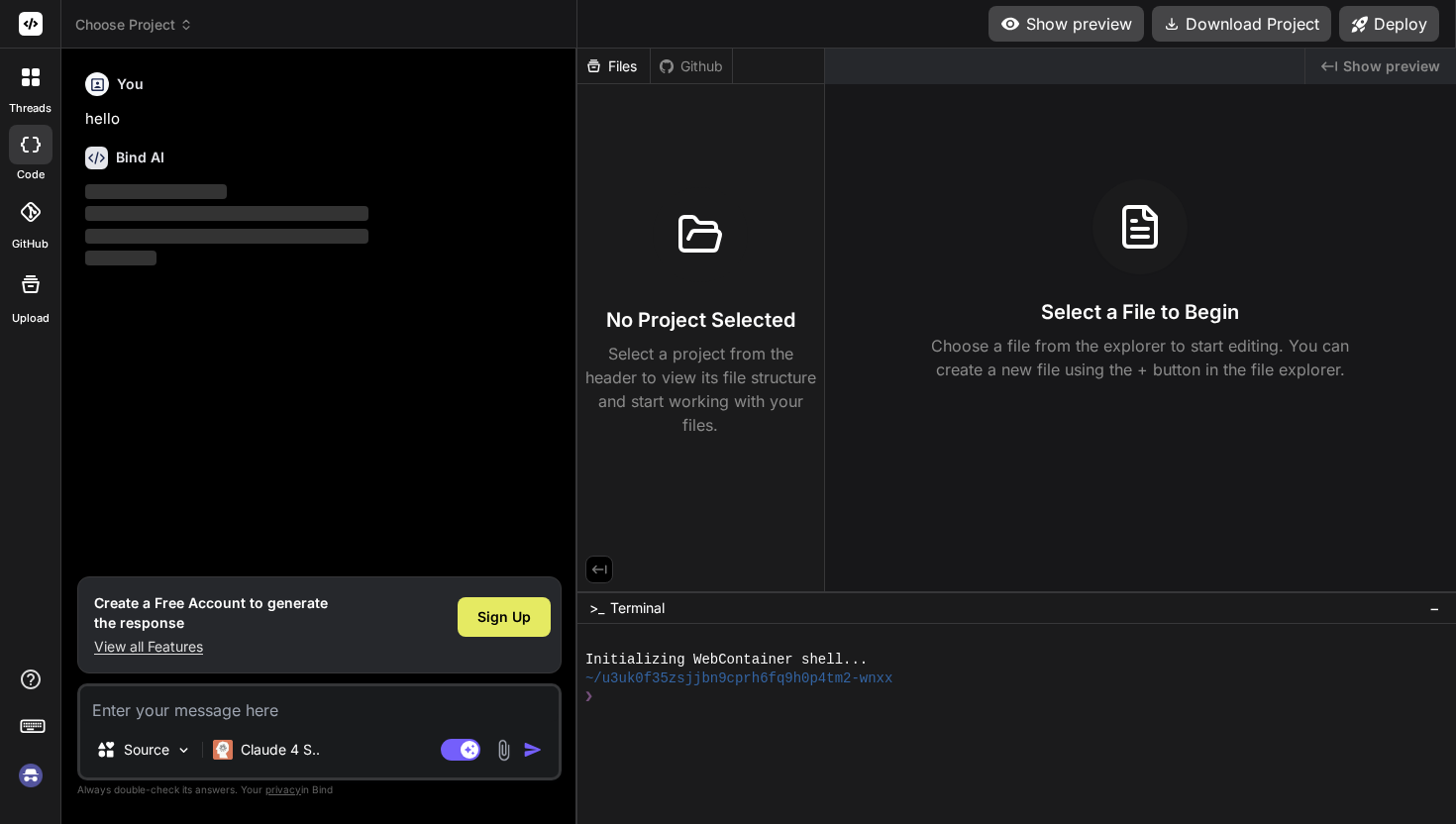 click on "Sign Up" at bounding box center (504, 617) 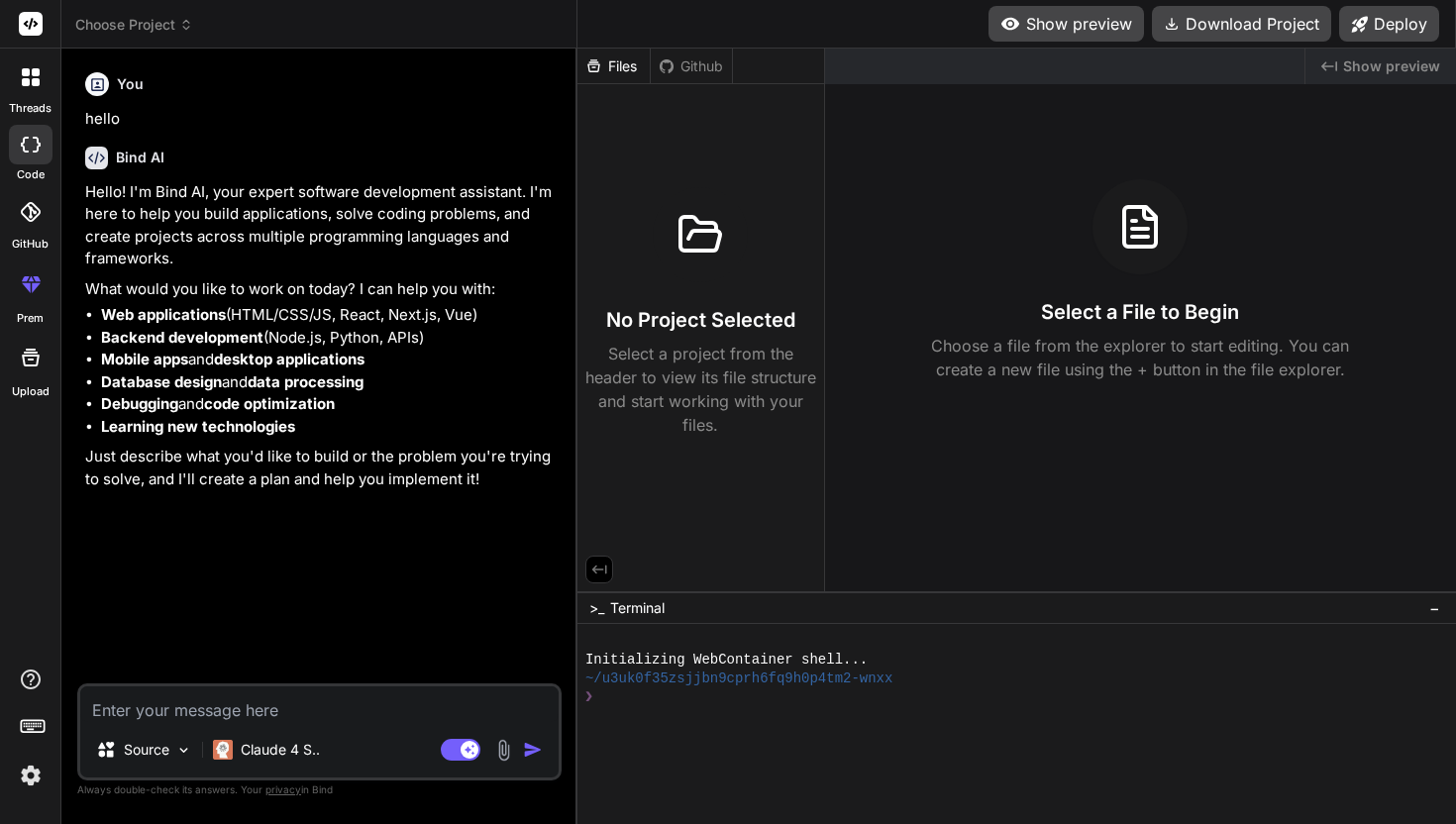 click at bounding box center [319, 704] 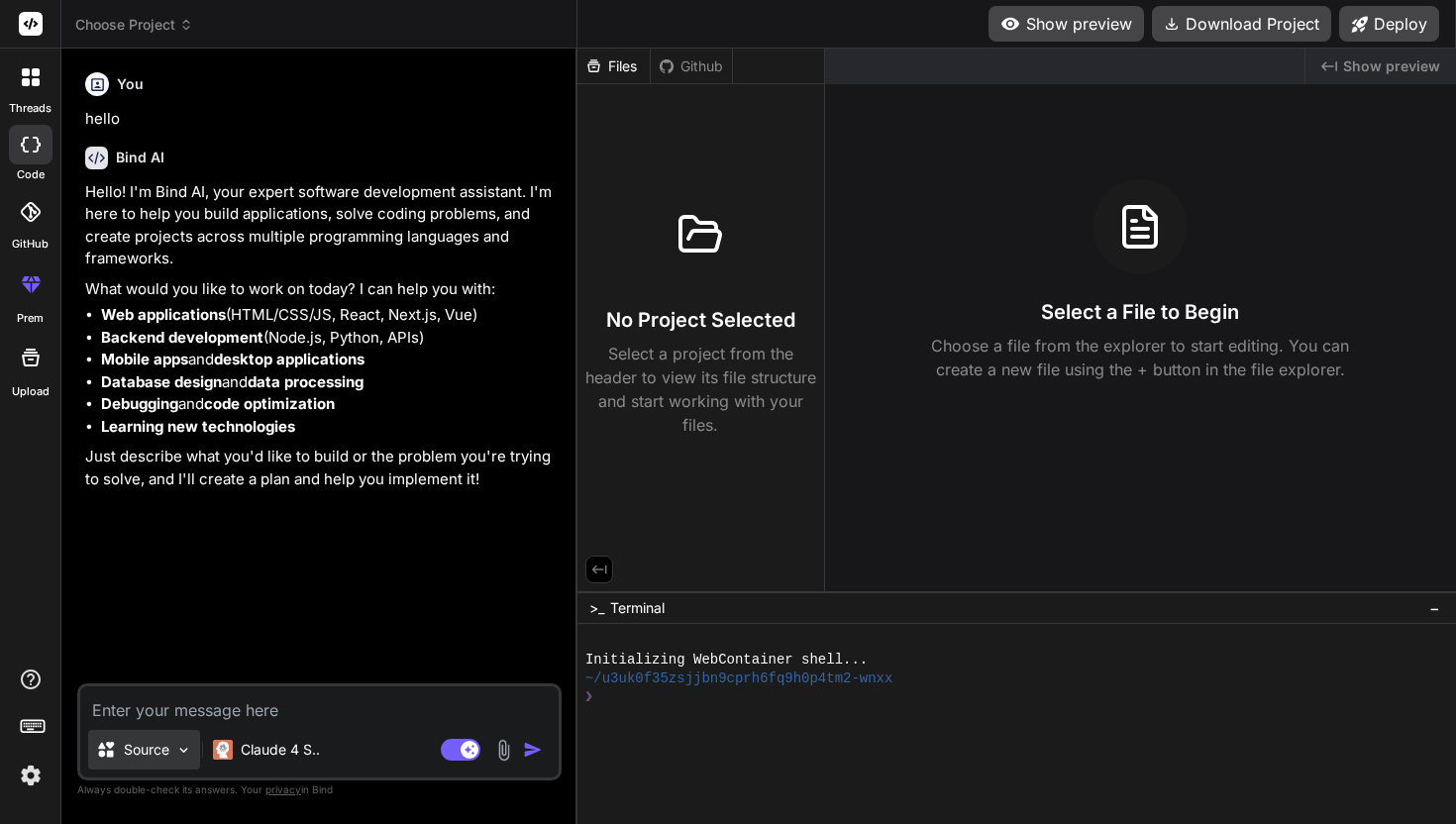 click at bounding box center [183, 750] 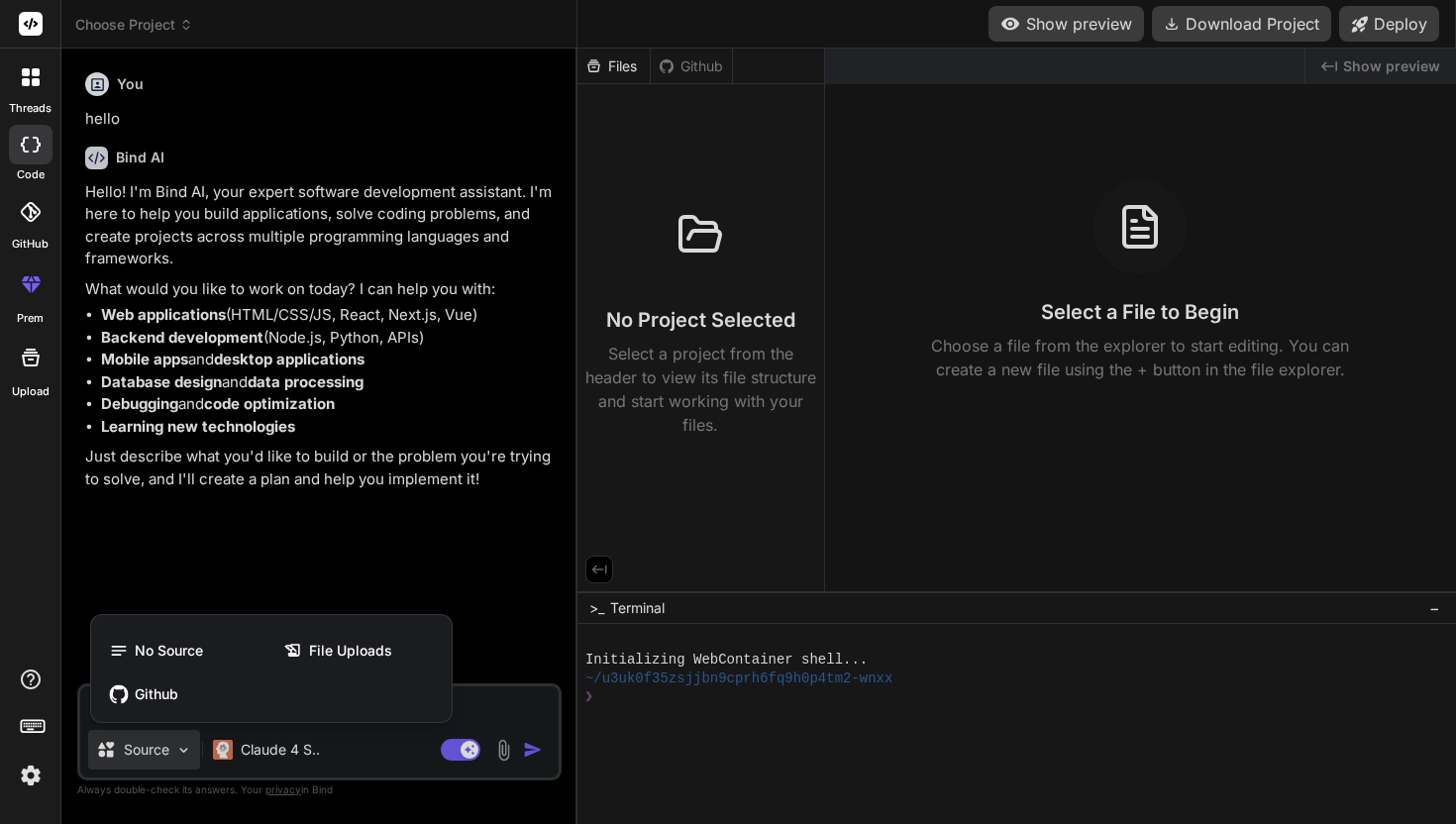 click at bounding box center (728, 412) 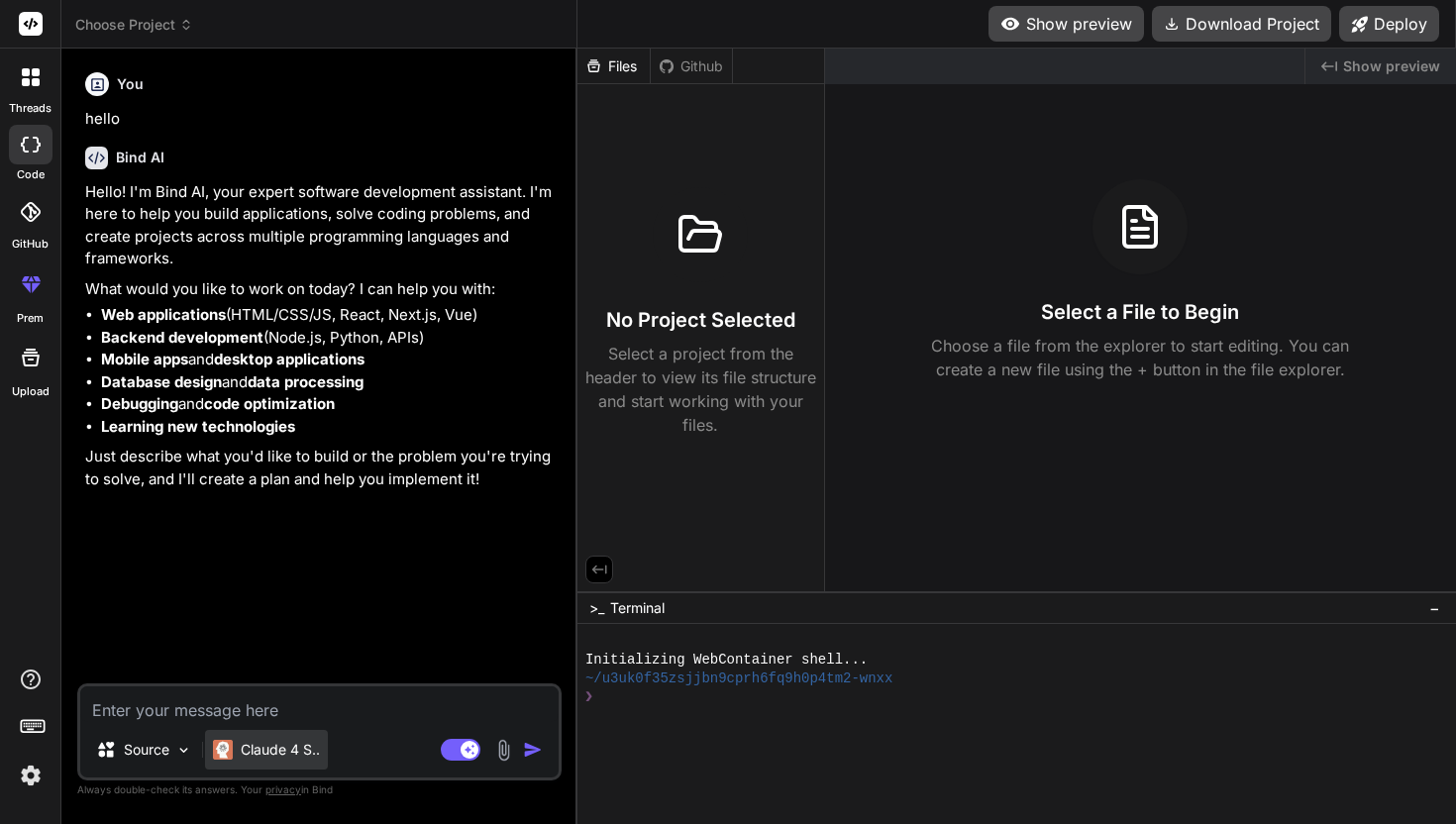 click on "Claude 4 S.." at bounding box center (280, 750) 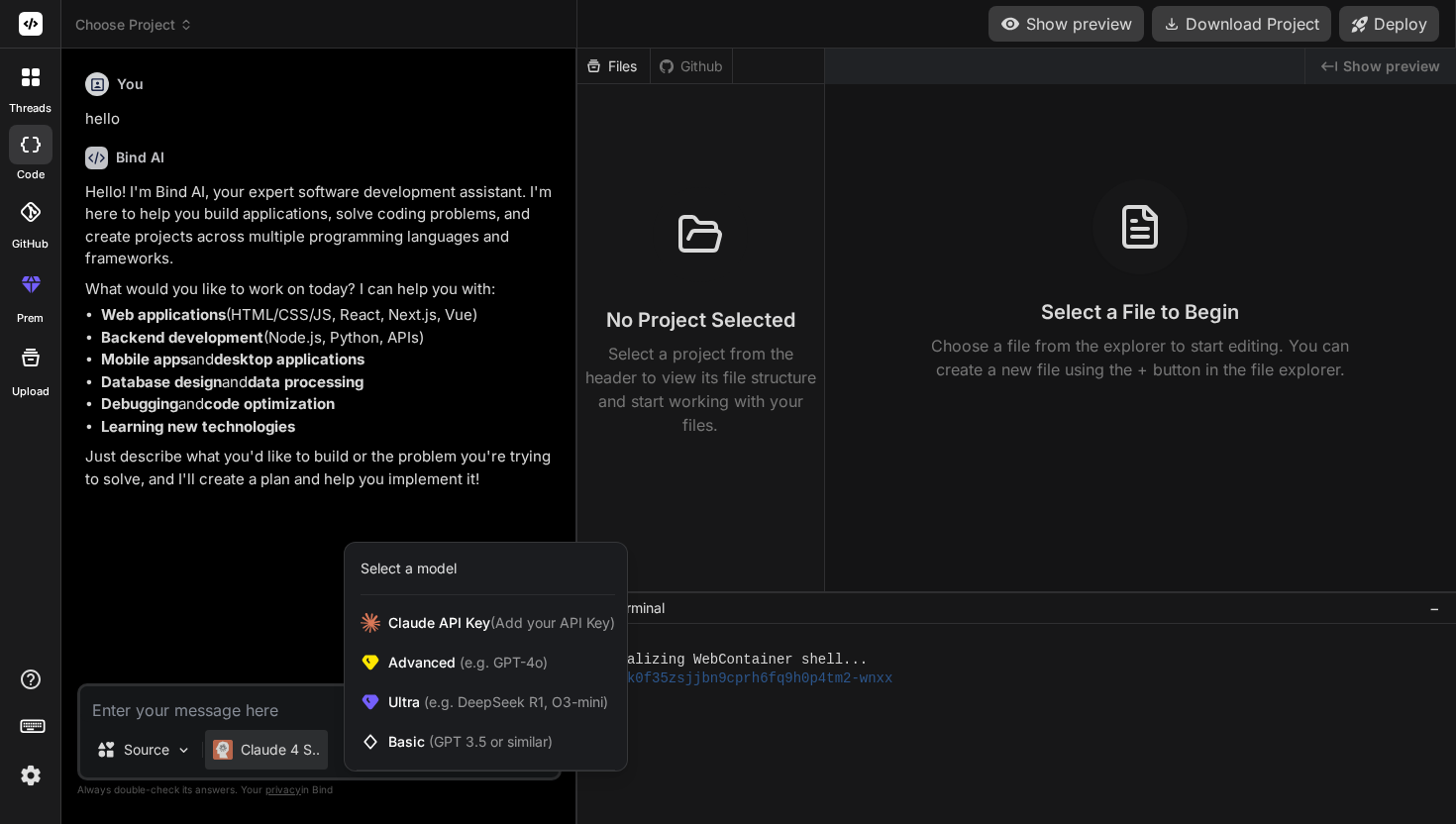 click at bounding box center (728, 412) 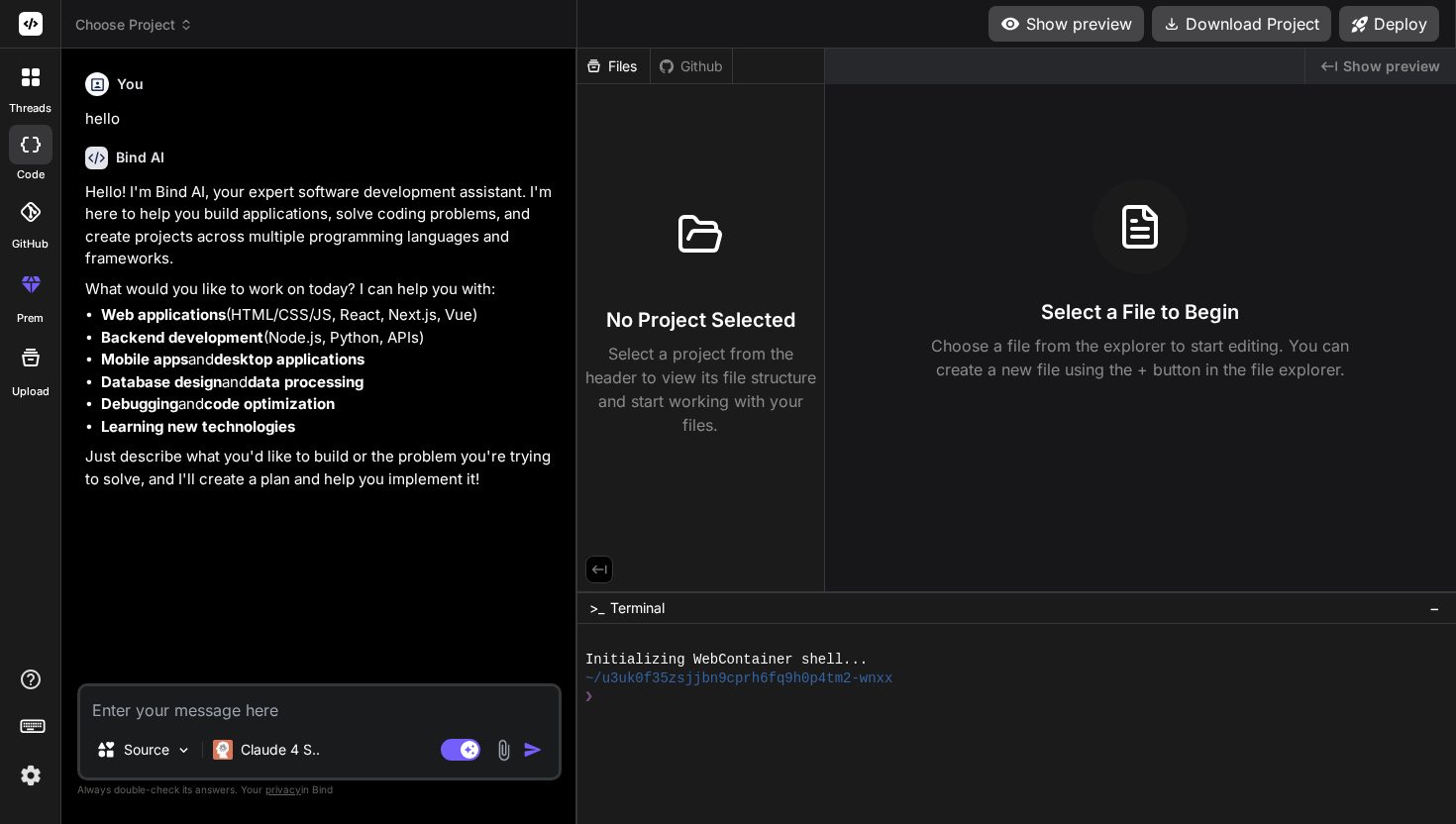 click at bounding box center (319, 704) 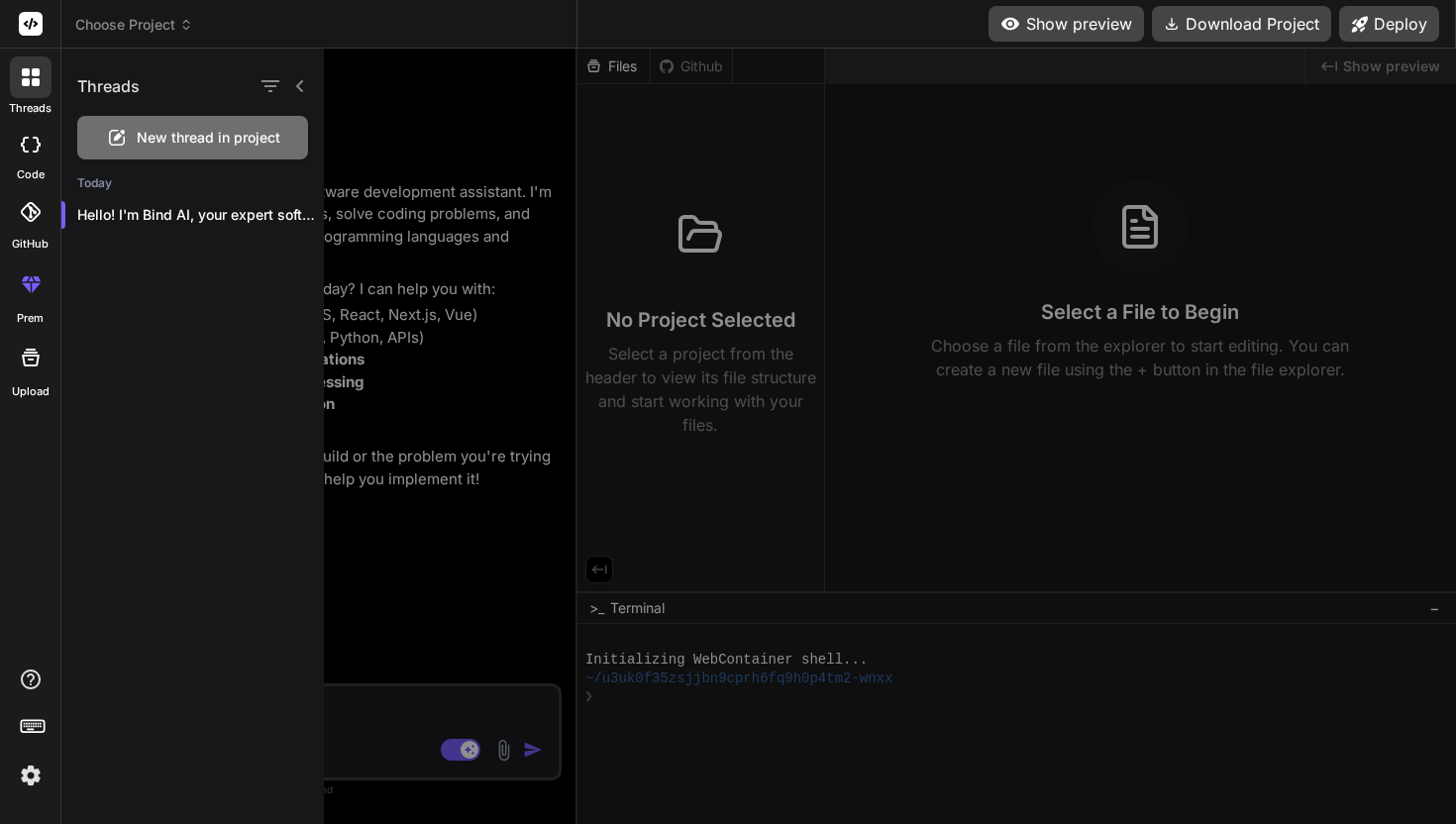 click on "threads" at bounding box center [30, 82] 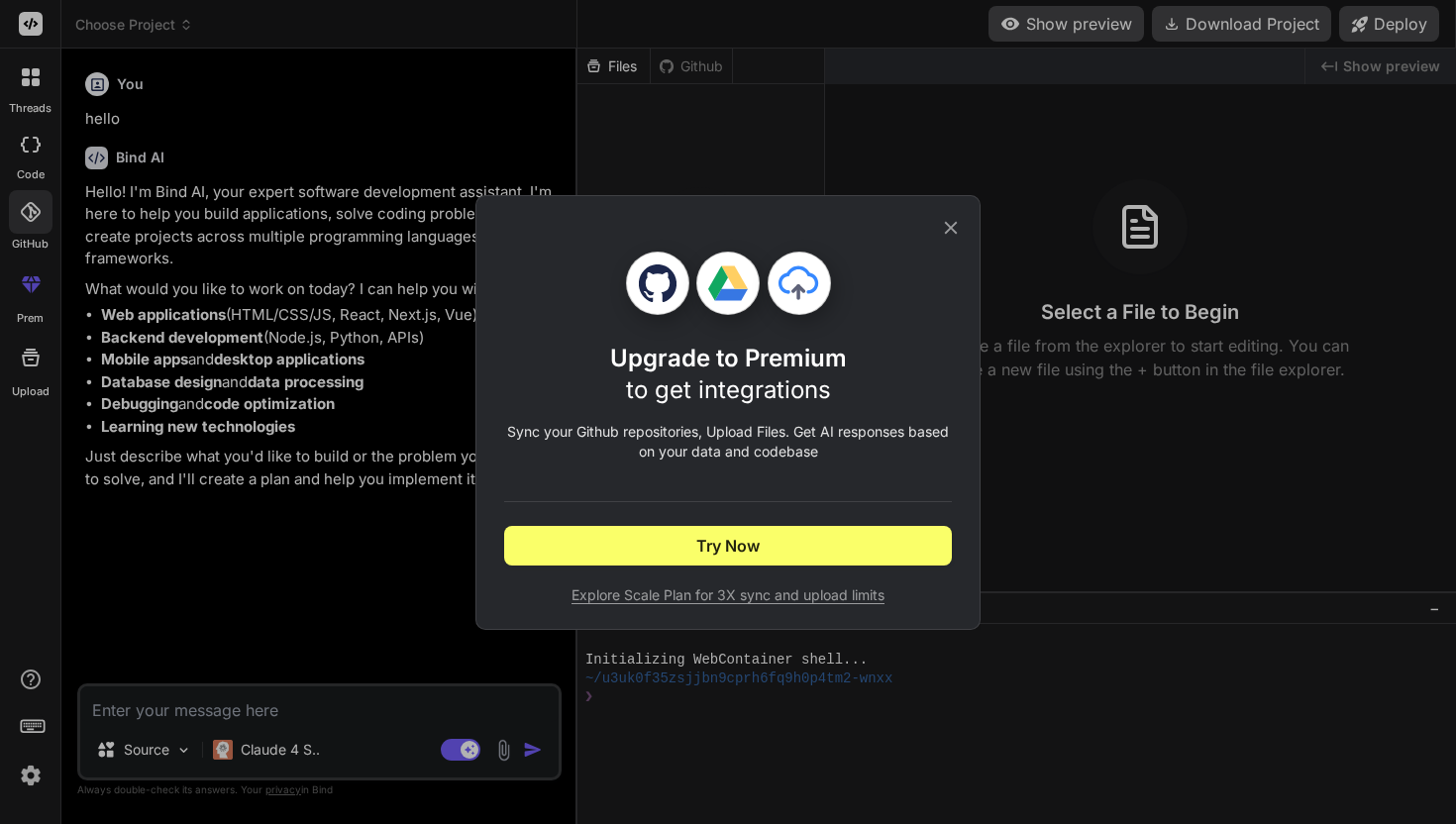 click 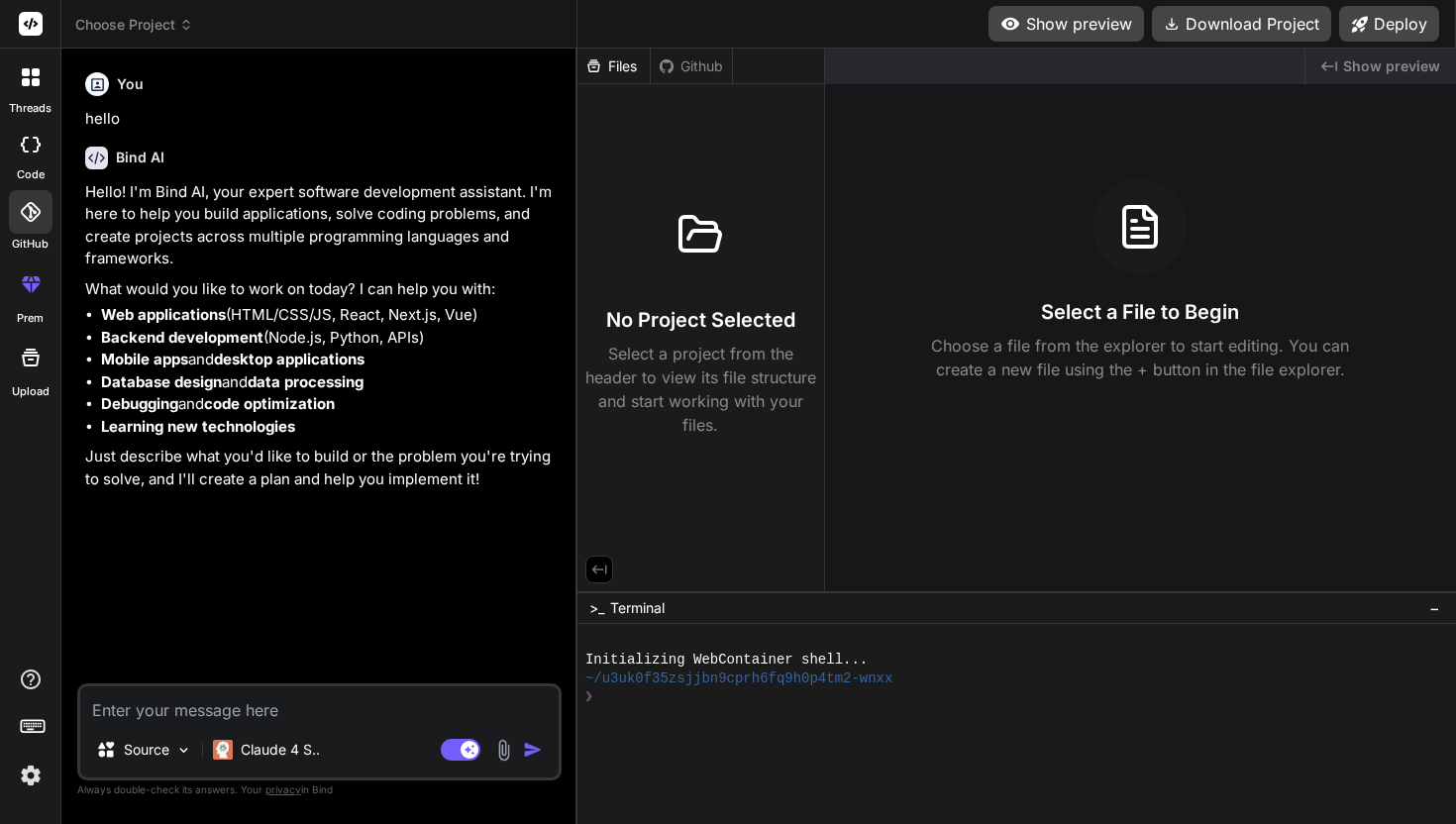 click 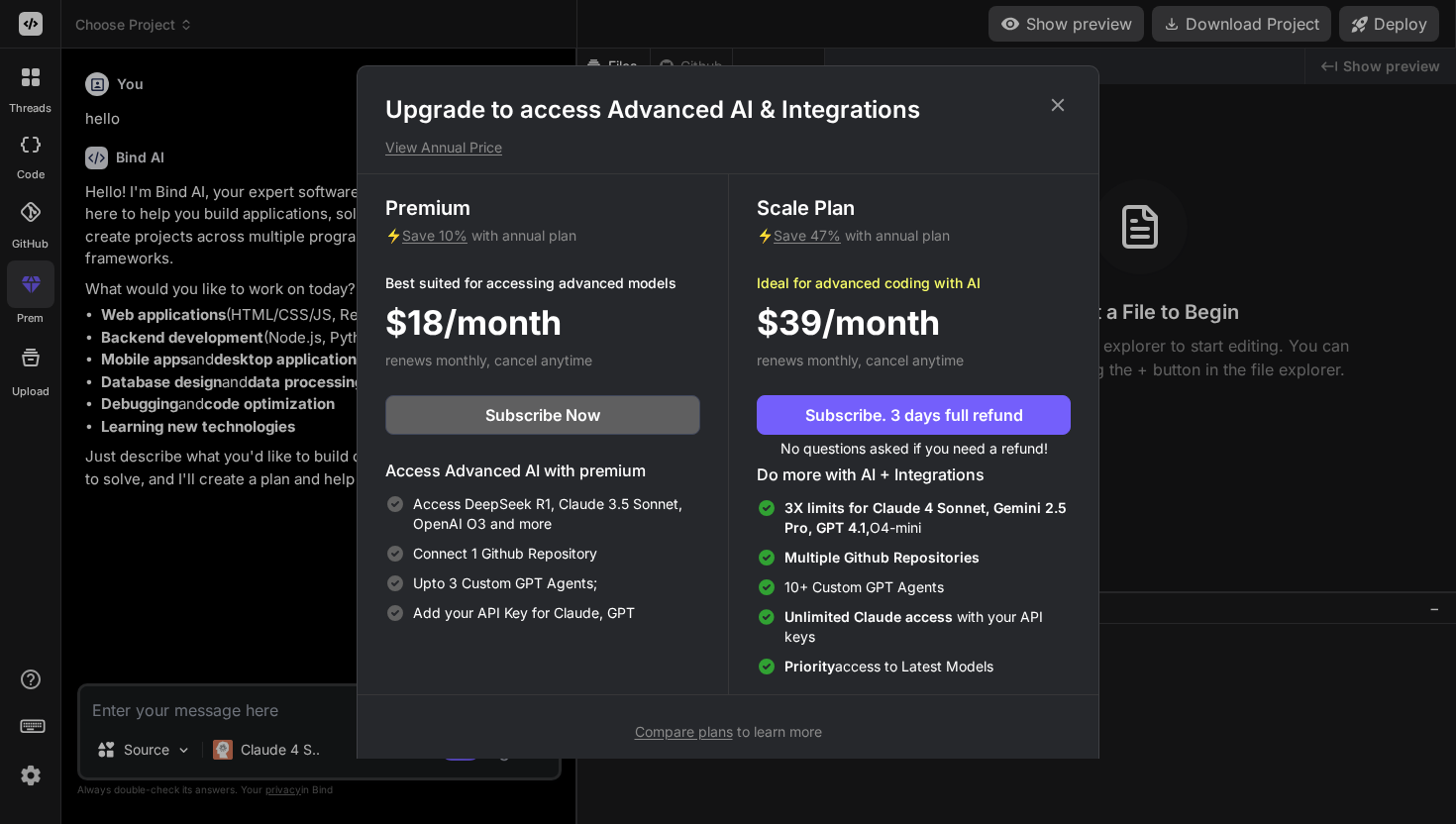 click on "Upgrade to access Advanced AI & Integrations  View Annual Price Premium   ⚡ Save 10%   with annual plan Best suited for accessing advanced models $18/month renews monthly, cancel anytime Subscribe Now Access Advanced AI with premium Access DeepSeek R1, Claude 3.5 Sonnet, OpenAI O3 and more Connect 1 Github Repository Upto 3 Custom GPT Agents; Add your API Key for Claude, GPT Scale Plan   ⚡ Save 47%   with annual plan Ideal for advanced coding with AI $39/month renews monthly, cancel anytime Subscribe. 3 days full refund No questions asked if you need a refund! Do more with AI + Integrations 3X limits for Claude 4 Sonnet, Gemini 2.5 Pro, GPT 4.1, O4-mini Multiple Github Repositories 10+ Custom GPT Agents Unlimited Claude access   with your API keys Priority  access to Latest Models Compare plans   to learn more" at bounding box center (728, 412) 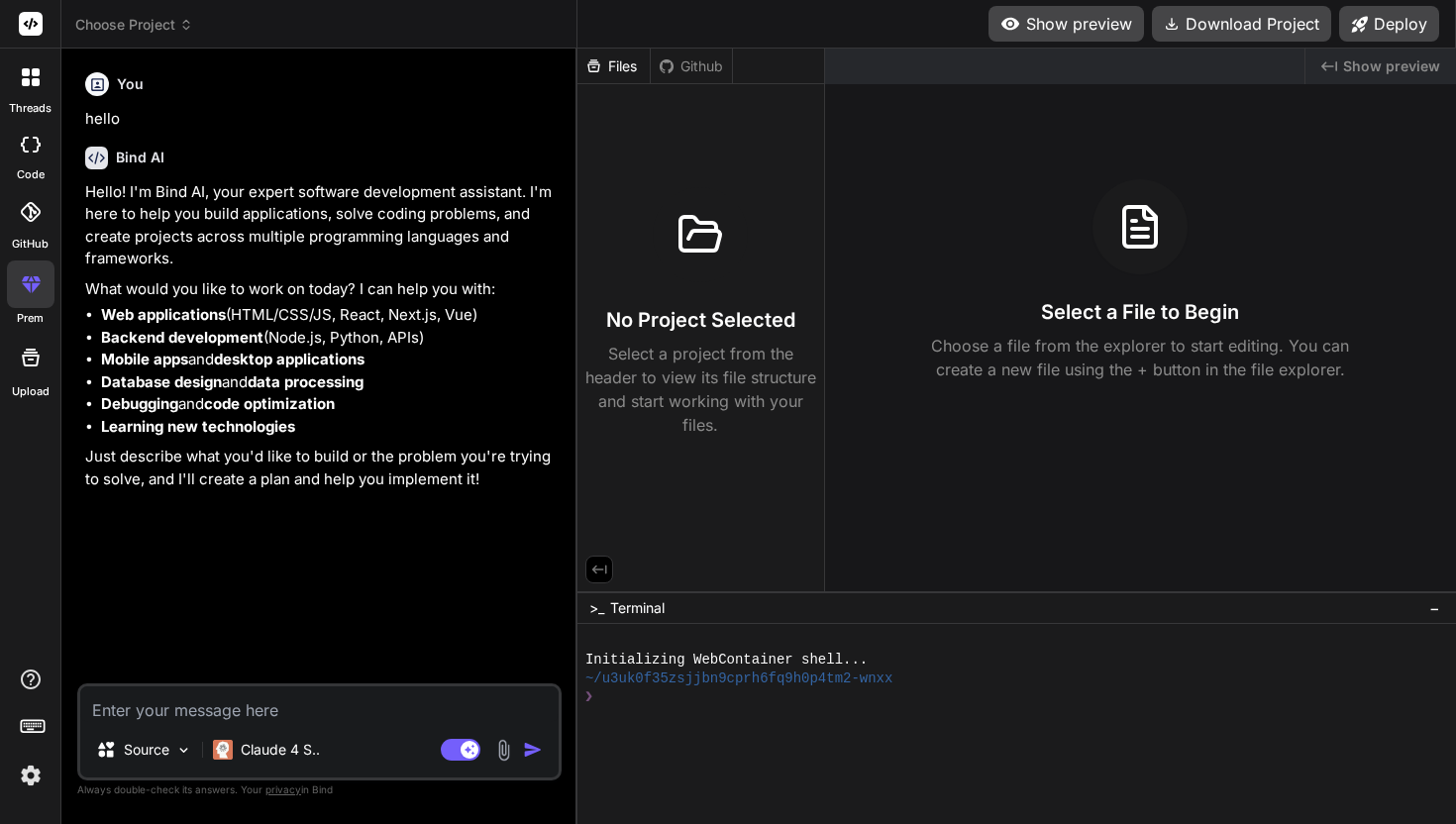 click on "Show preview" at bounding box center (1066, 24) 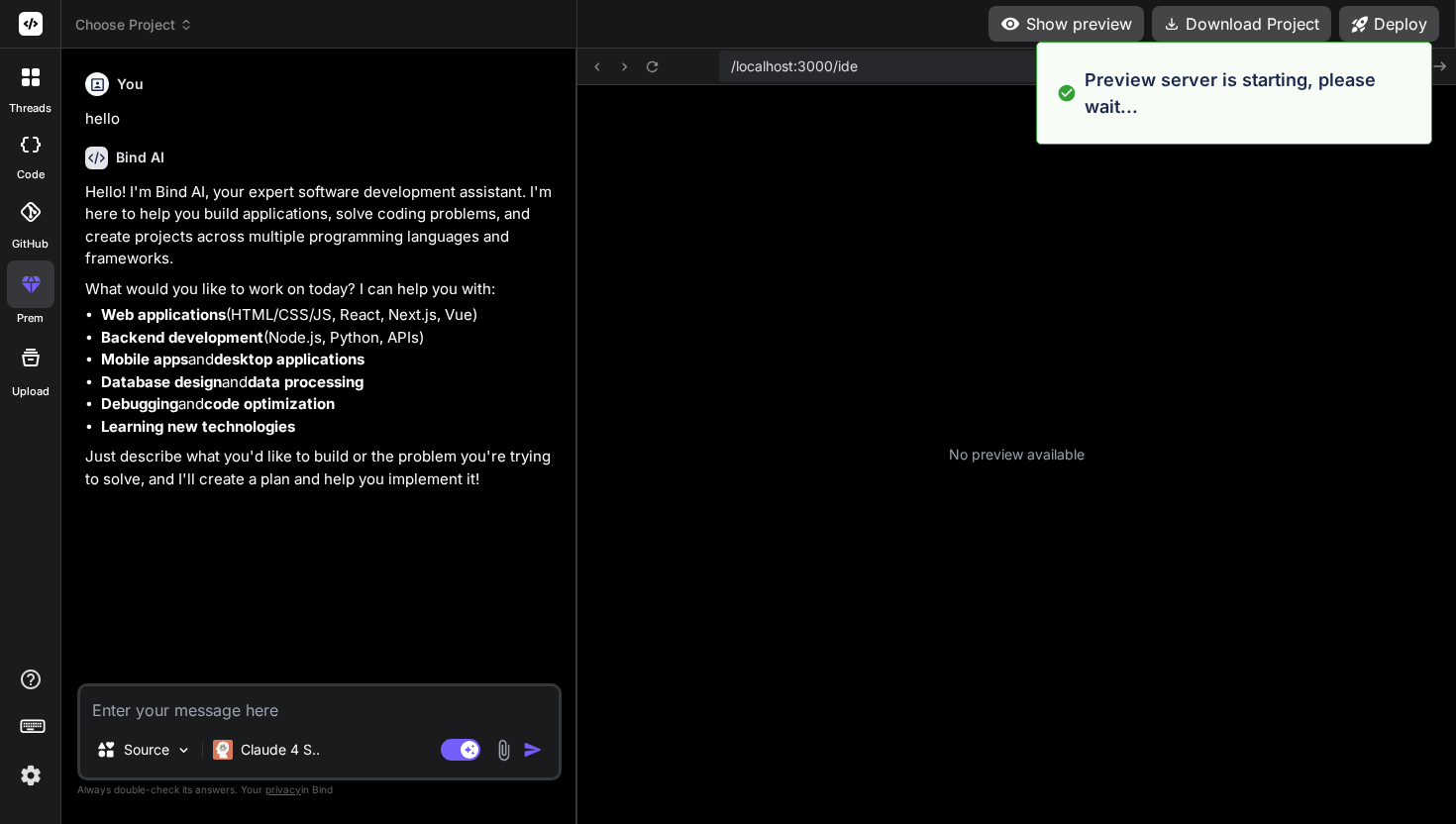 click on "No preview available" at bounding box center [1016, 455] 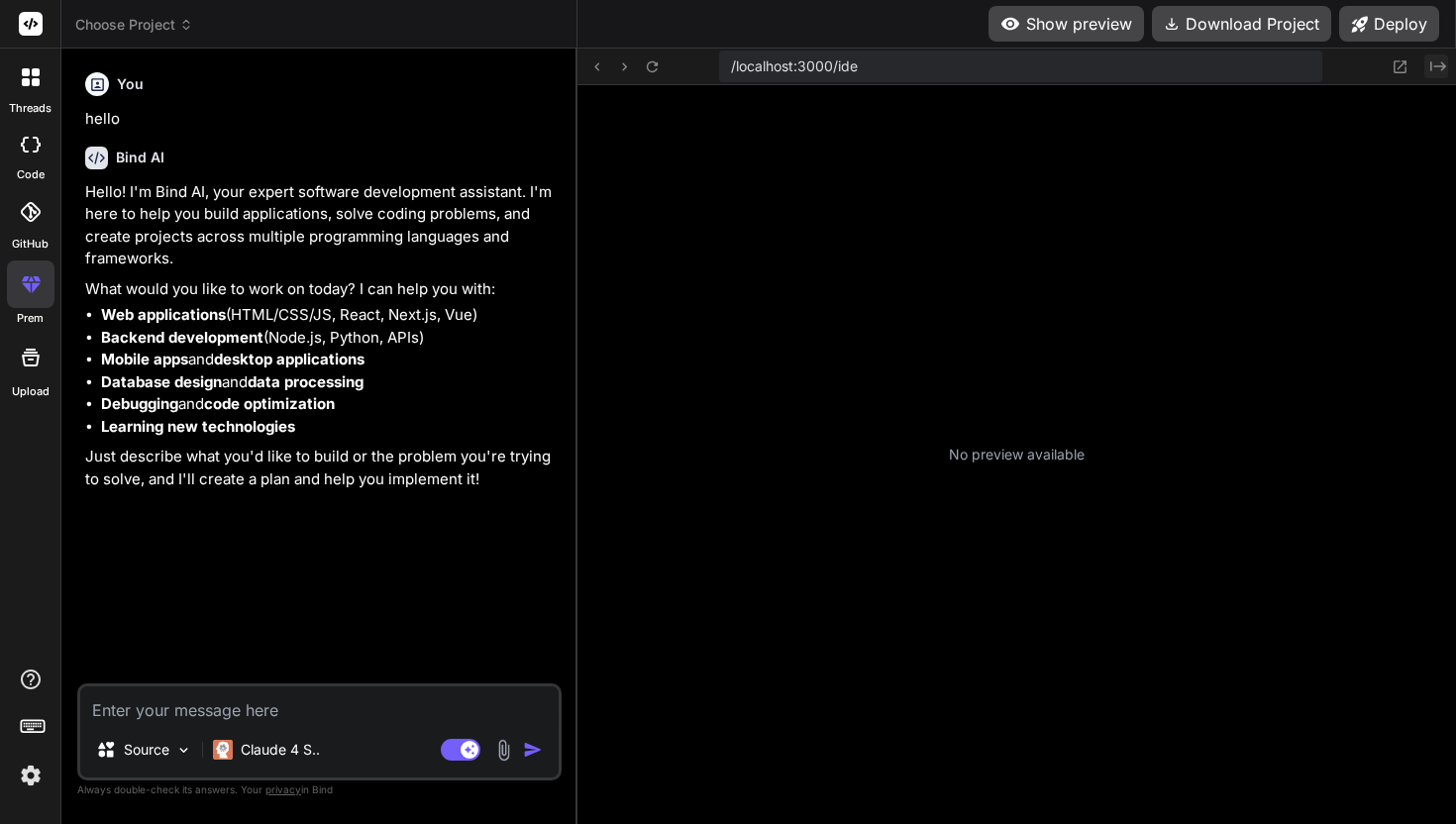 click on "Created with Pixso." 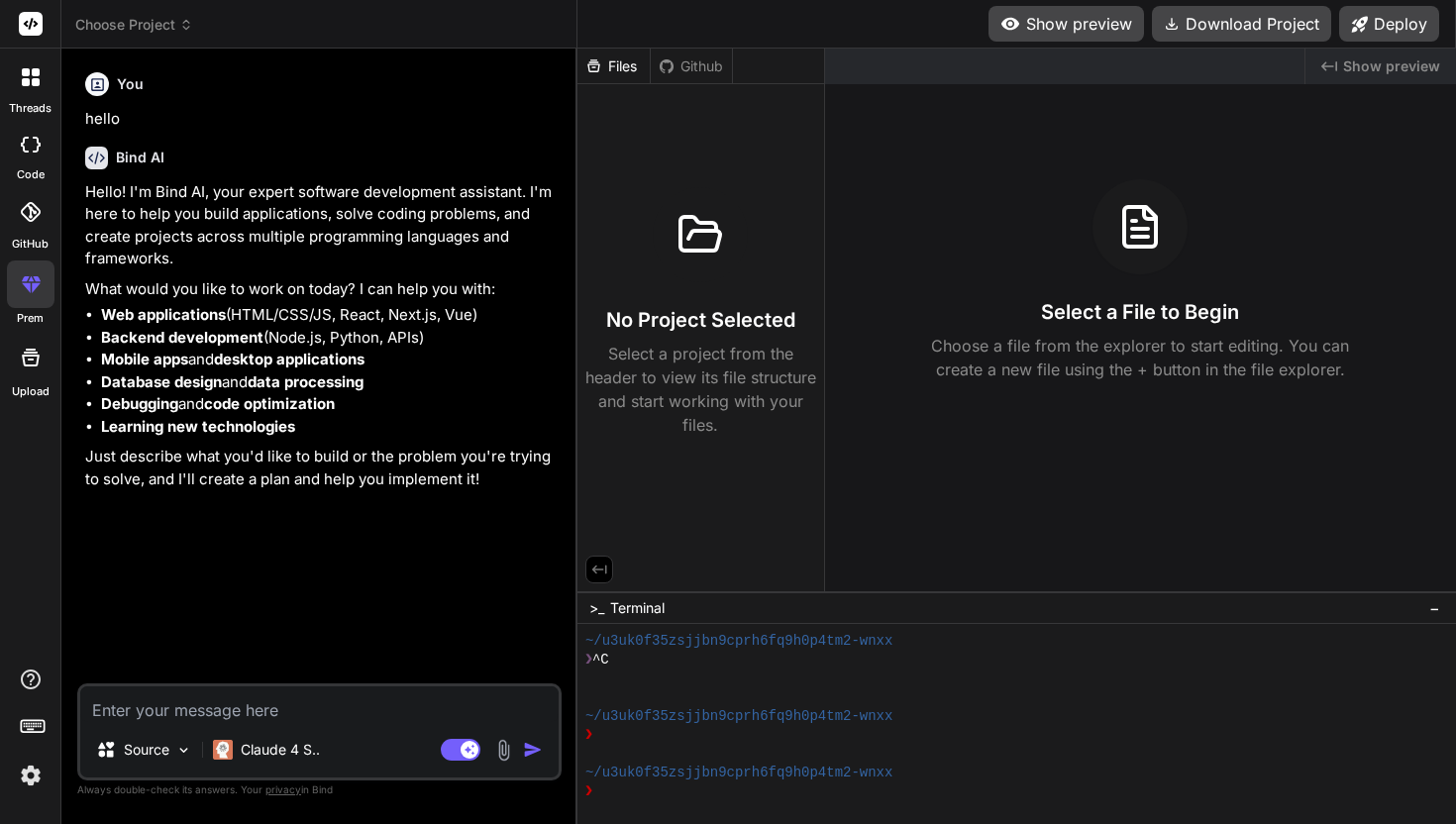 click on "−" at bounding box center [1434, 608] 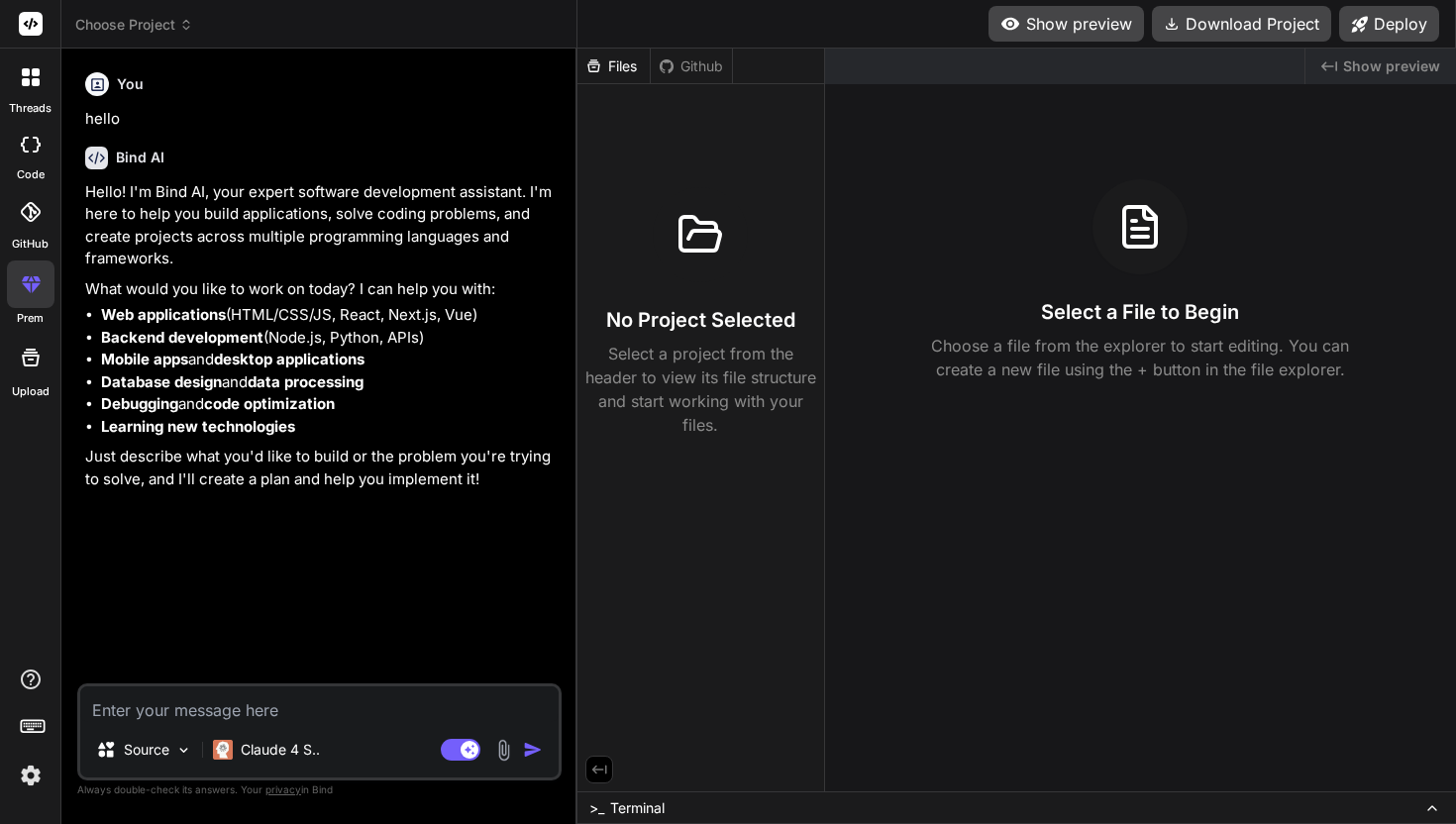 click on ">_" at bounding box center [596, 808] 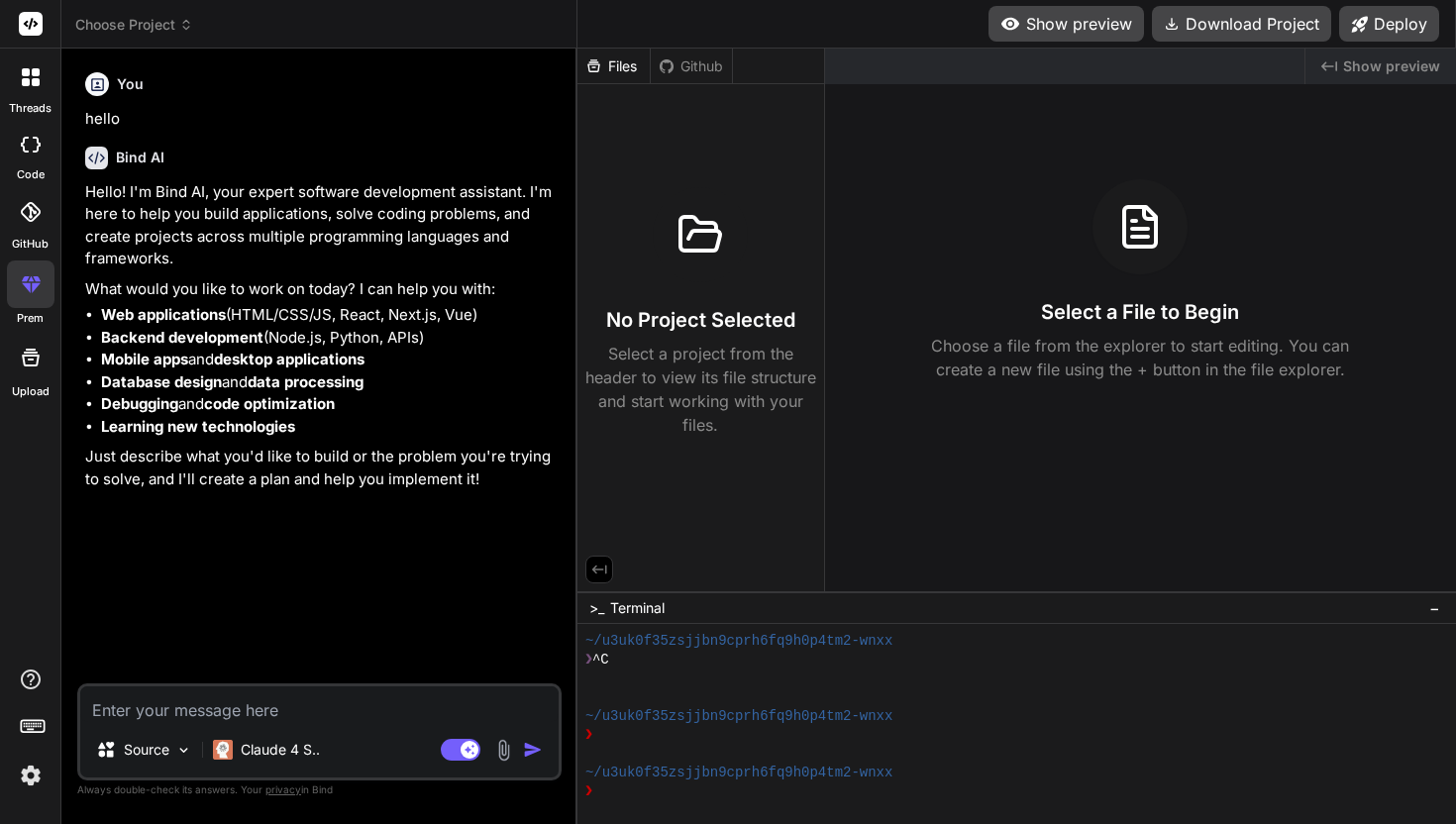 click at bounding box center [319, 704] 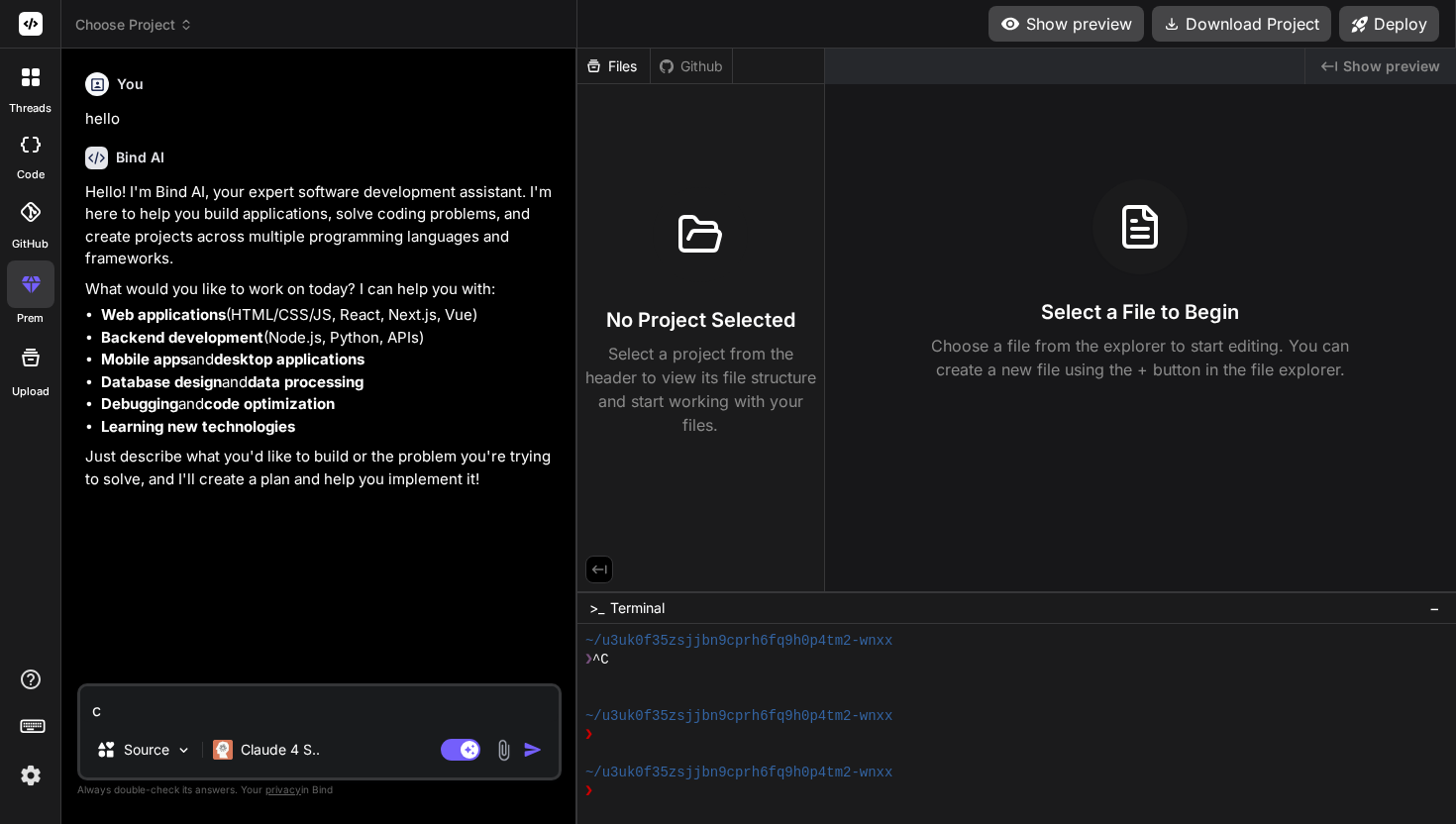 type on "cr" 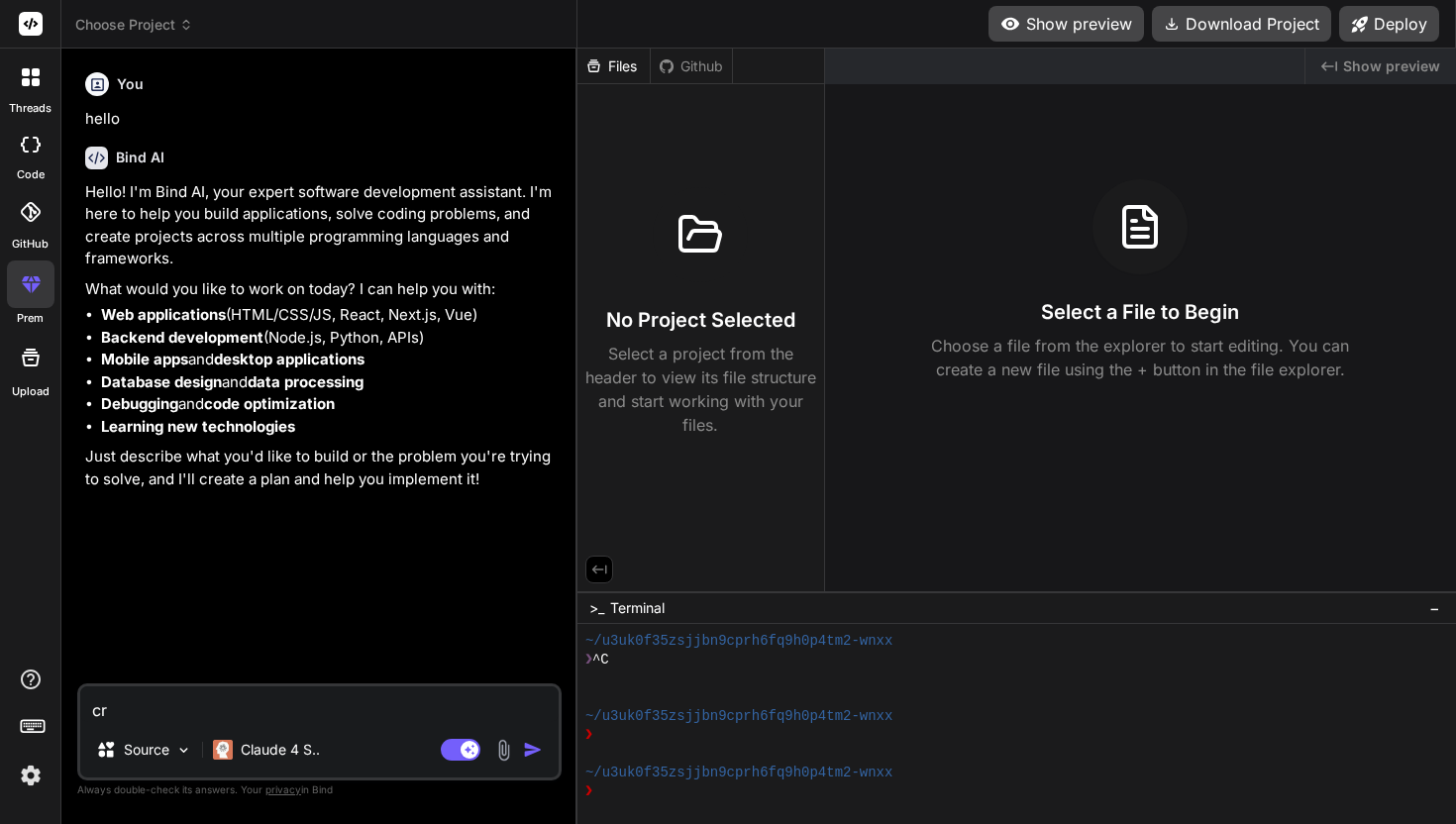 type on "cre" 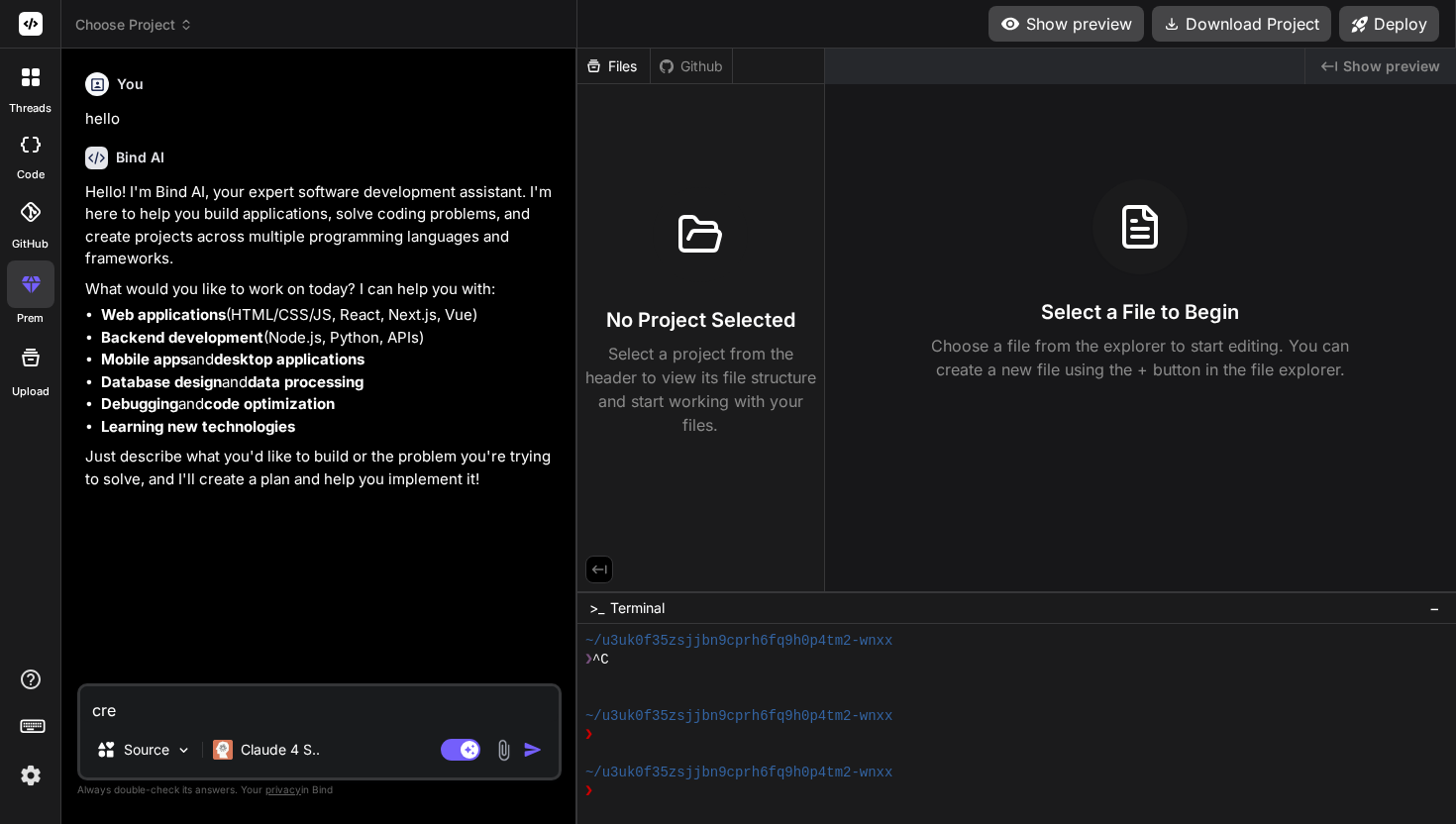 type on "crea" 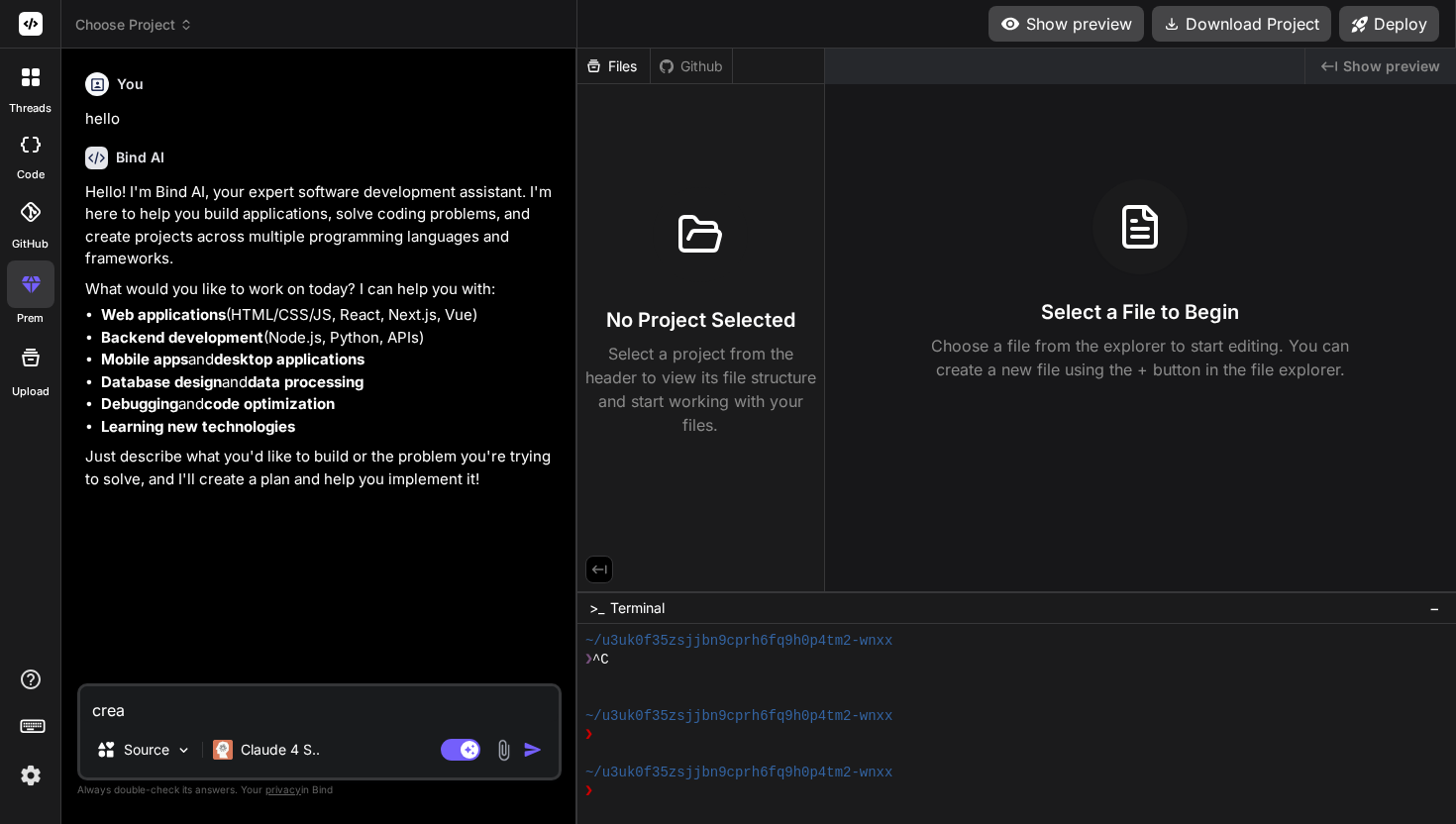 type on "creat" 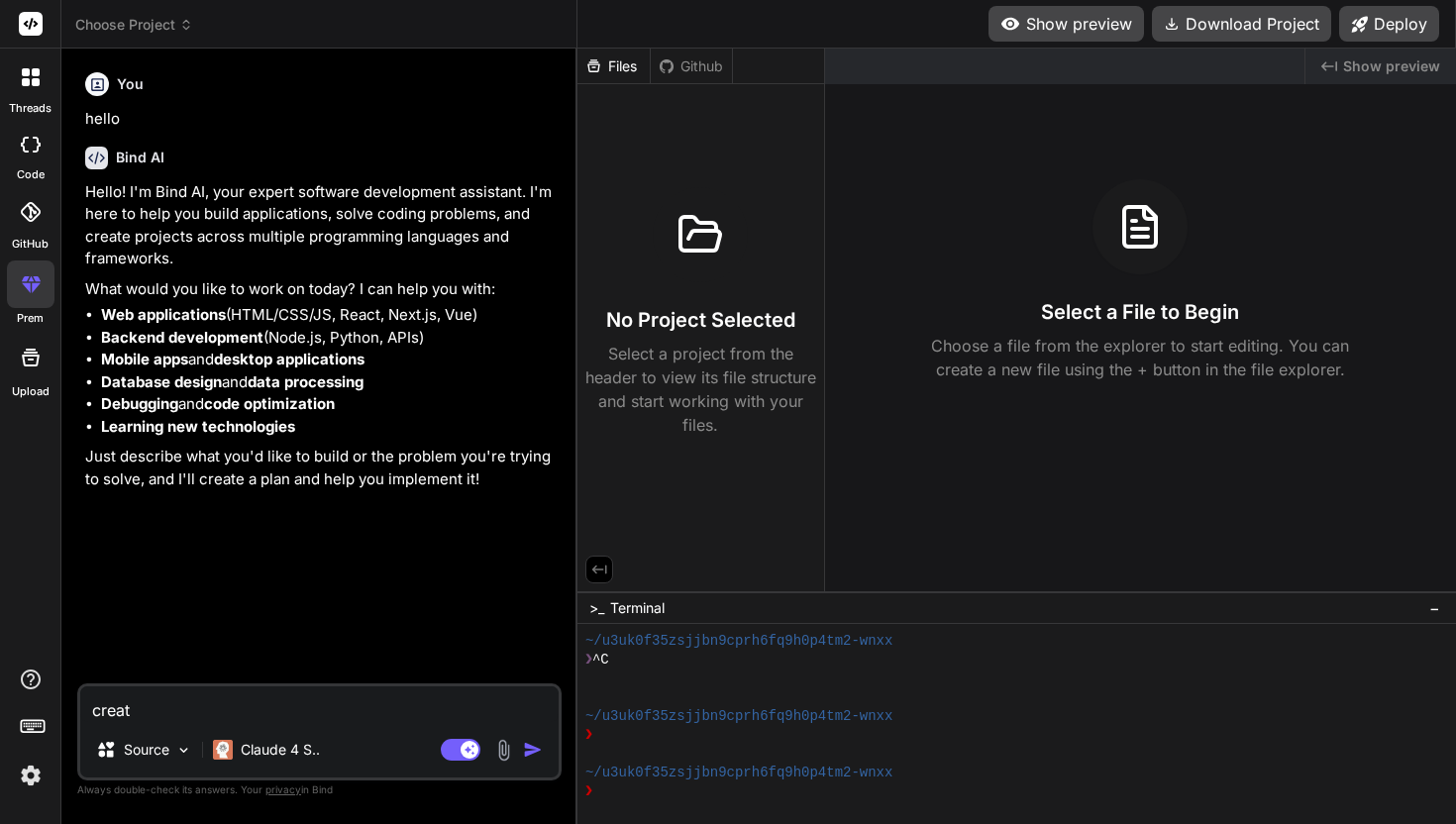 type on "create" 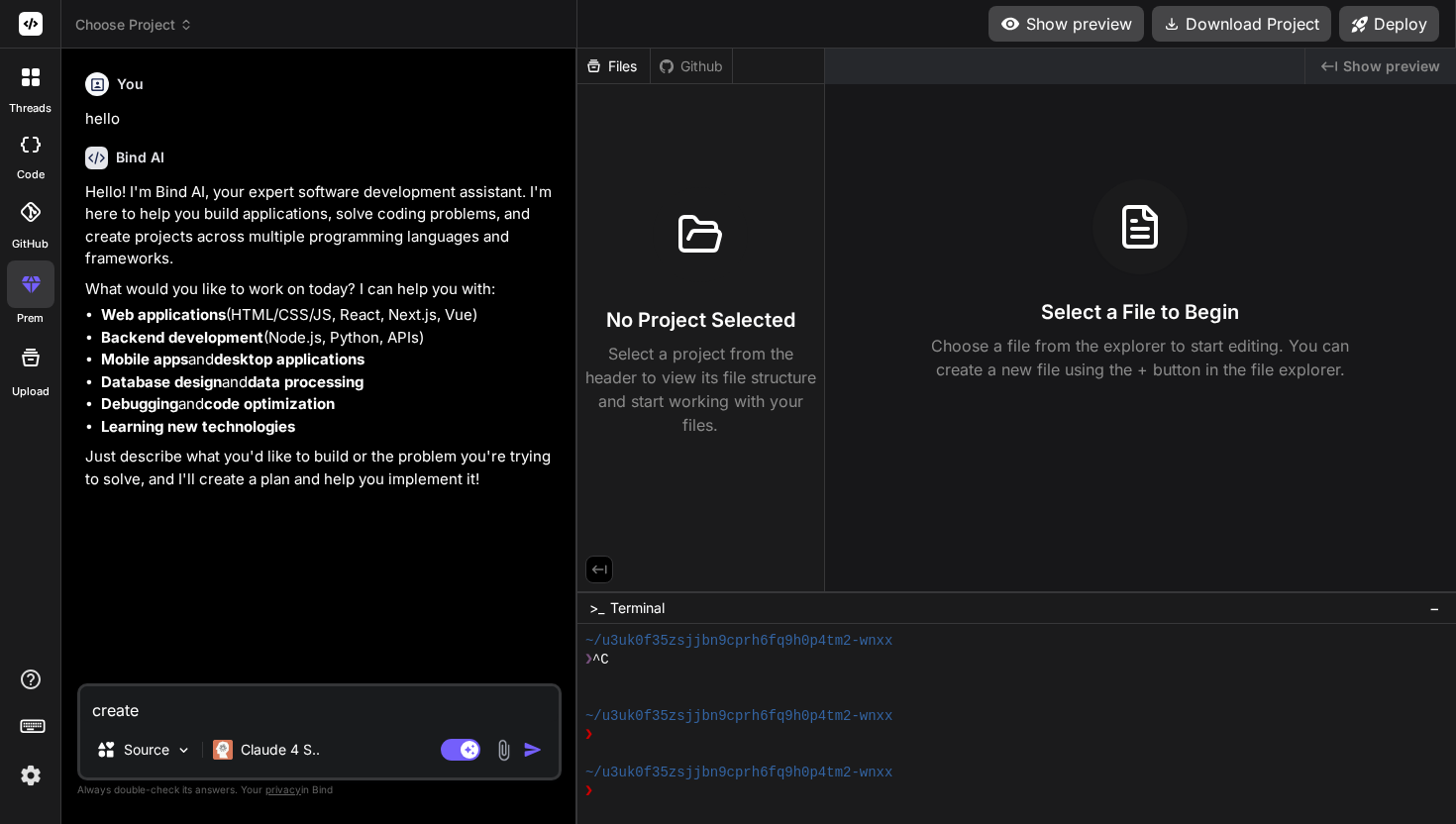 type on "createa" 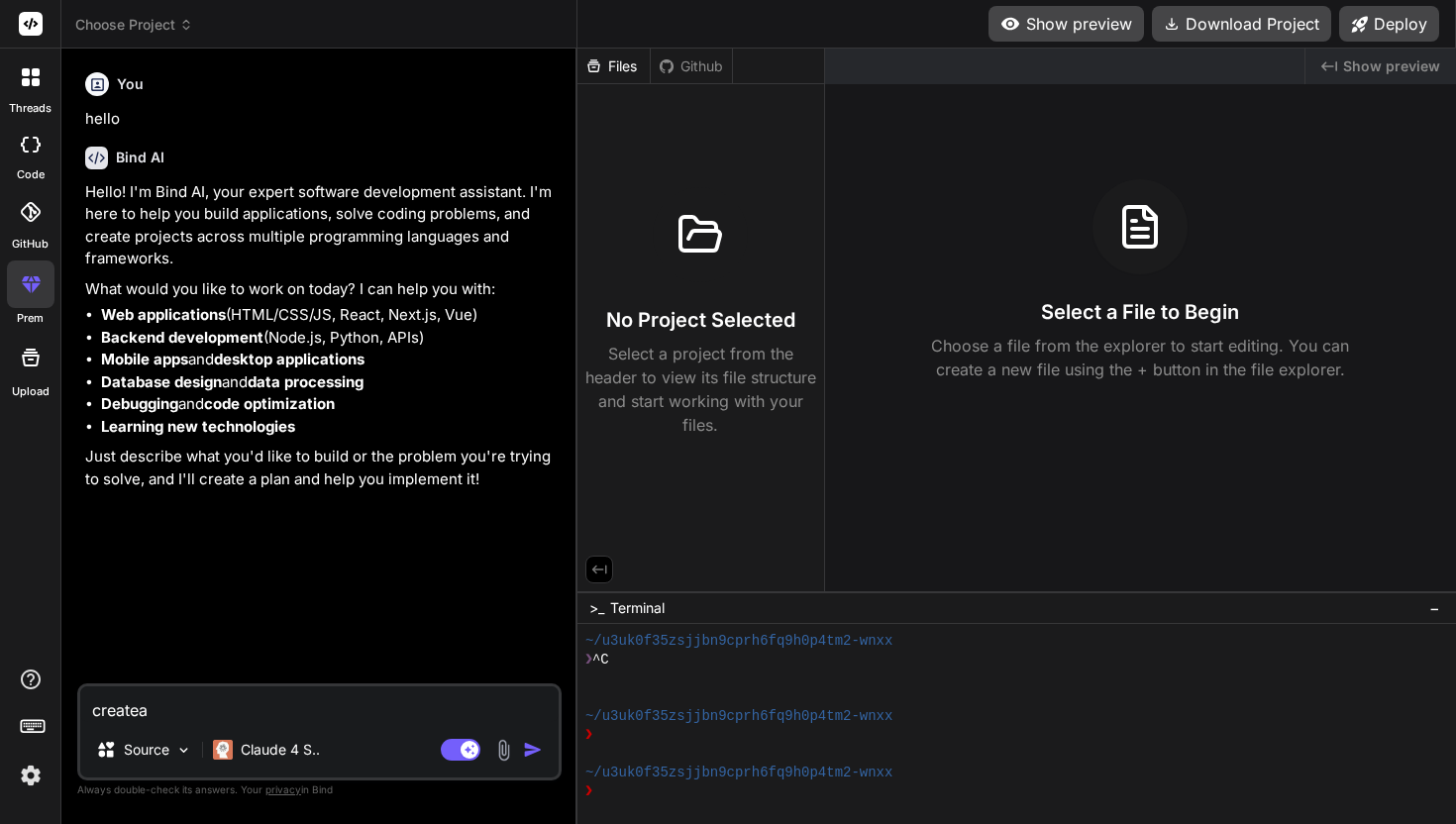 type on "createa" 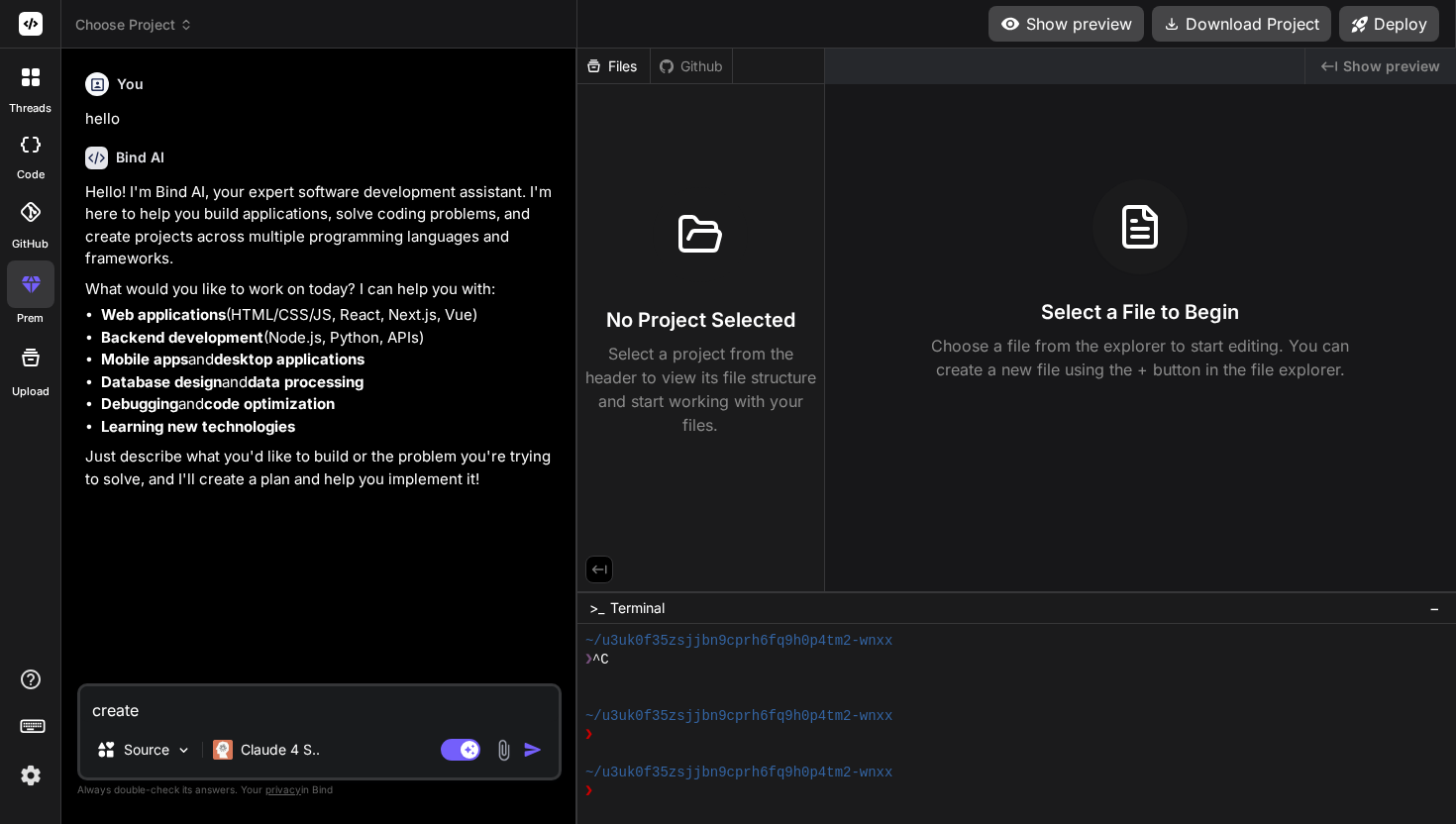 type on "createa" 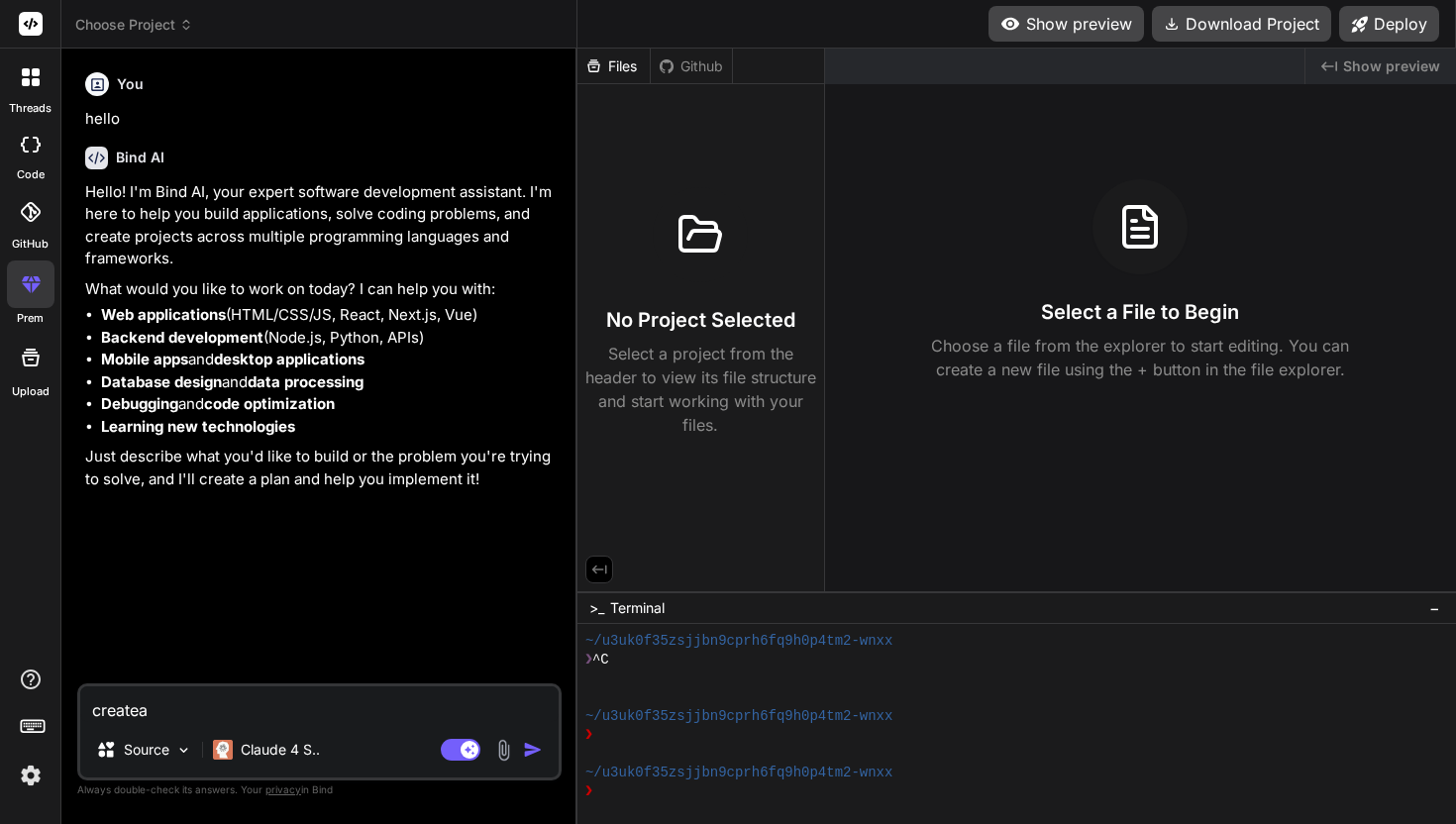 type on "createa" 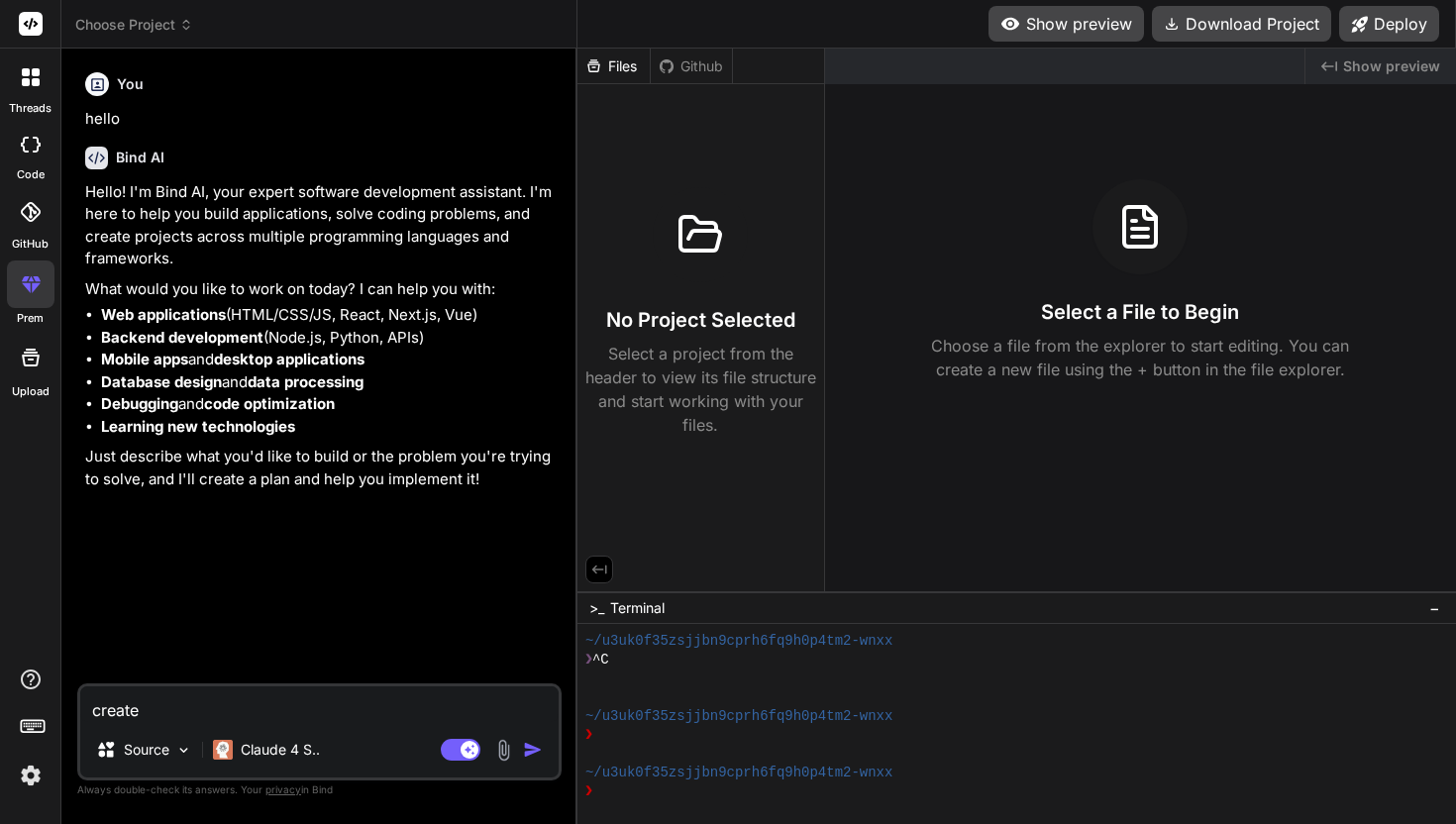 type on "create" 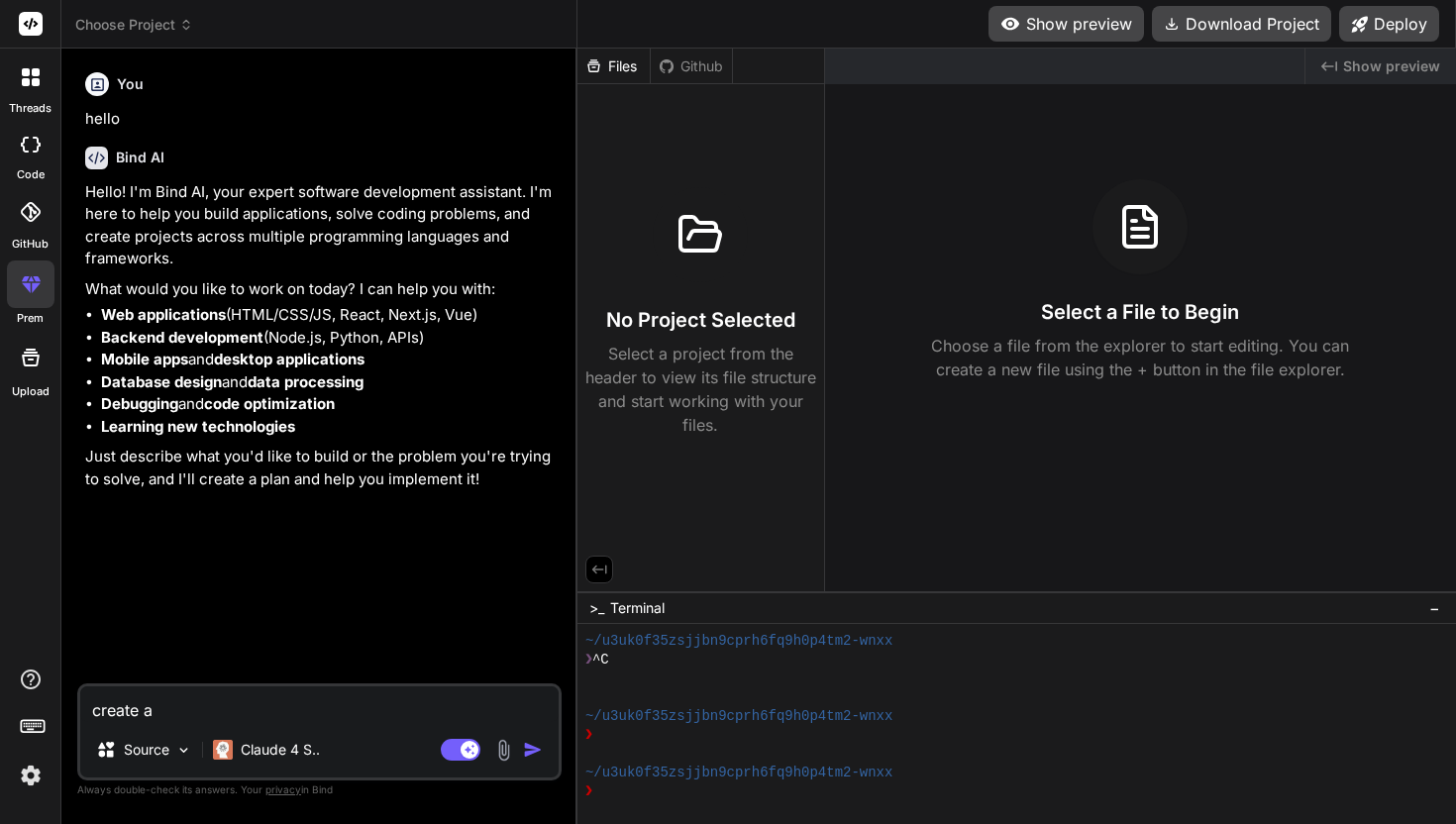 type on "create a" 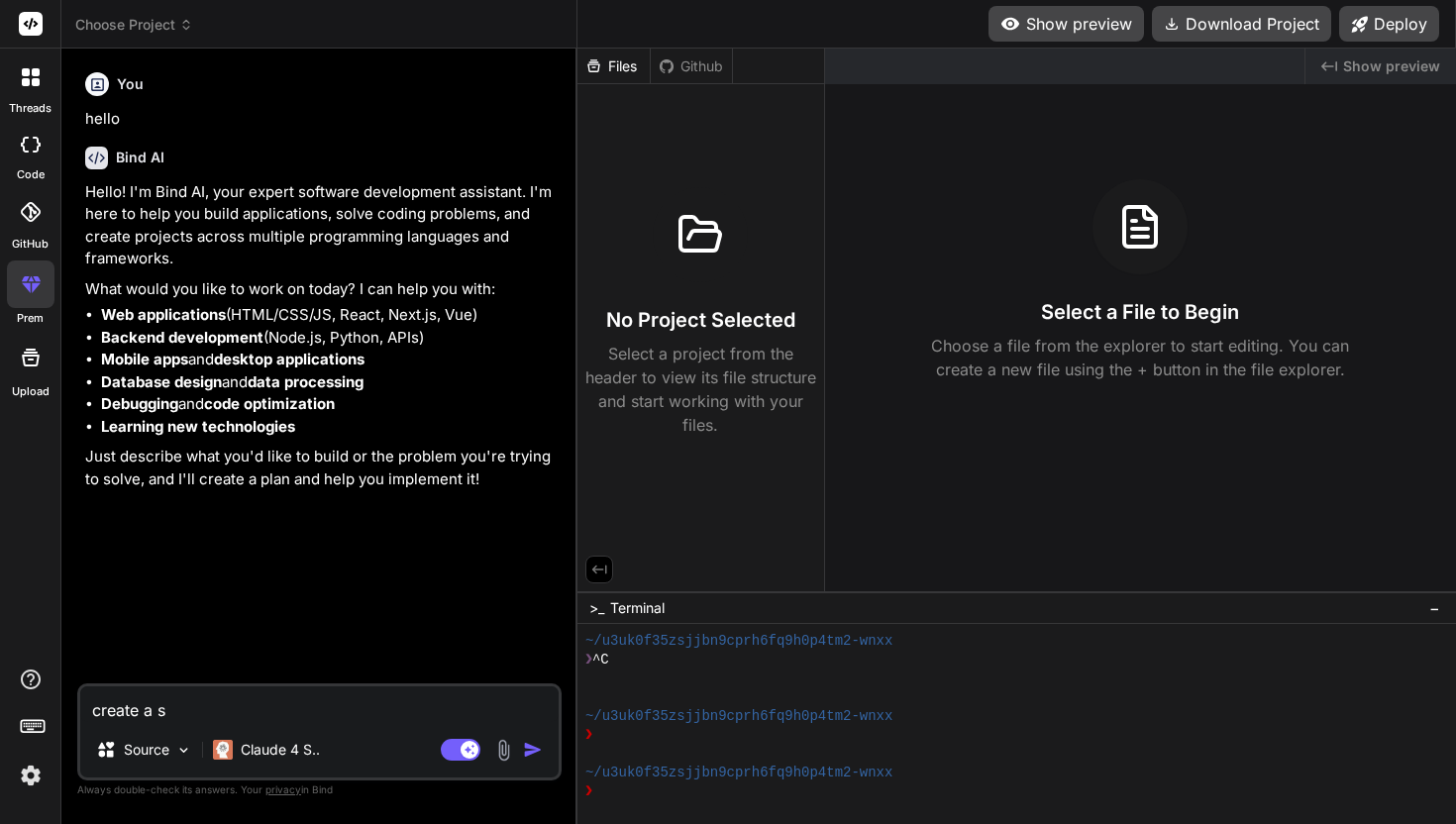 type on "create a sh" 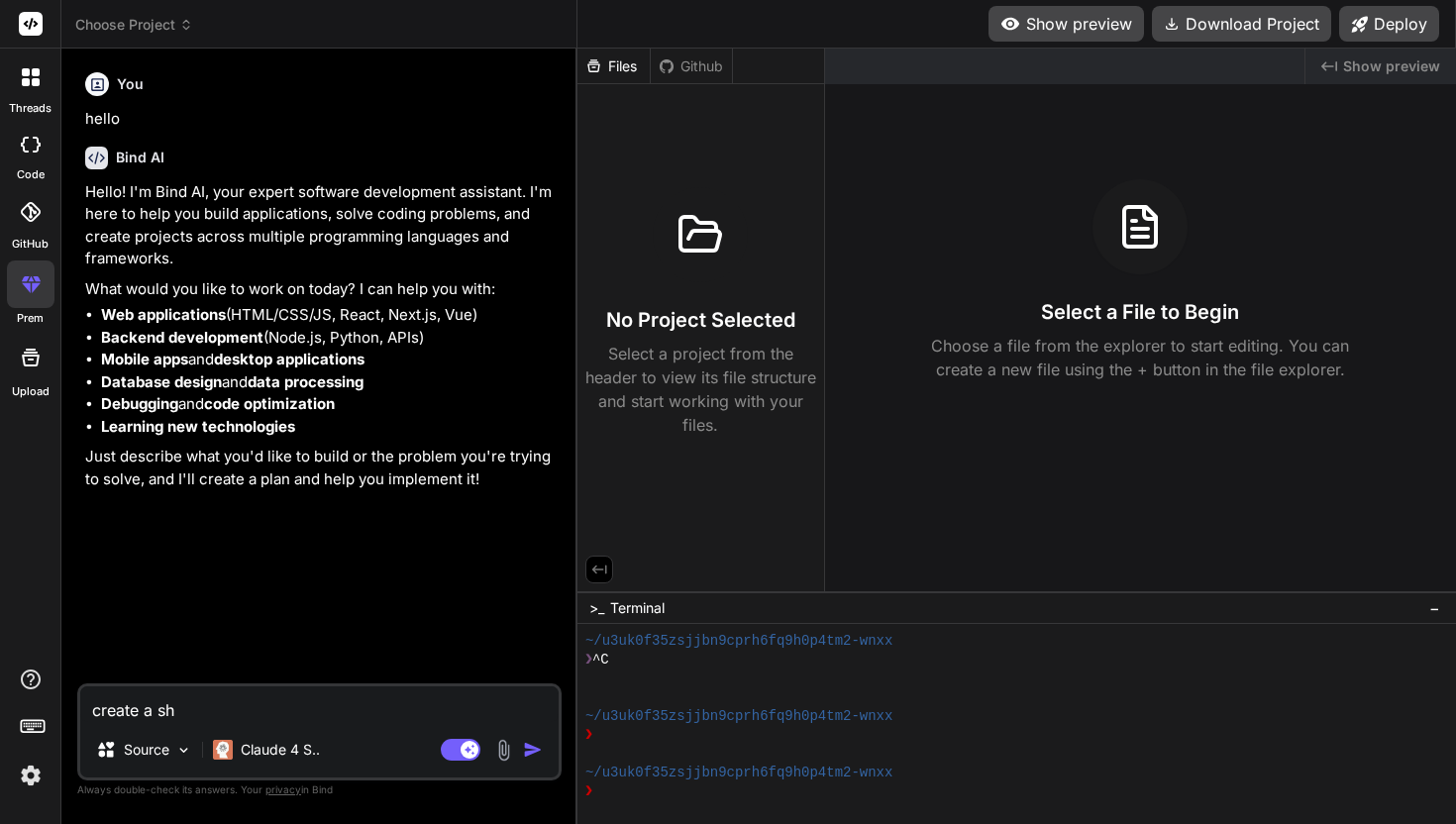 type on "create a shi" 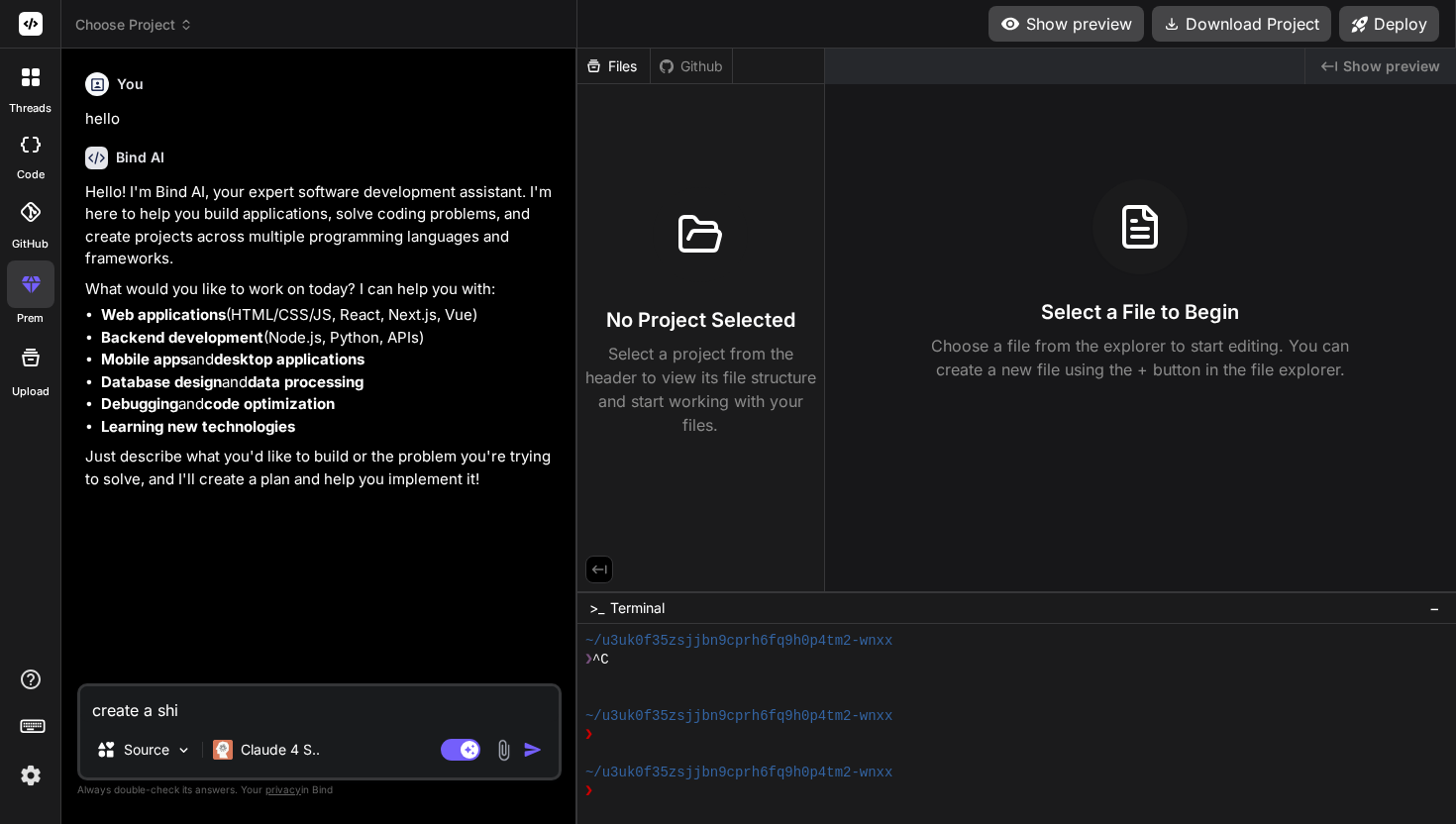 type on "create a ship" 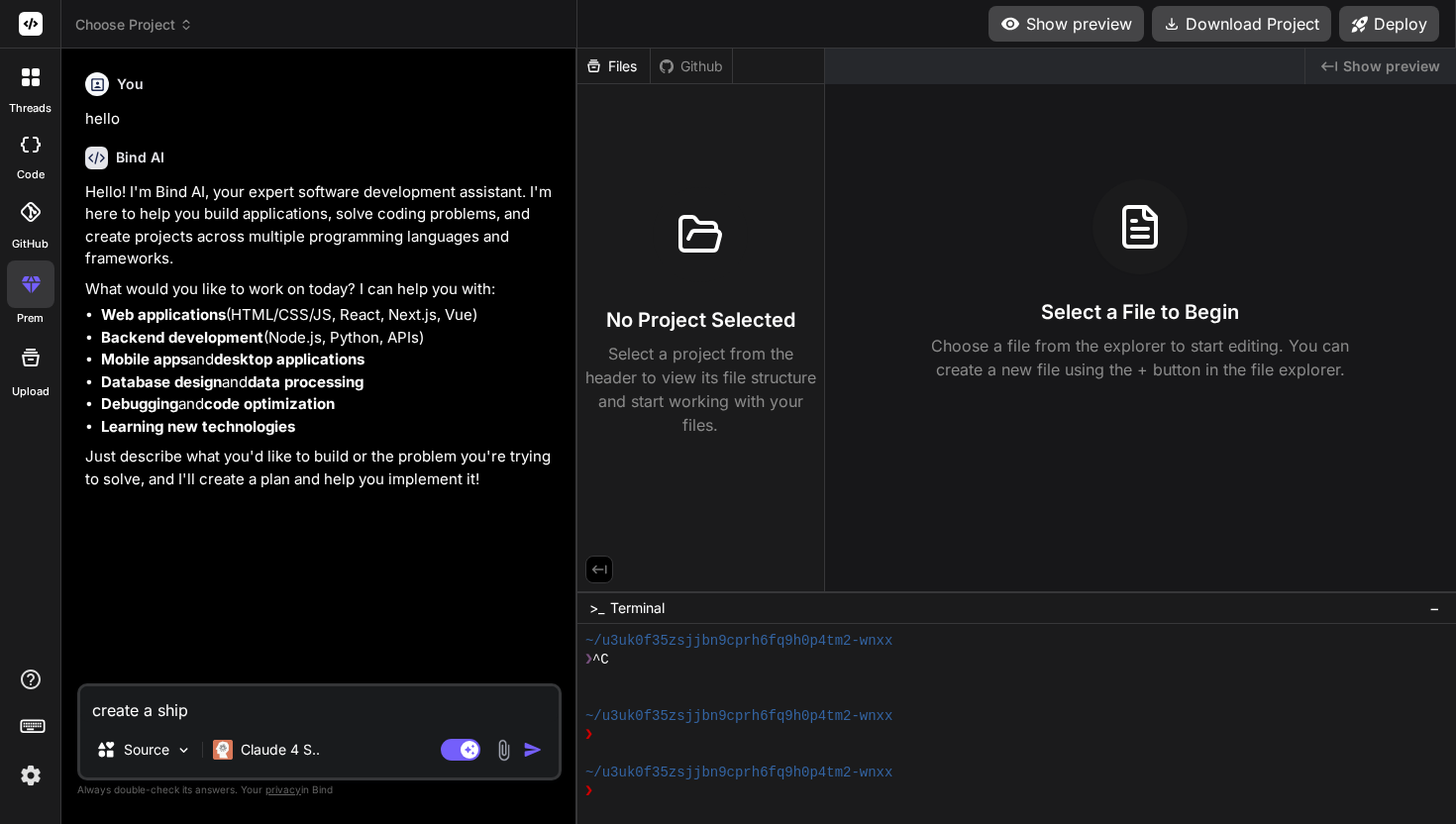 type on "create a shipm" 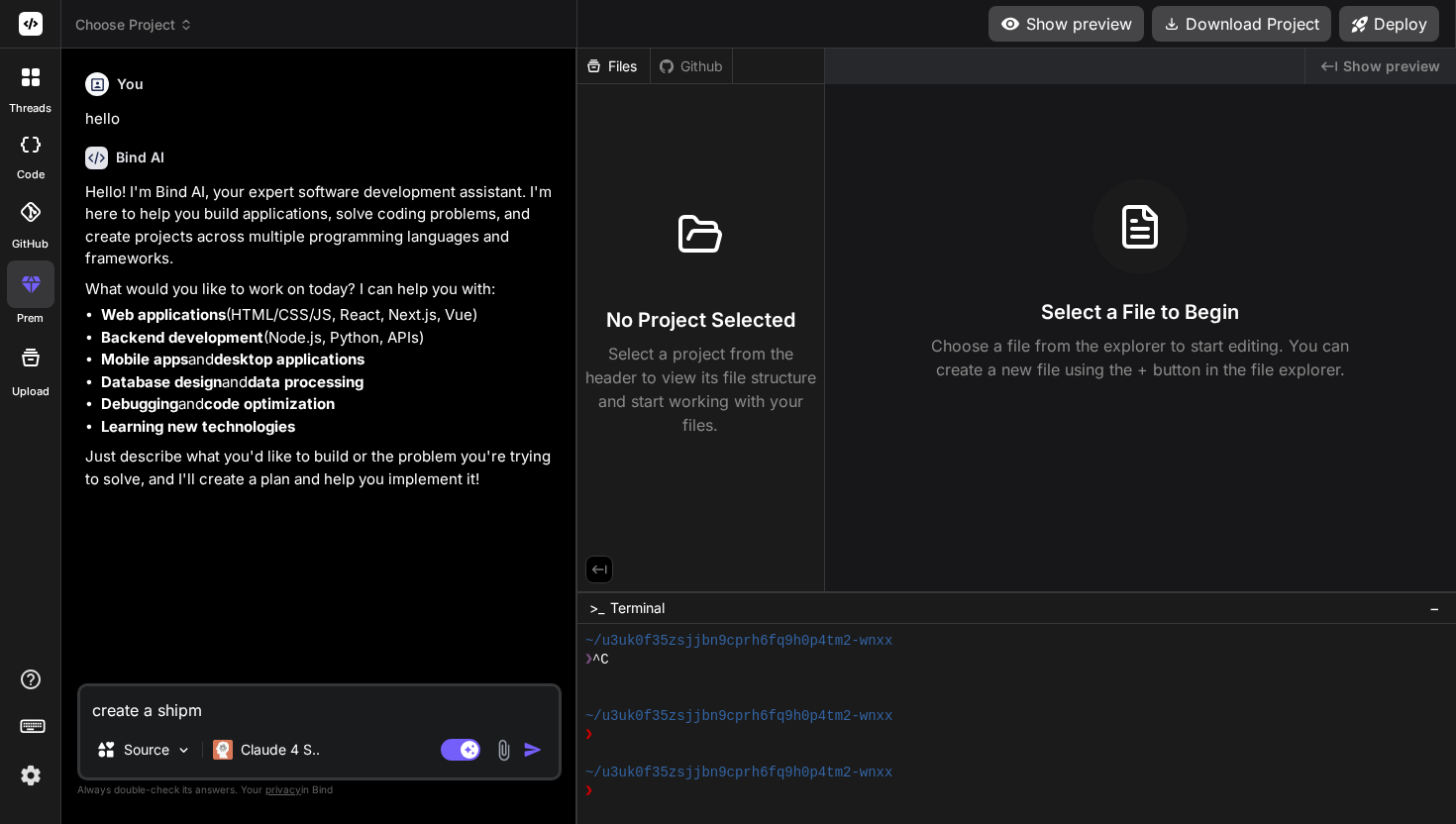type on "create a shipme" 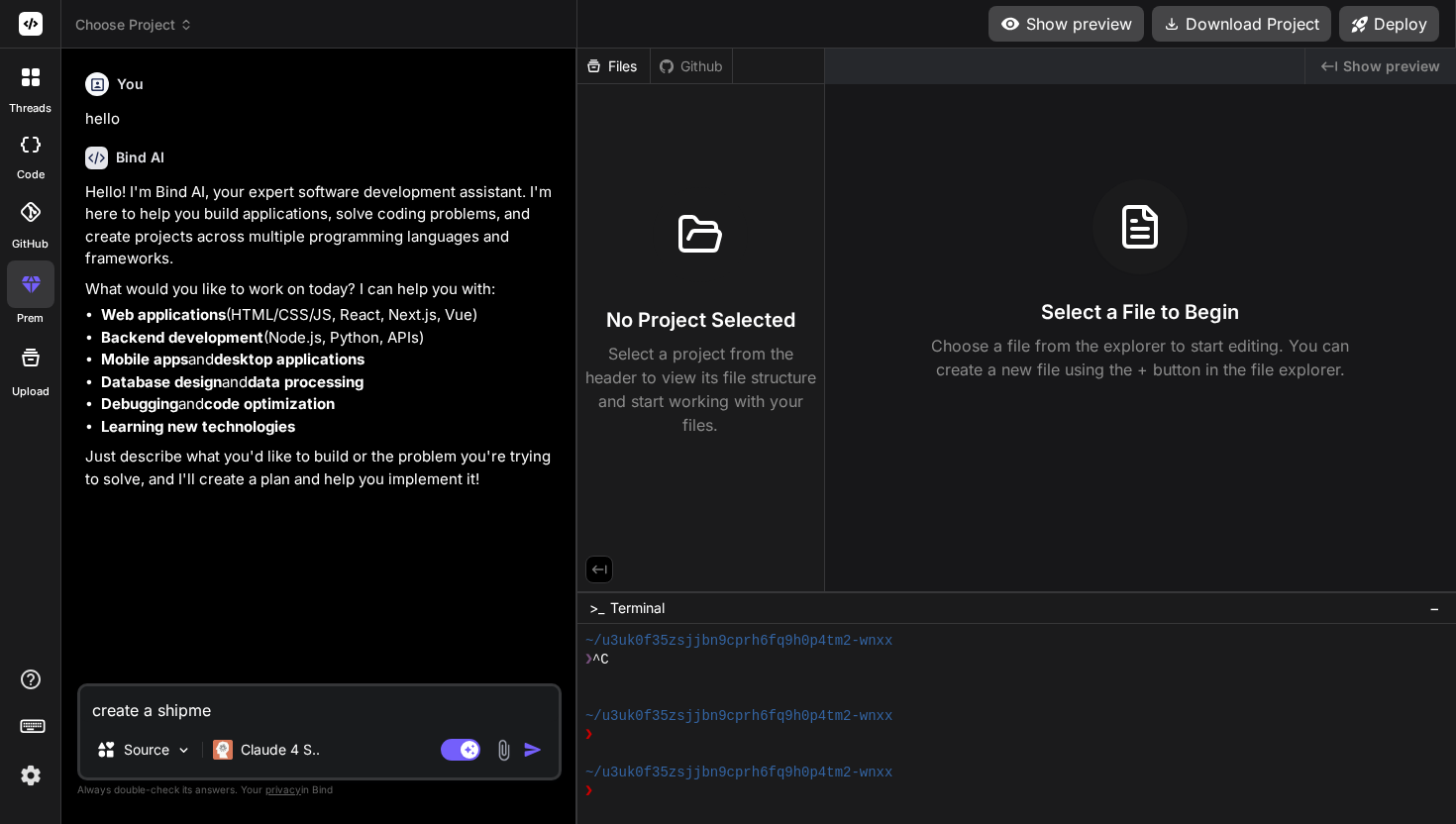 type on "create a shipmen" 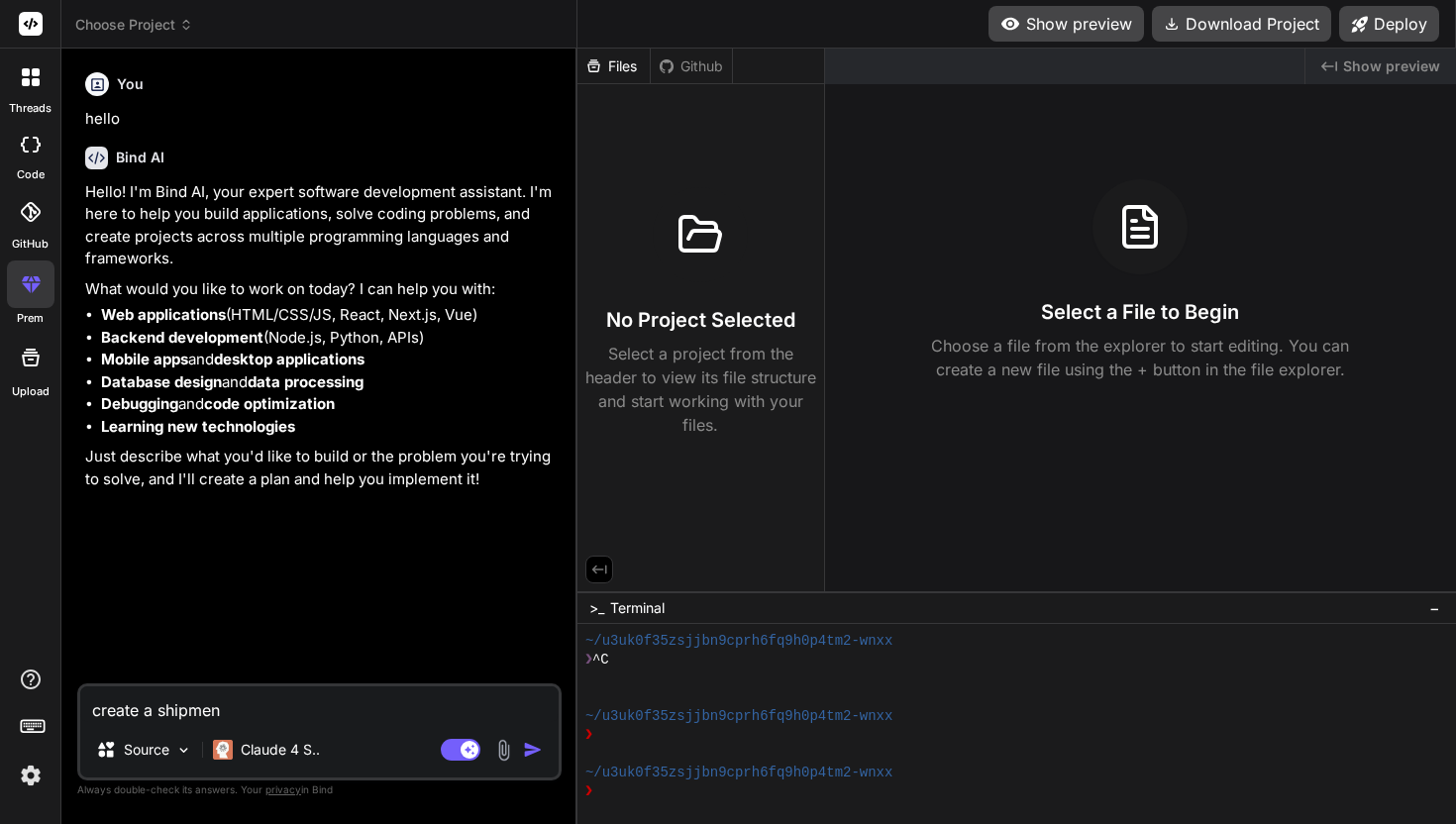 type on "create a shipment" 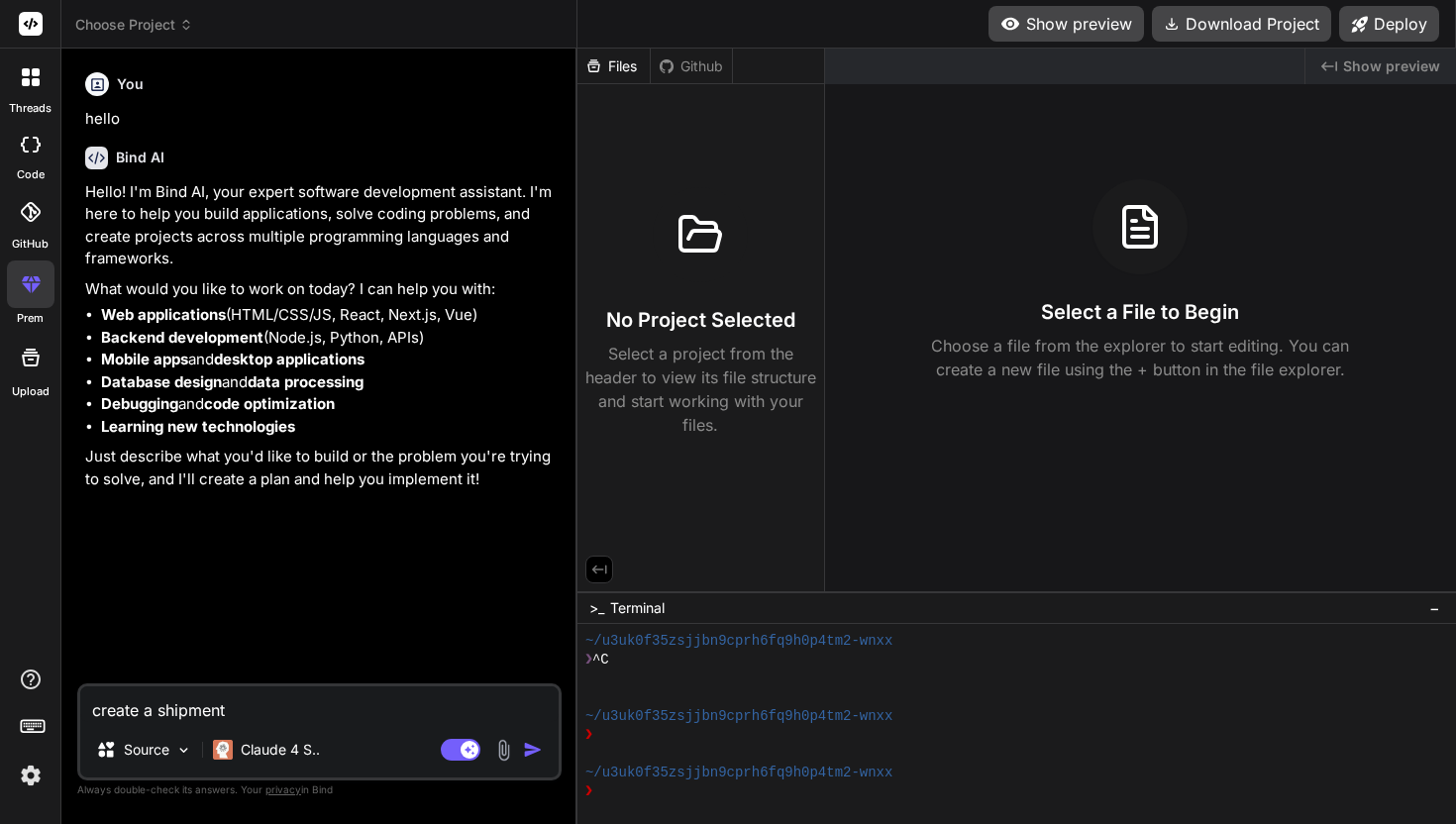 type on "create a shipment" 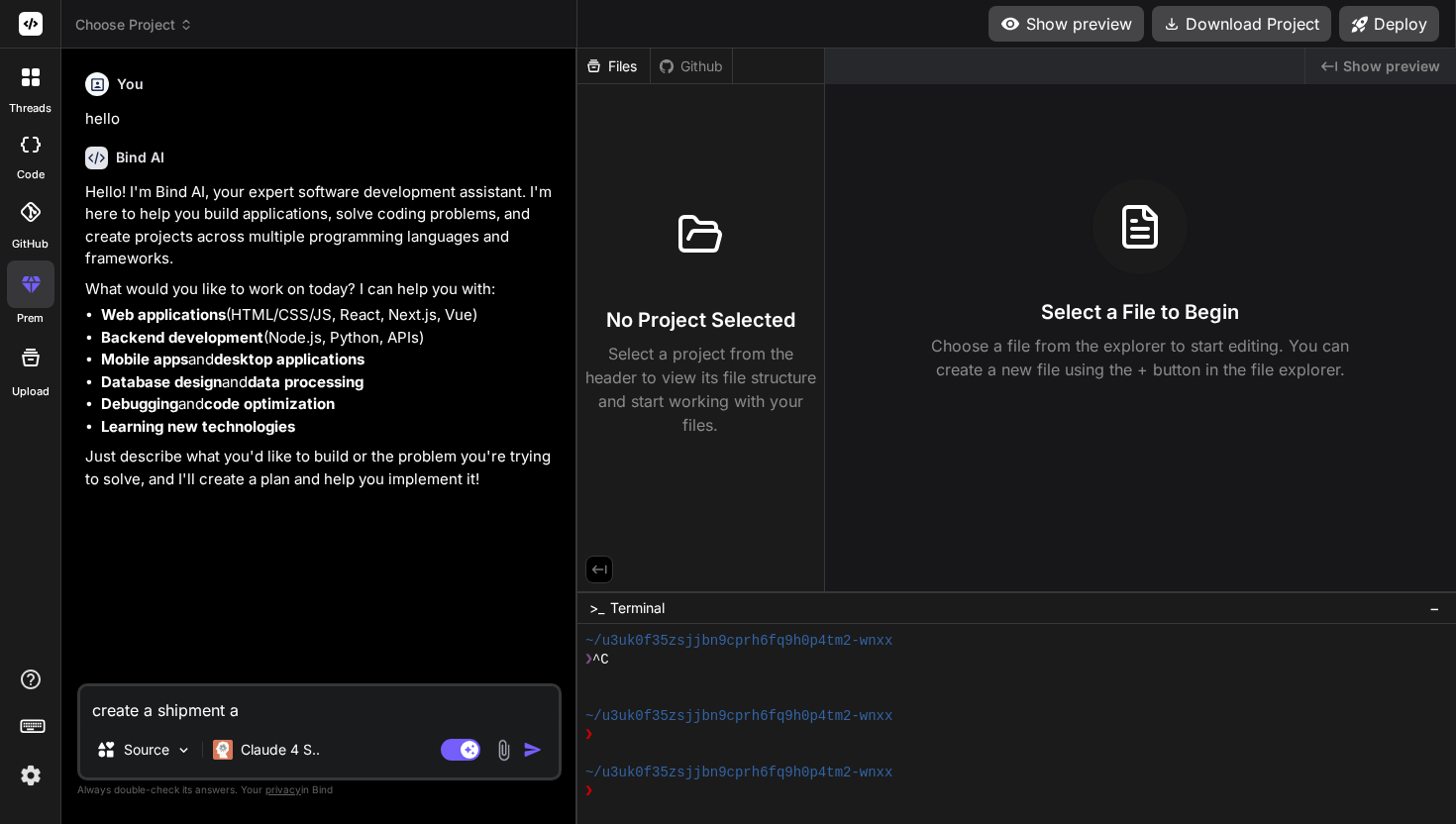 type on "create a shipment an" 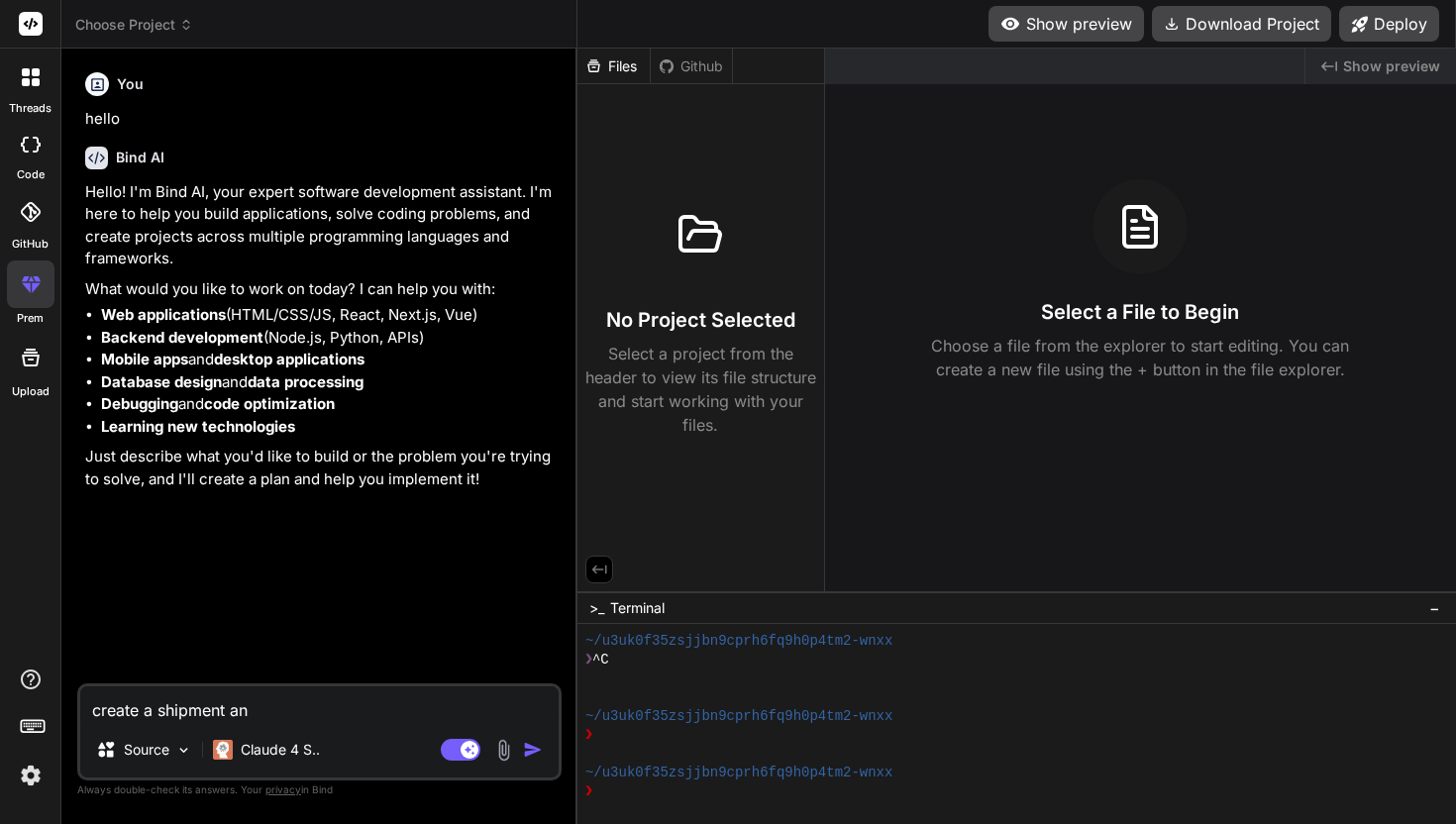 type on "create a shipment and" 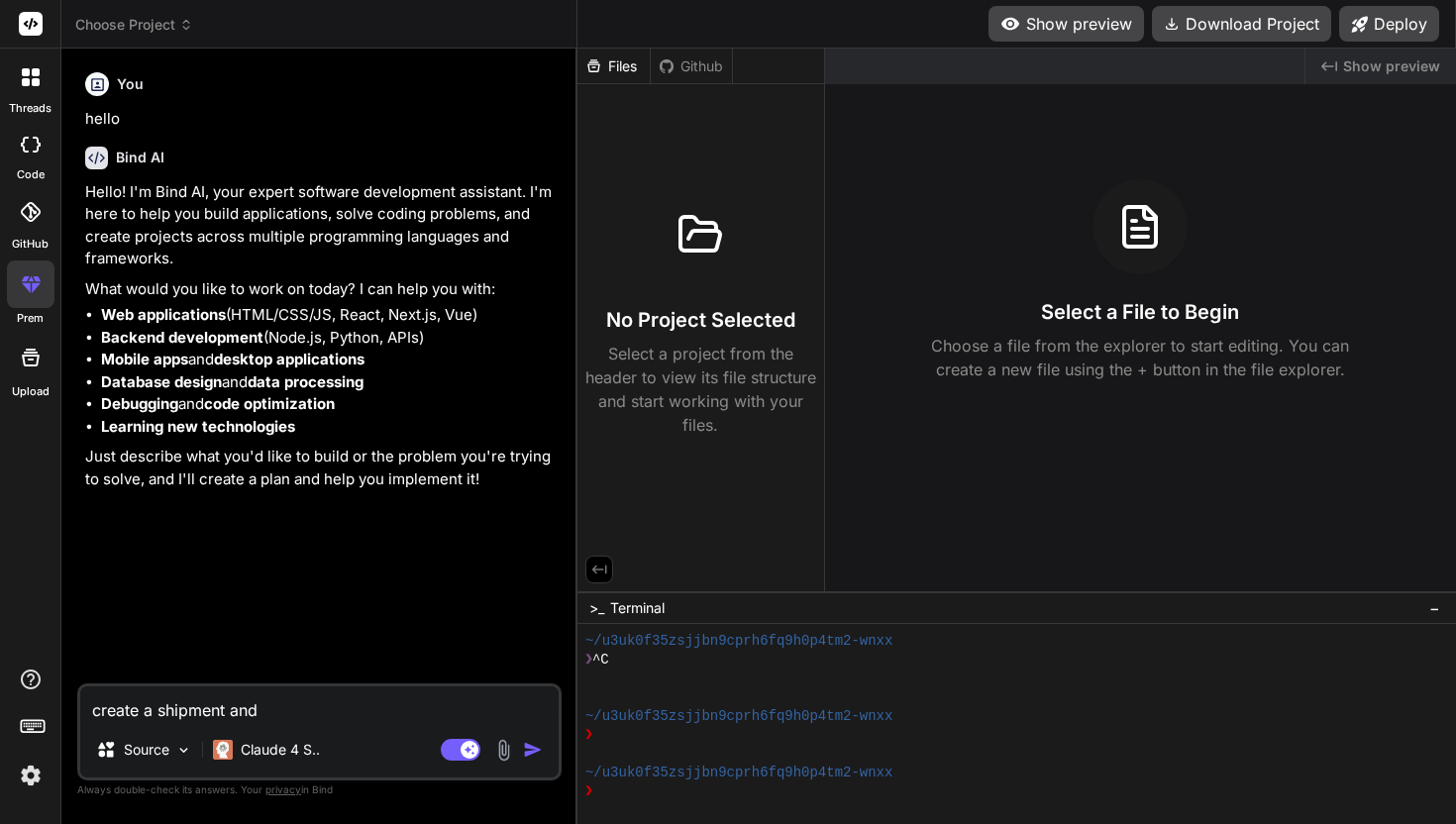 type on "create a shipment and" 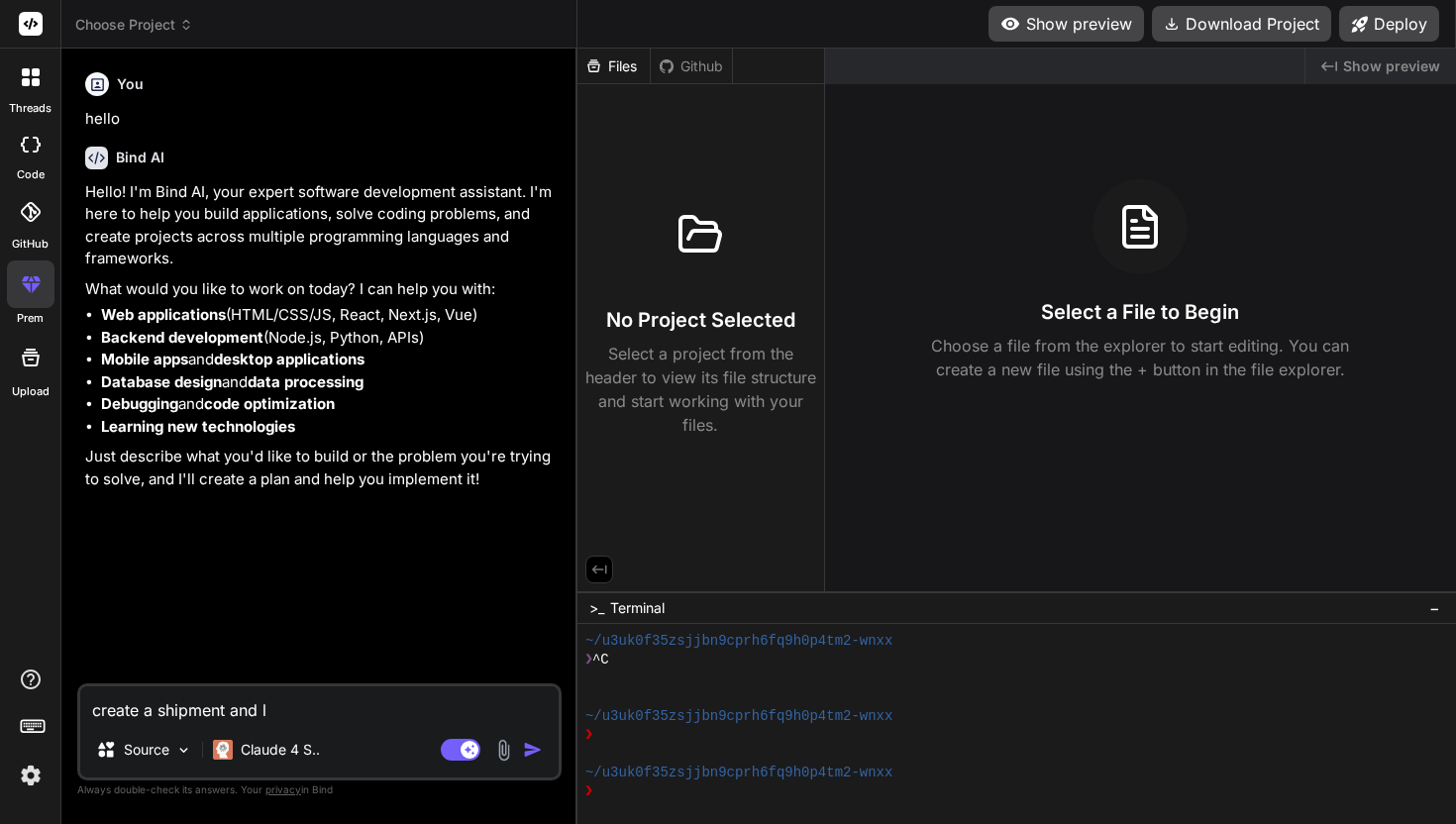 type on "create a shipment and lo" 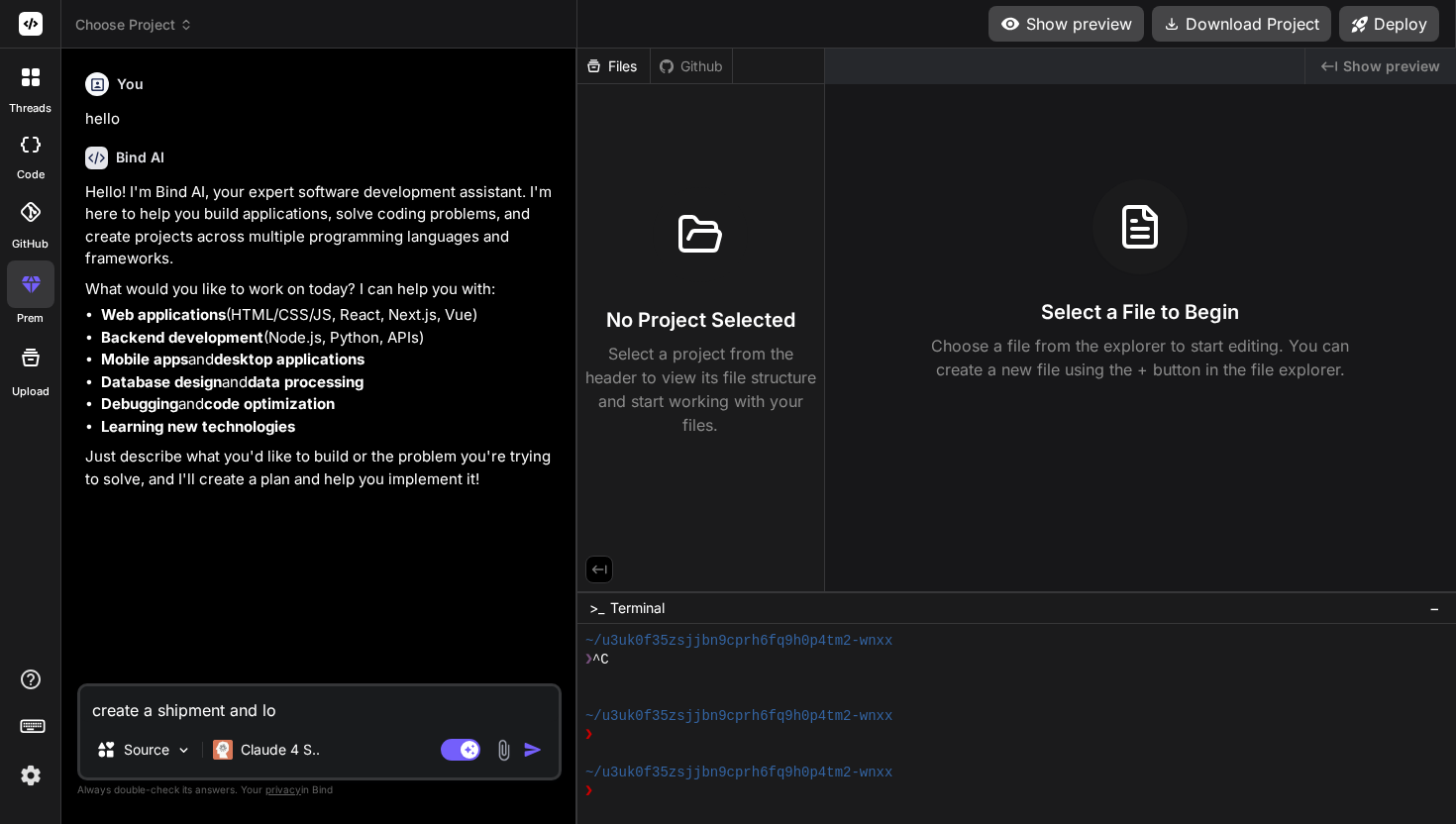 type on "create a shipment and loa" 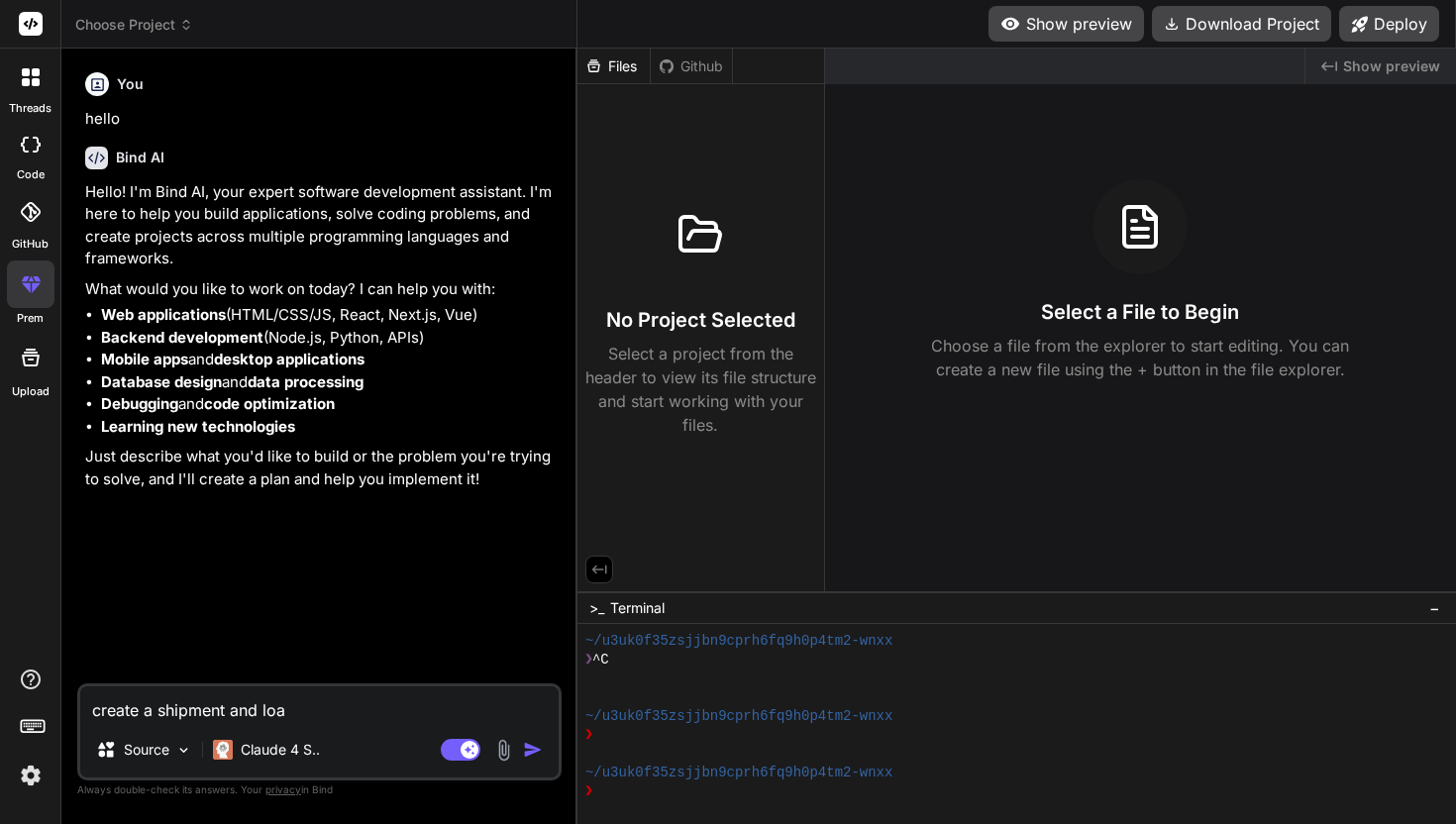 type on "create a shipment and load" 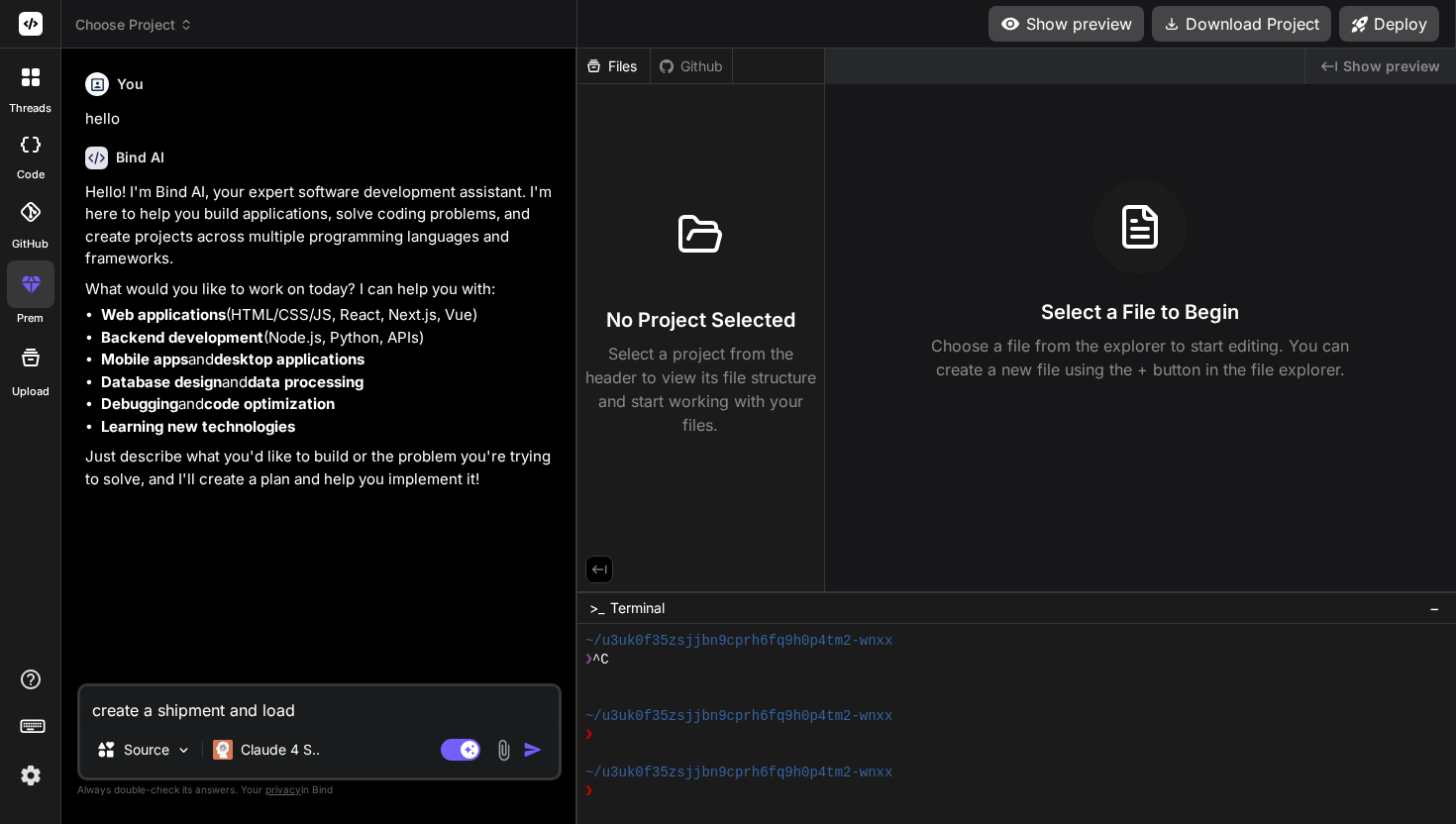 type on "create a shipment and loadi" 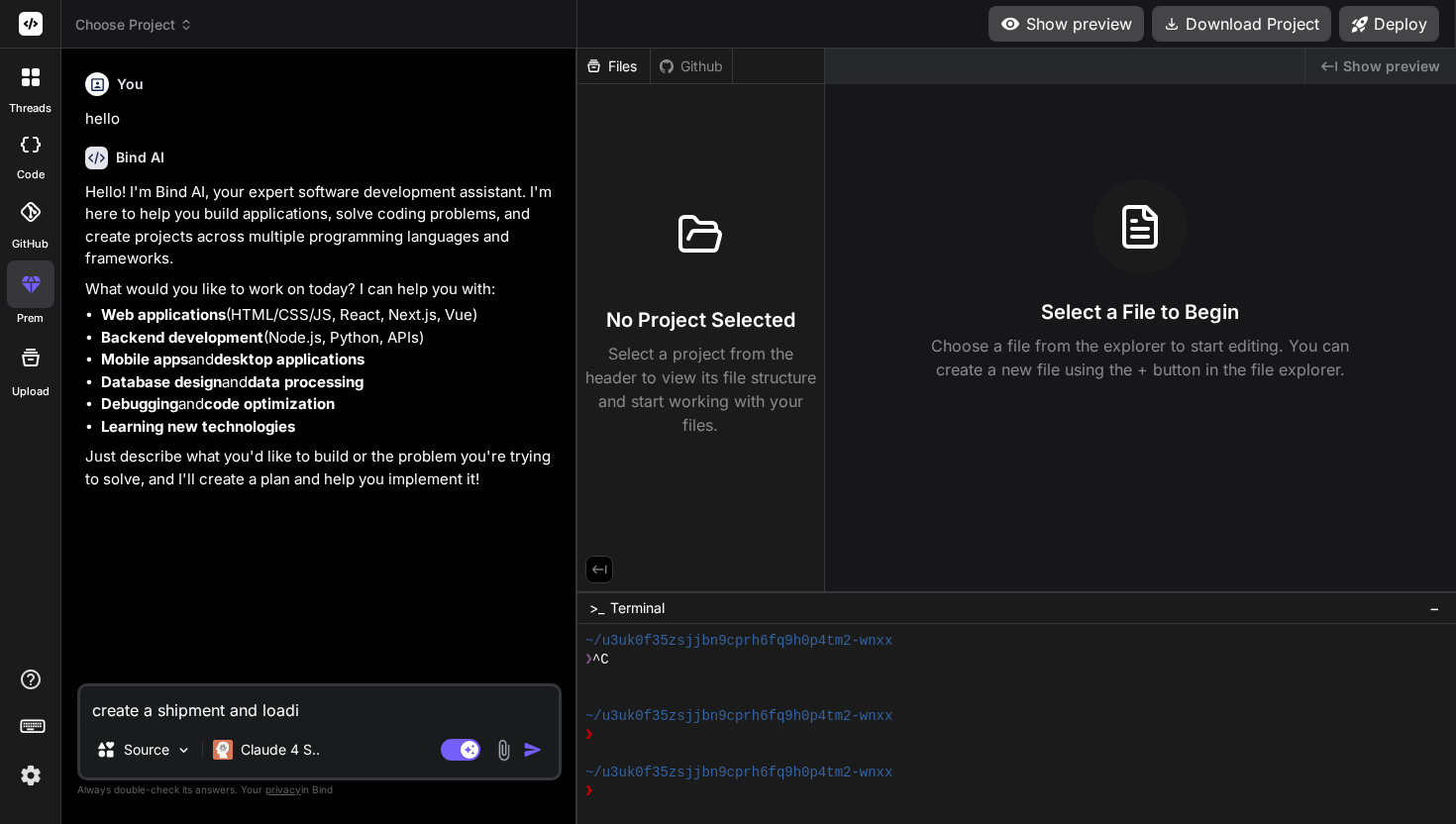 type on "create a shipment and loadin" 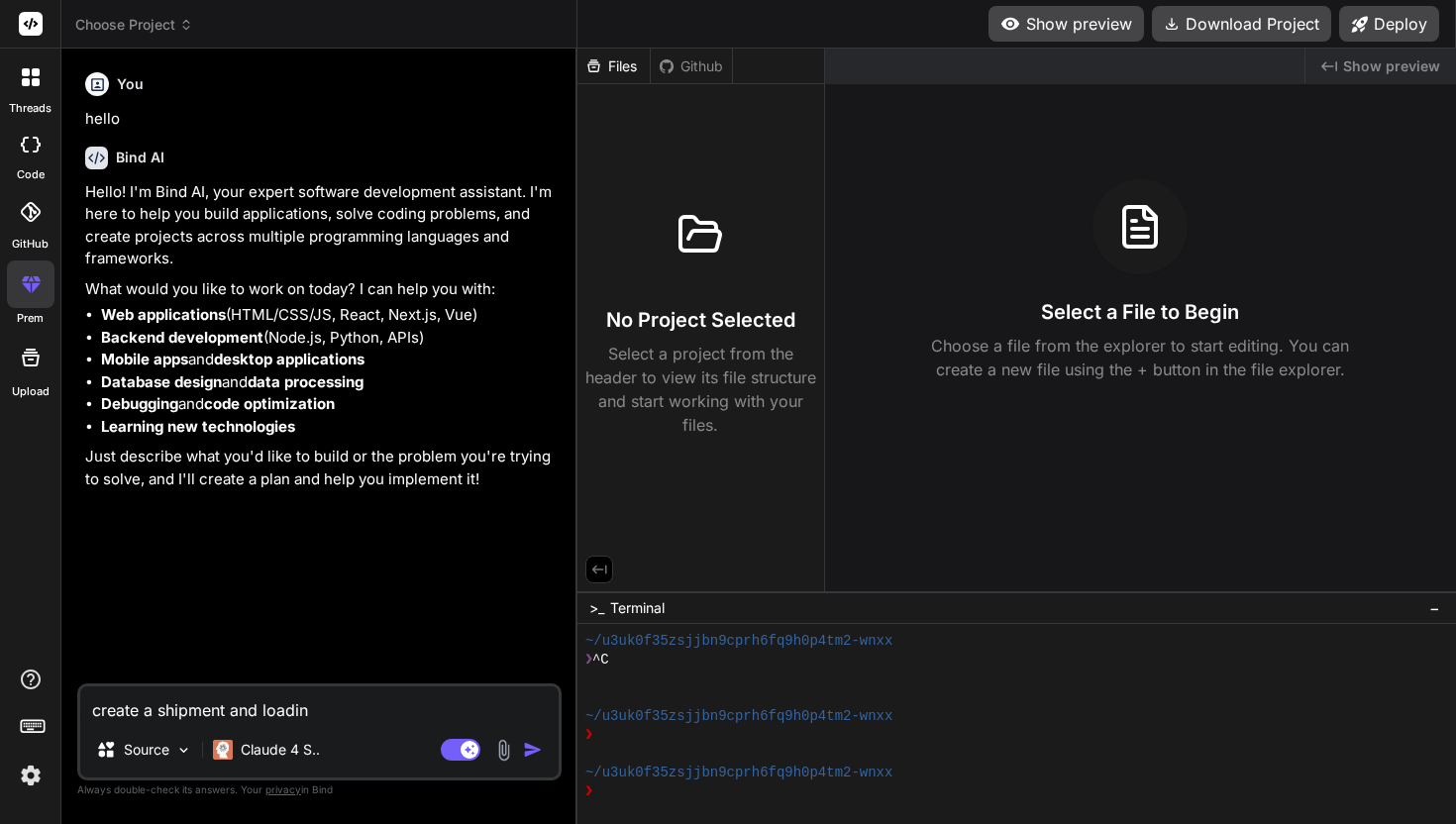 type on "create a shipment and loading" 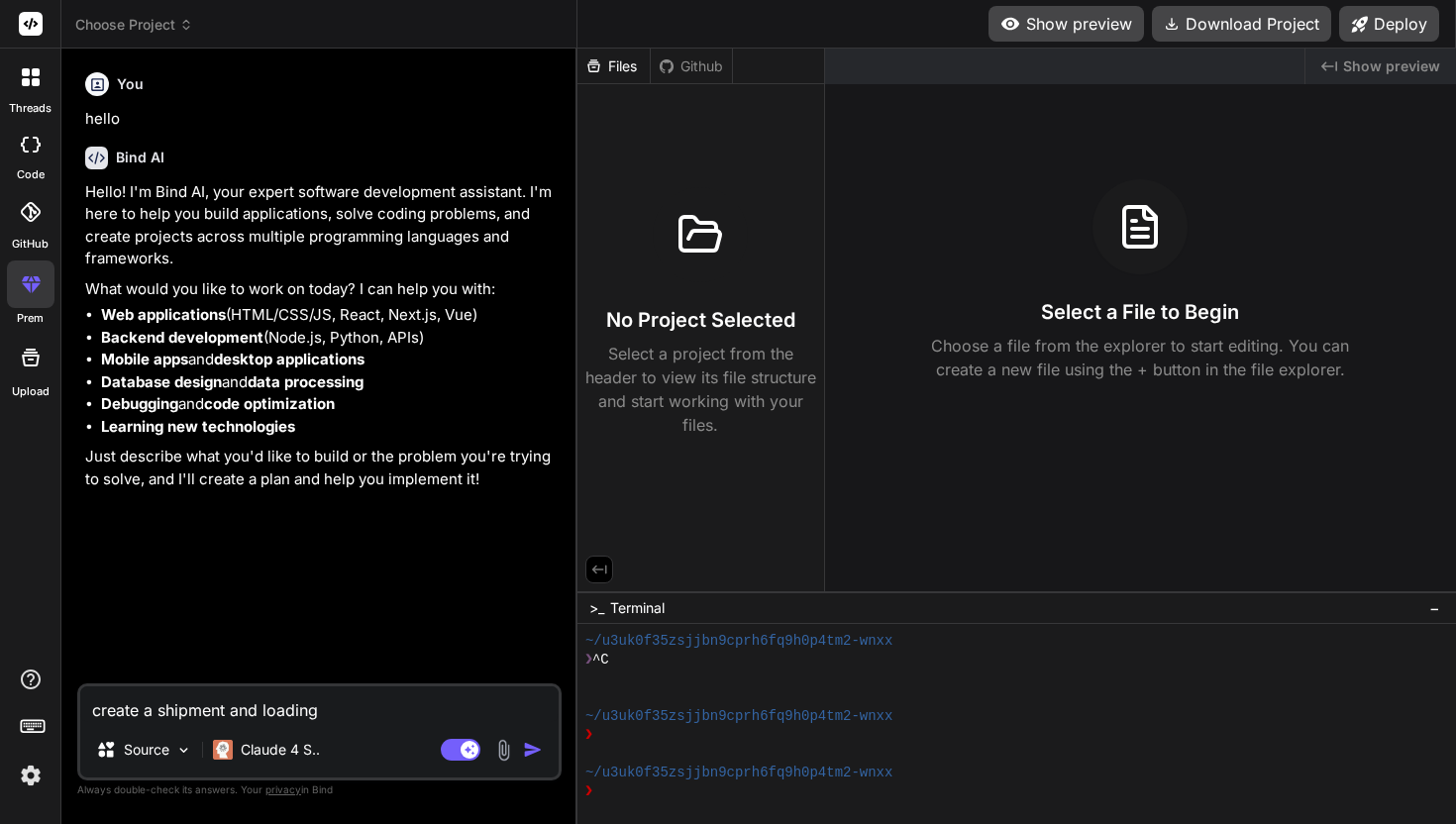 type on "create a shipment and loading" 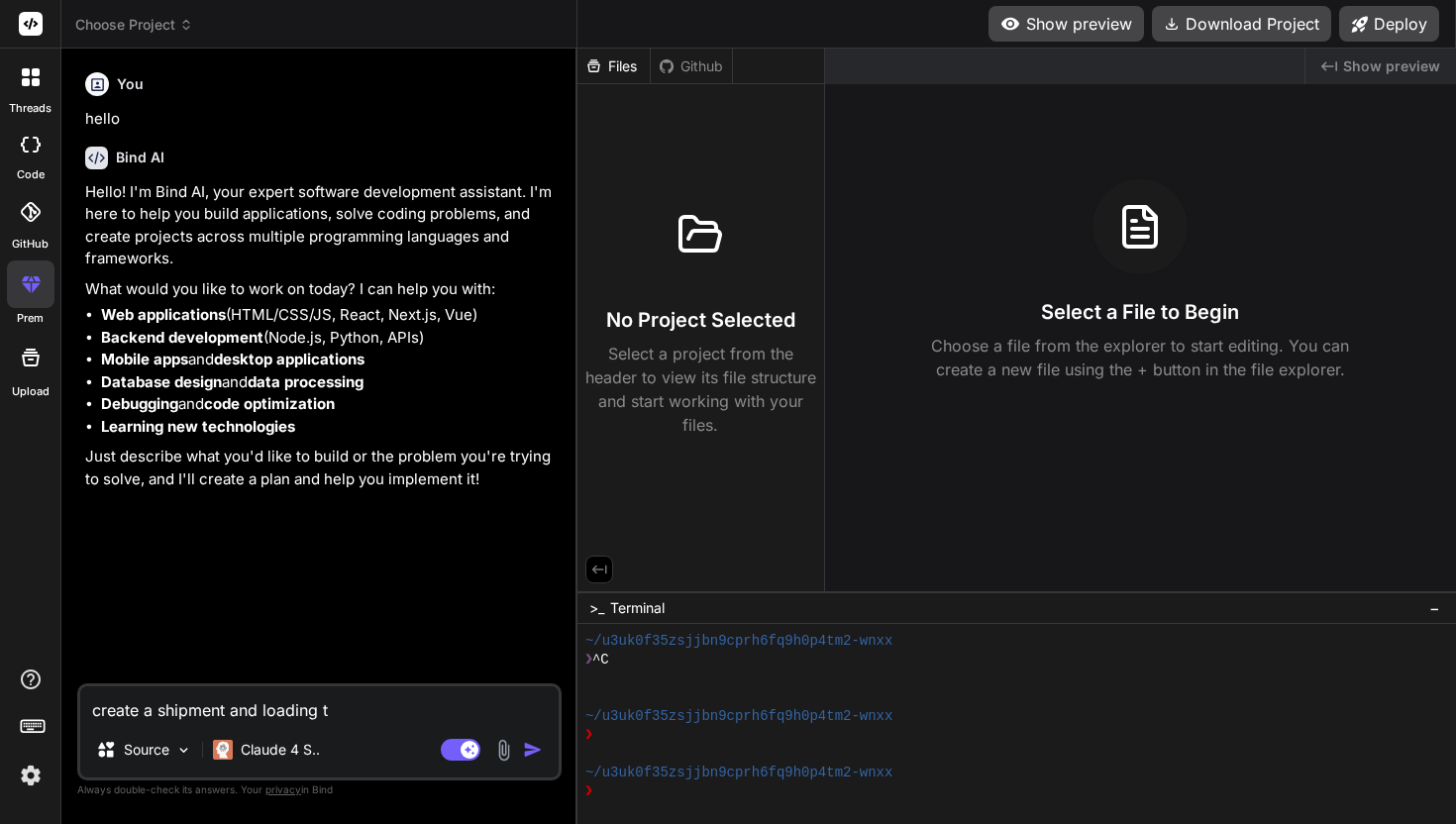 type on "create a shipment and loading tr" 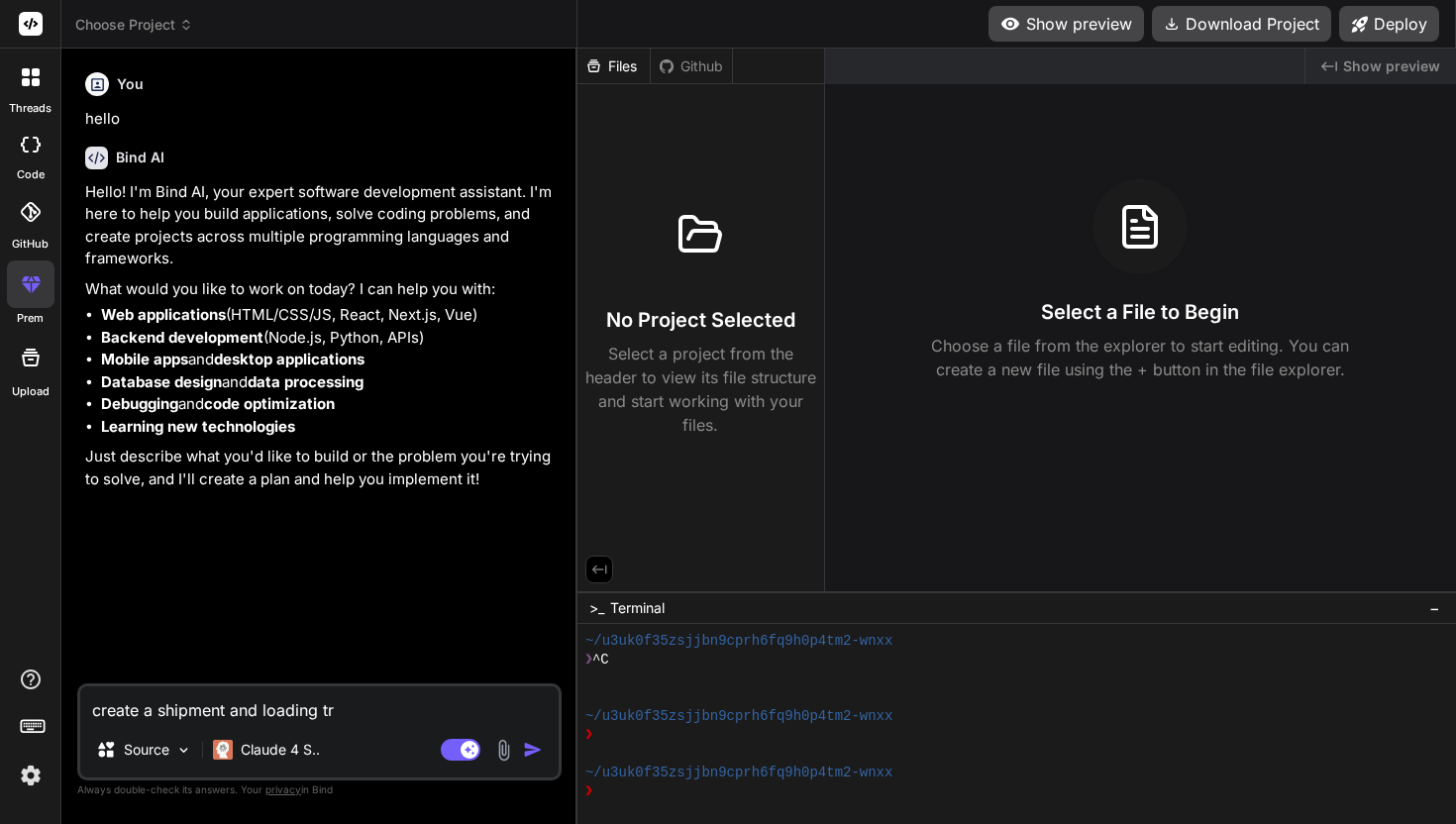 type on "create a shipment and loading tra" 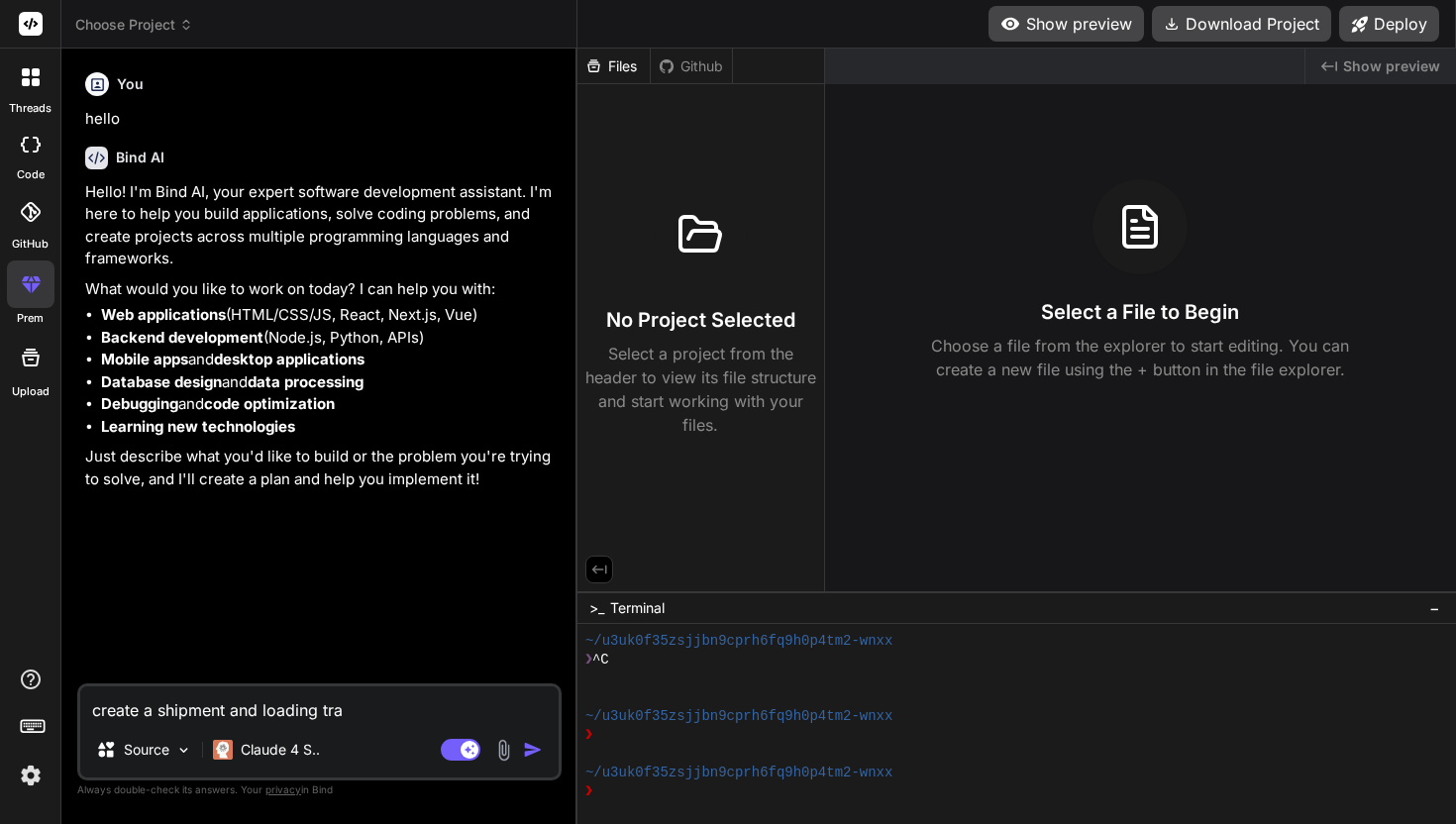 type on "create a shipment and loading trac" 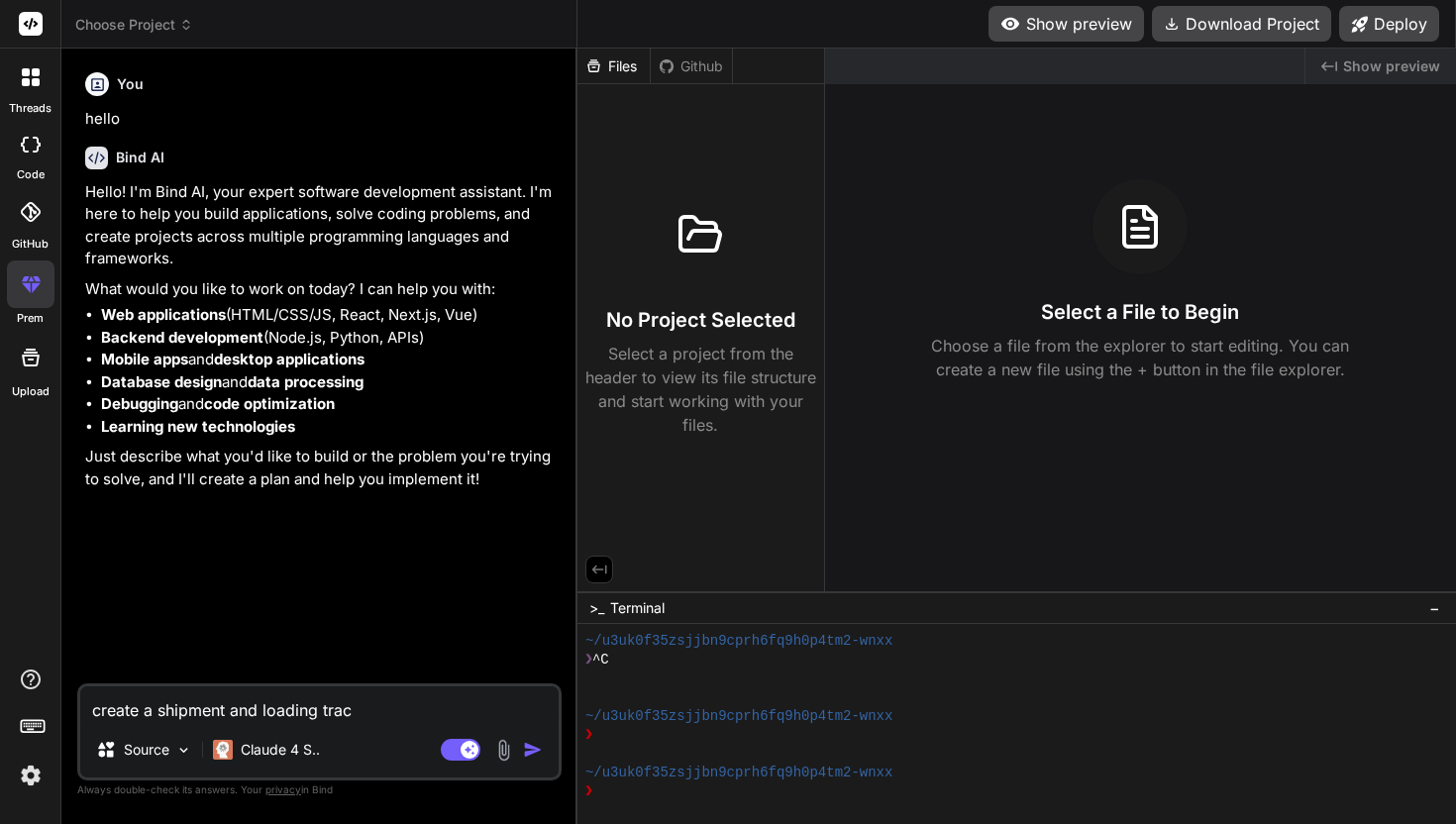 type on "create a shipment and loading track" 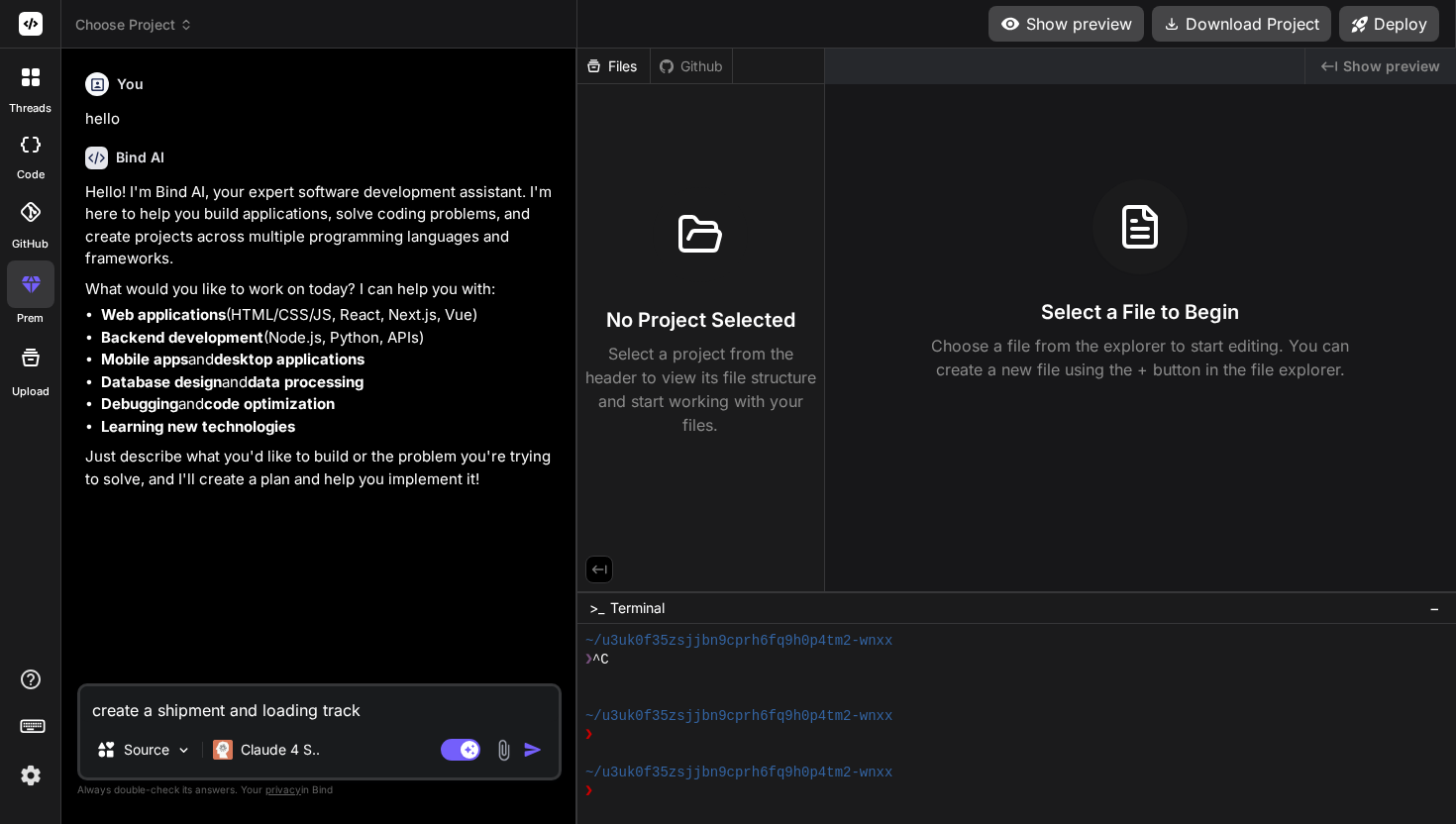 type on "create a shipment and loading tracki" 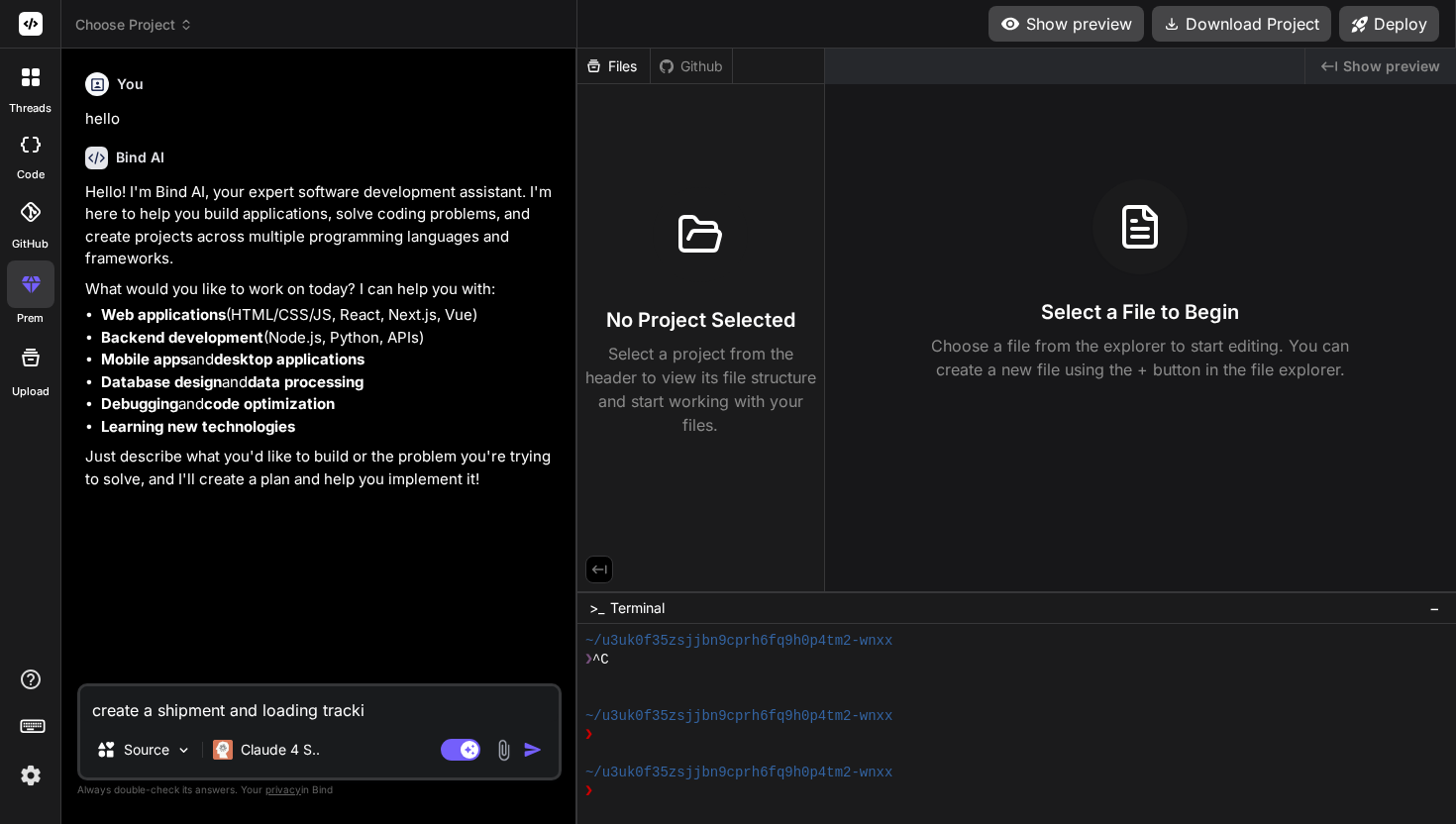 type on "create a shipment and loading trackin" 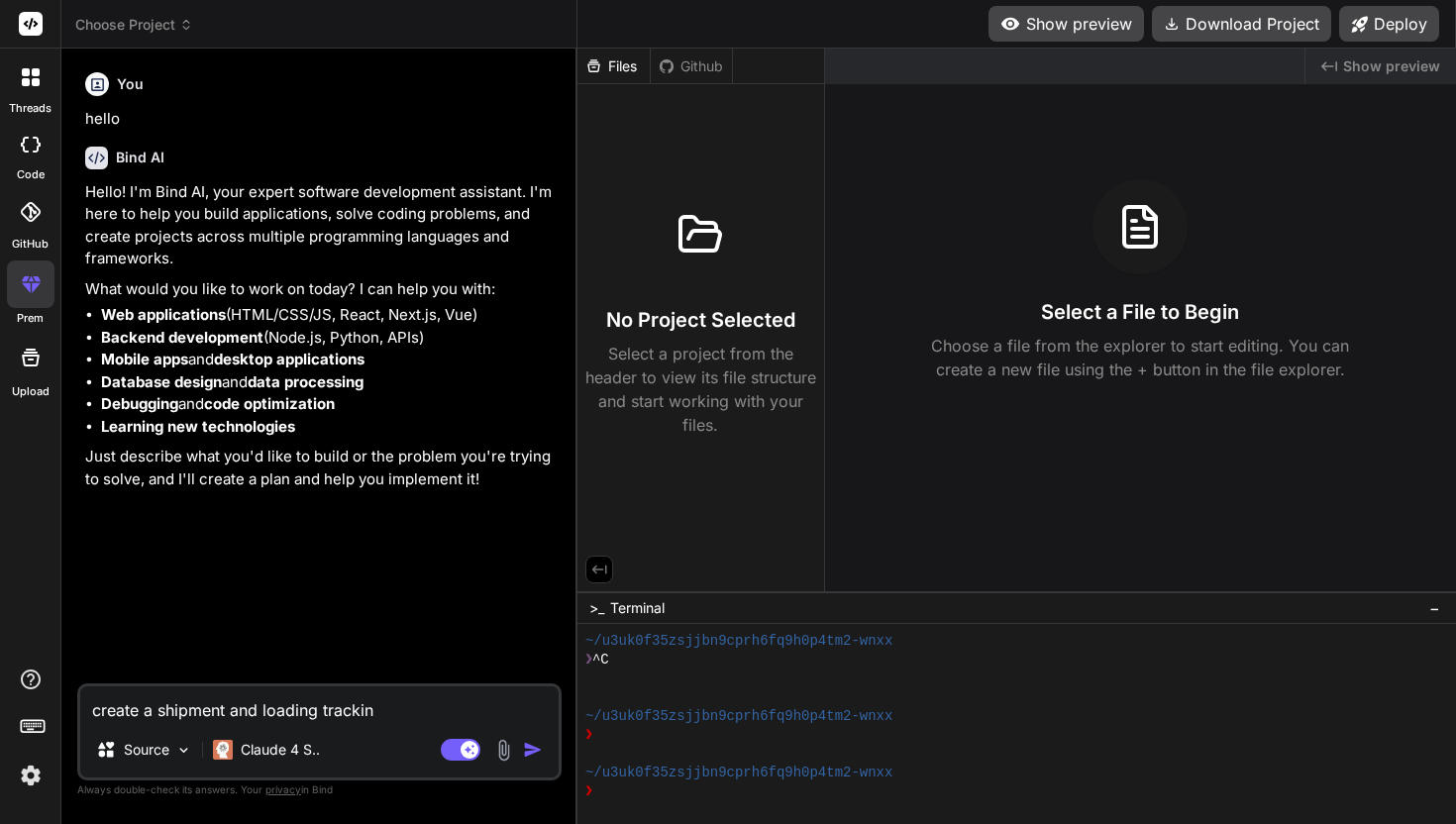 type on "create a shipment and loading tracking" 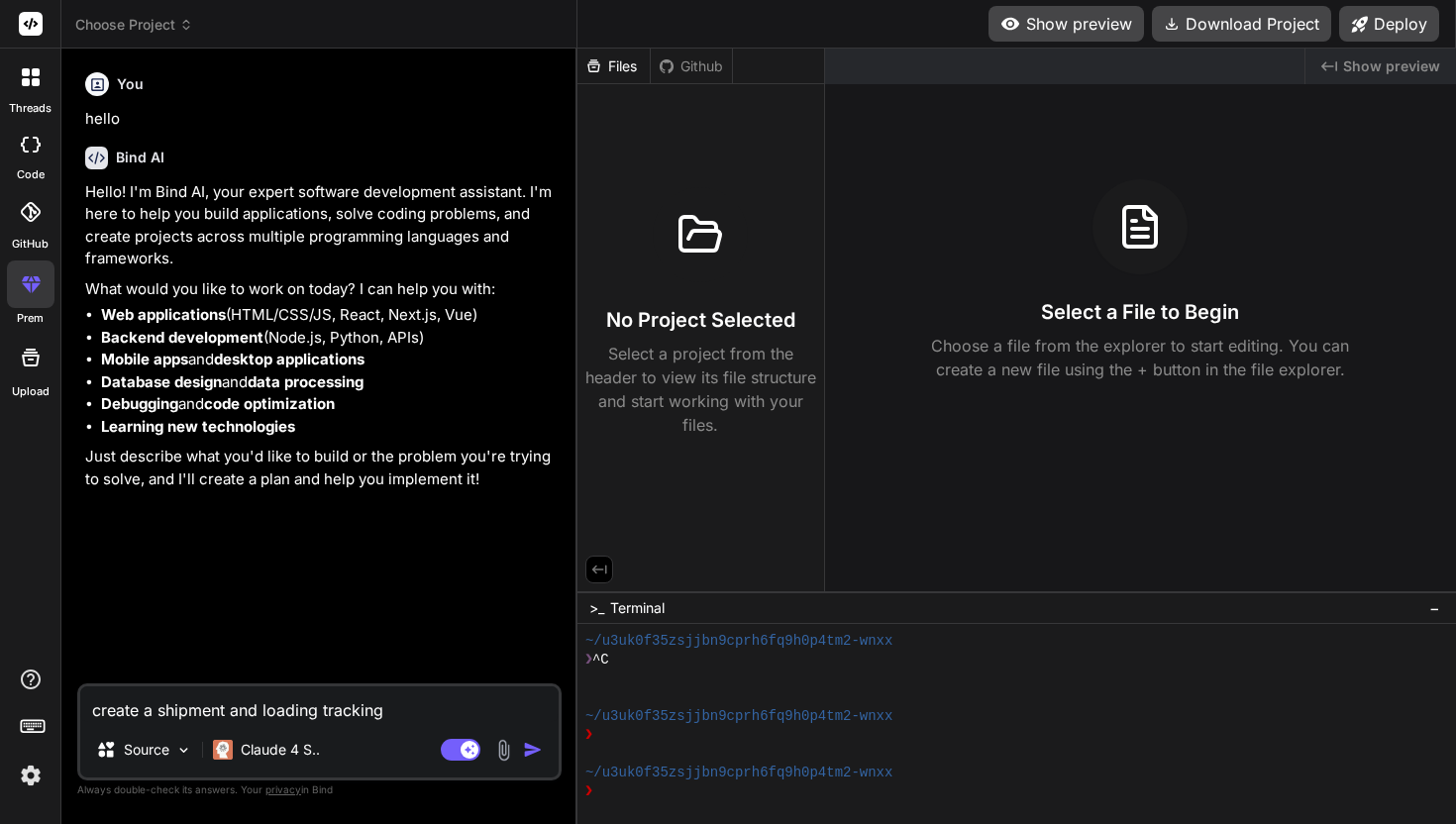 type on "create a shipment and loading tracking" 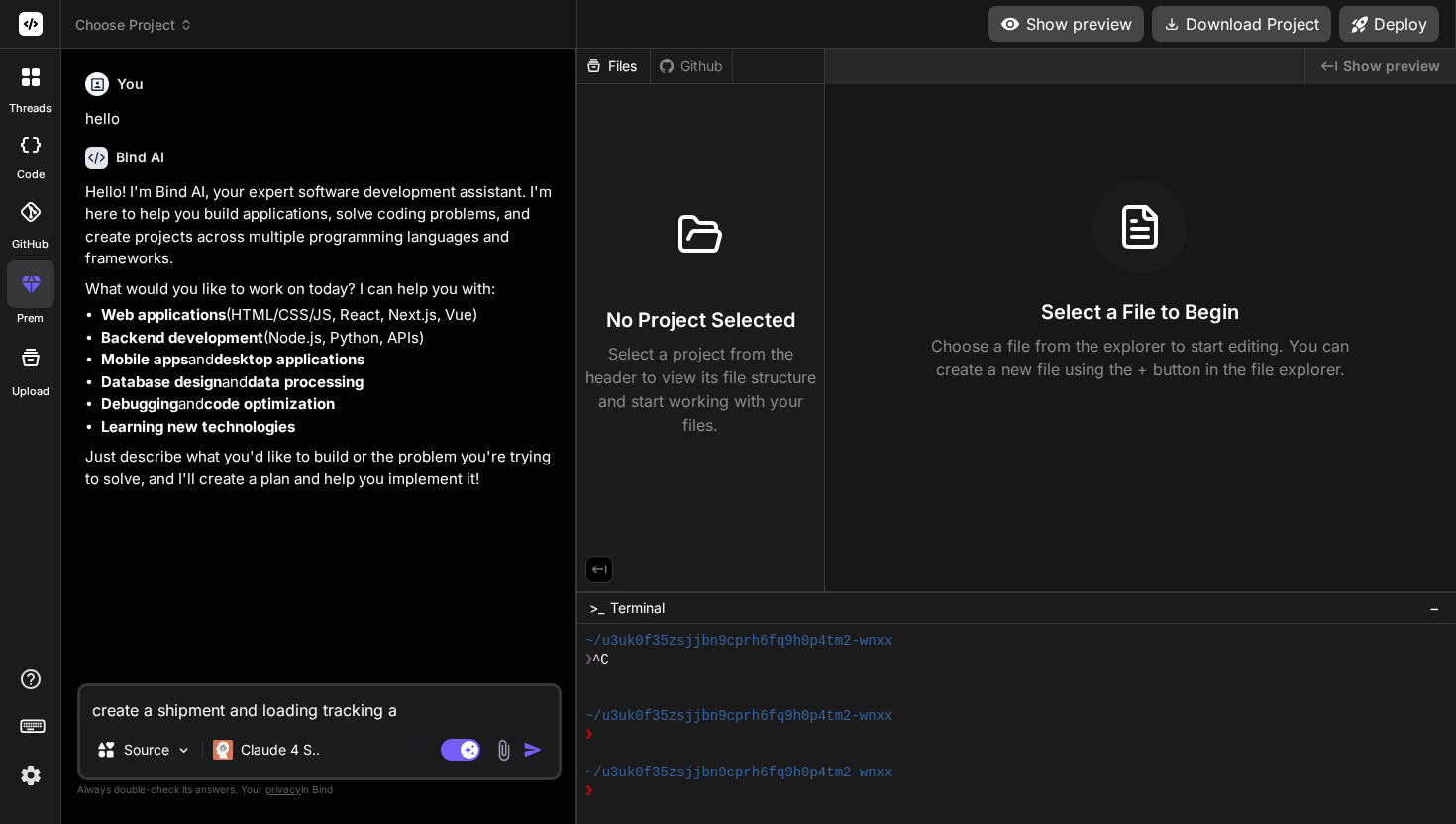 type on "create a shipment and loading tracking a[" 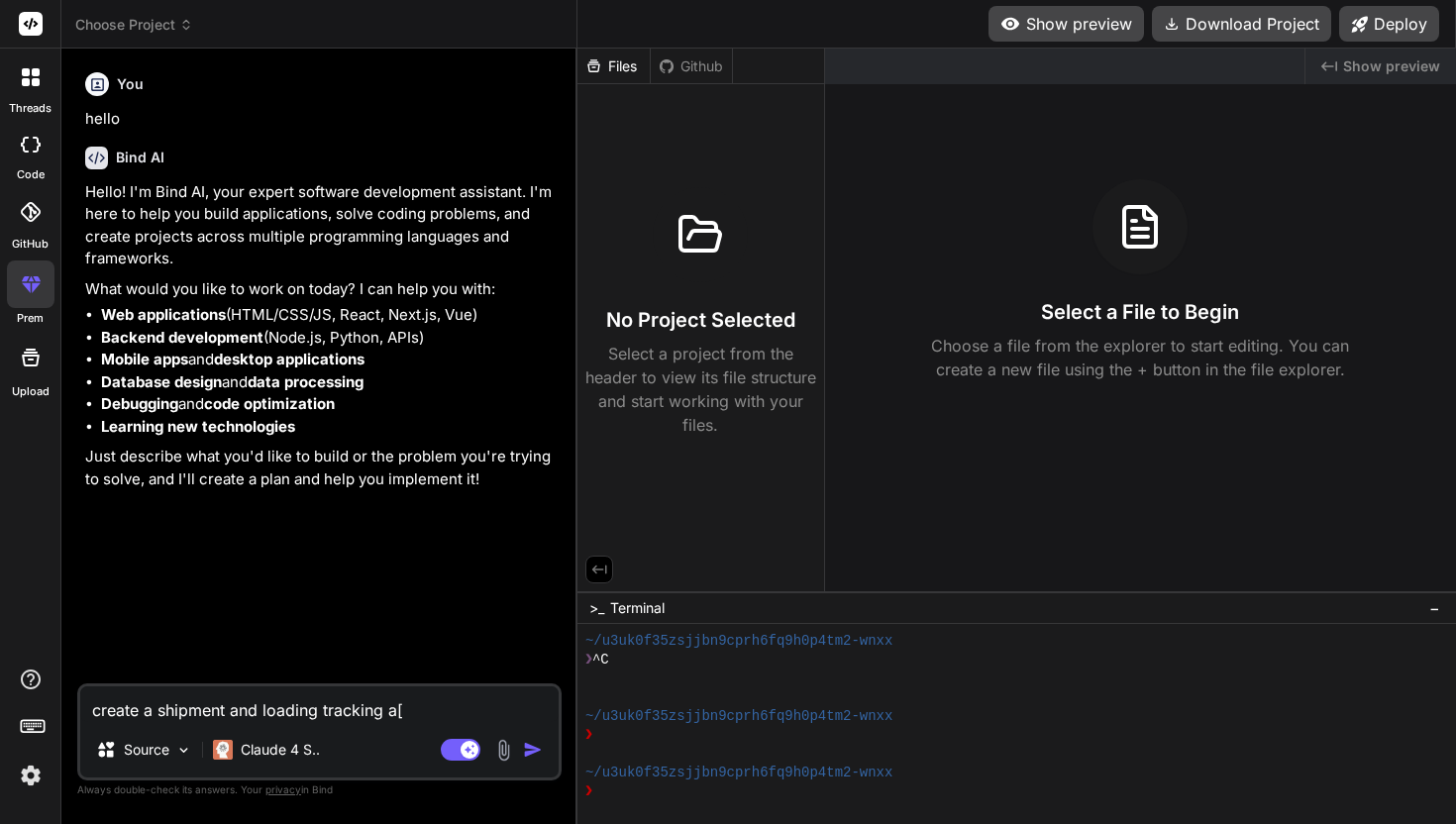 type on "create a shipment and loading tracking a[[" 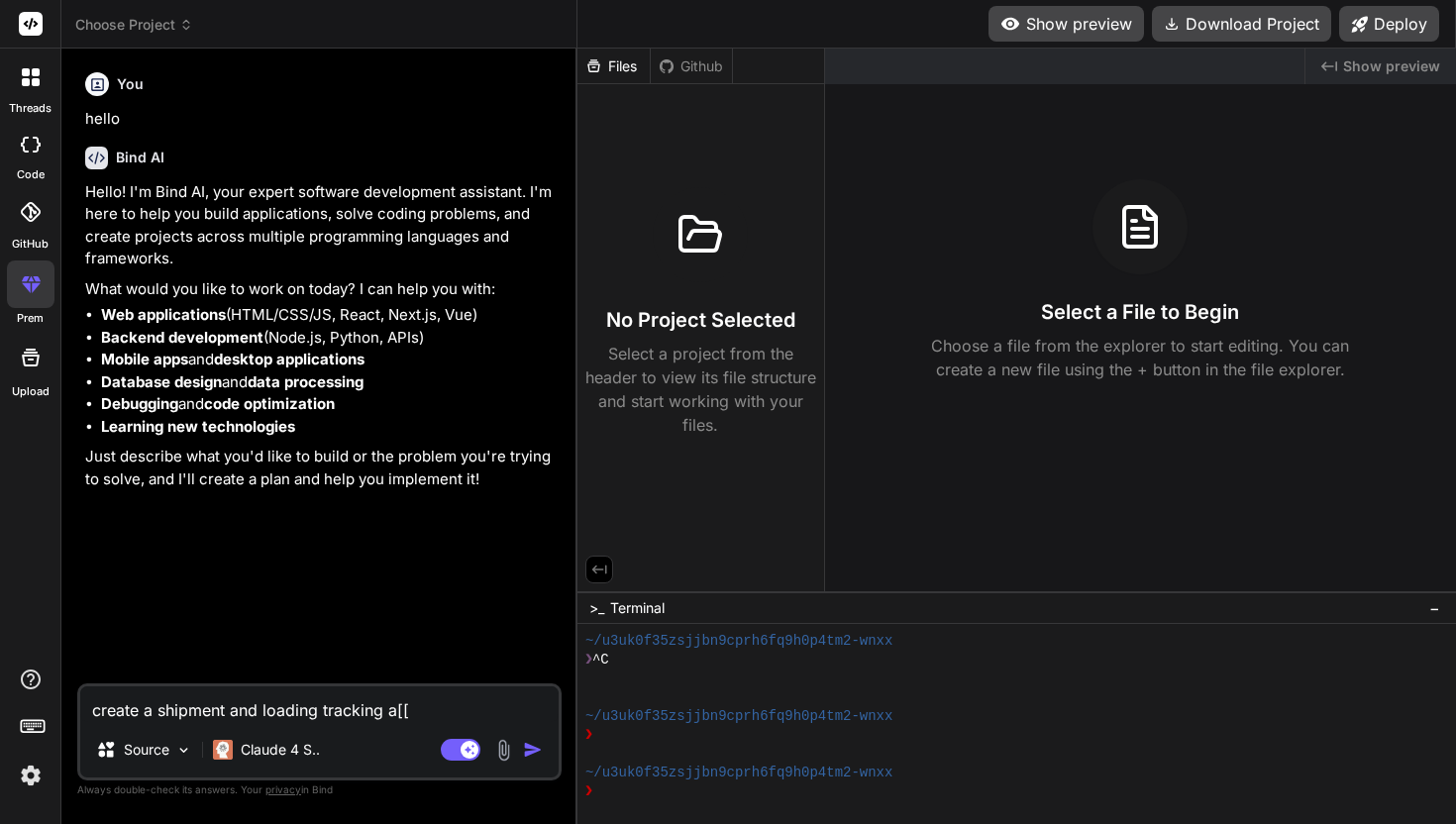 type on "create a shipment and loading tracking a[[l" 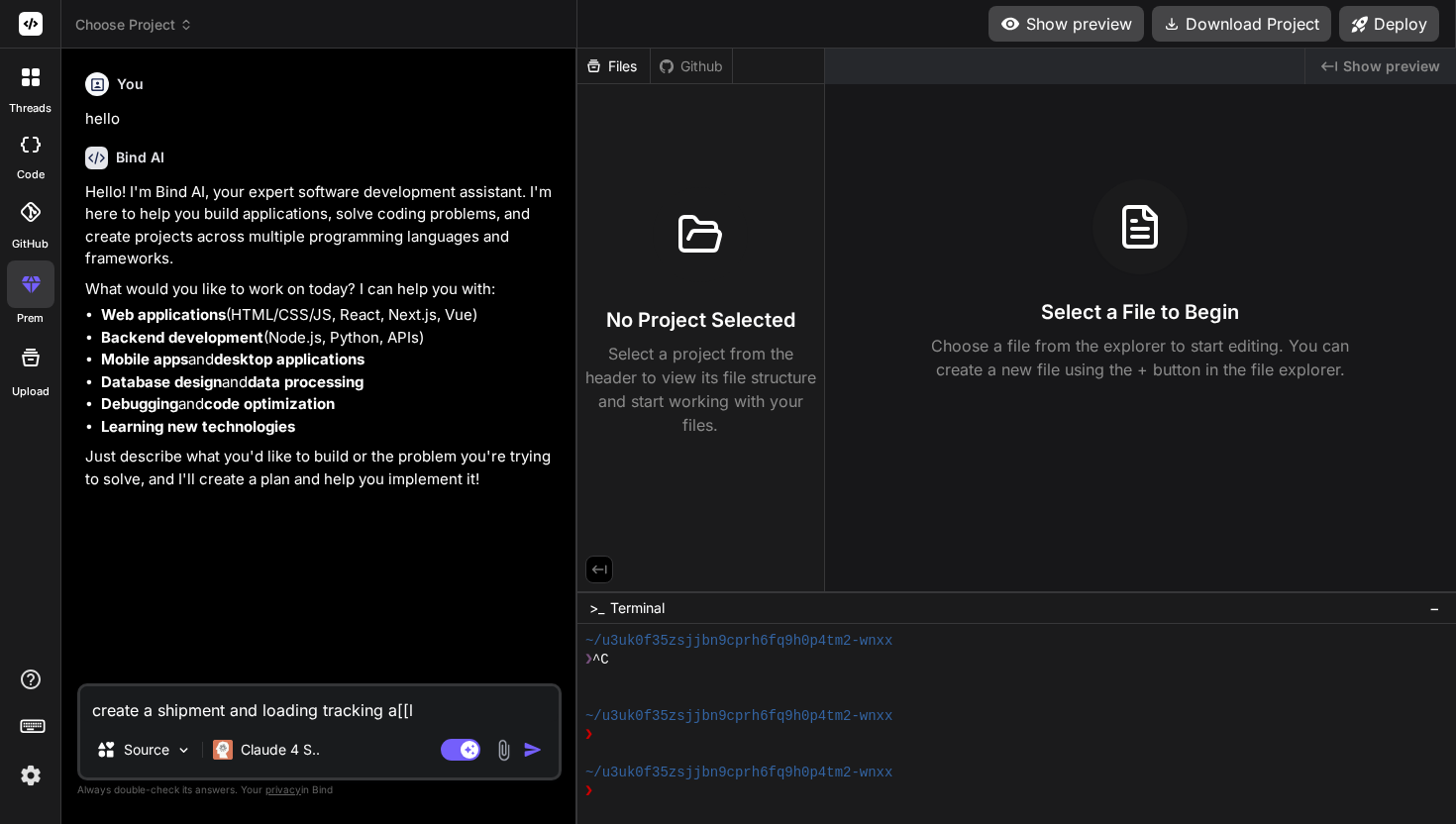type on "create a shipment and loading tracking a[[li" 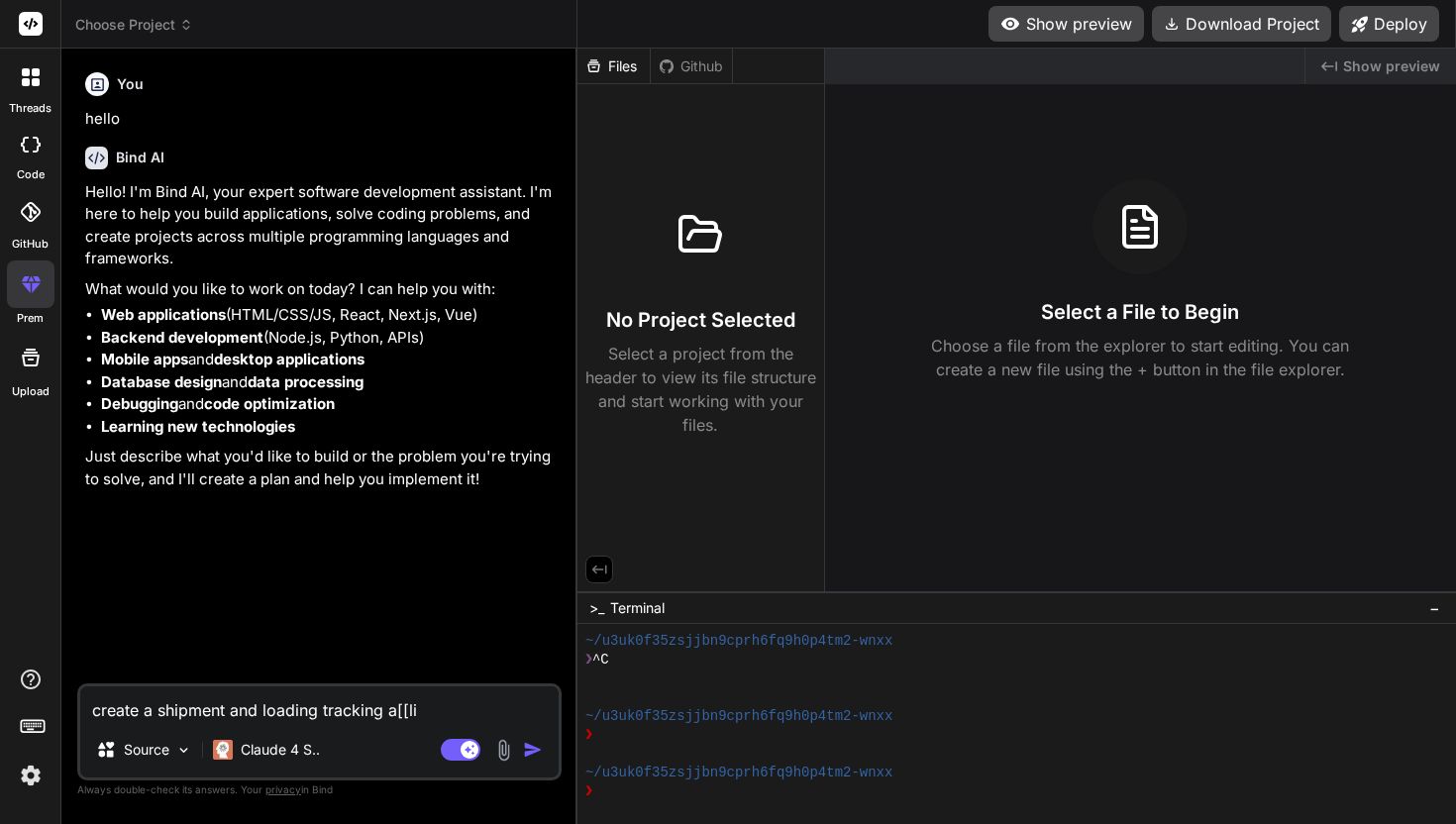 type on "create a shipment and loading tracking a[[lic" 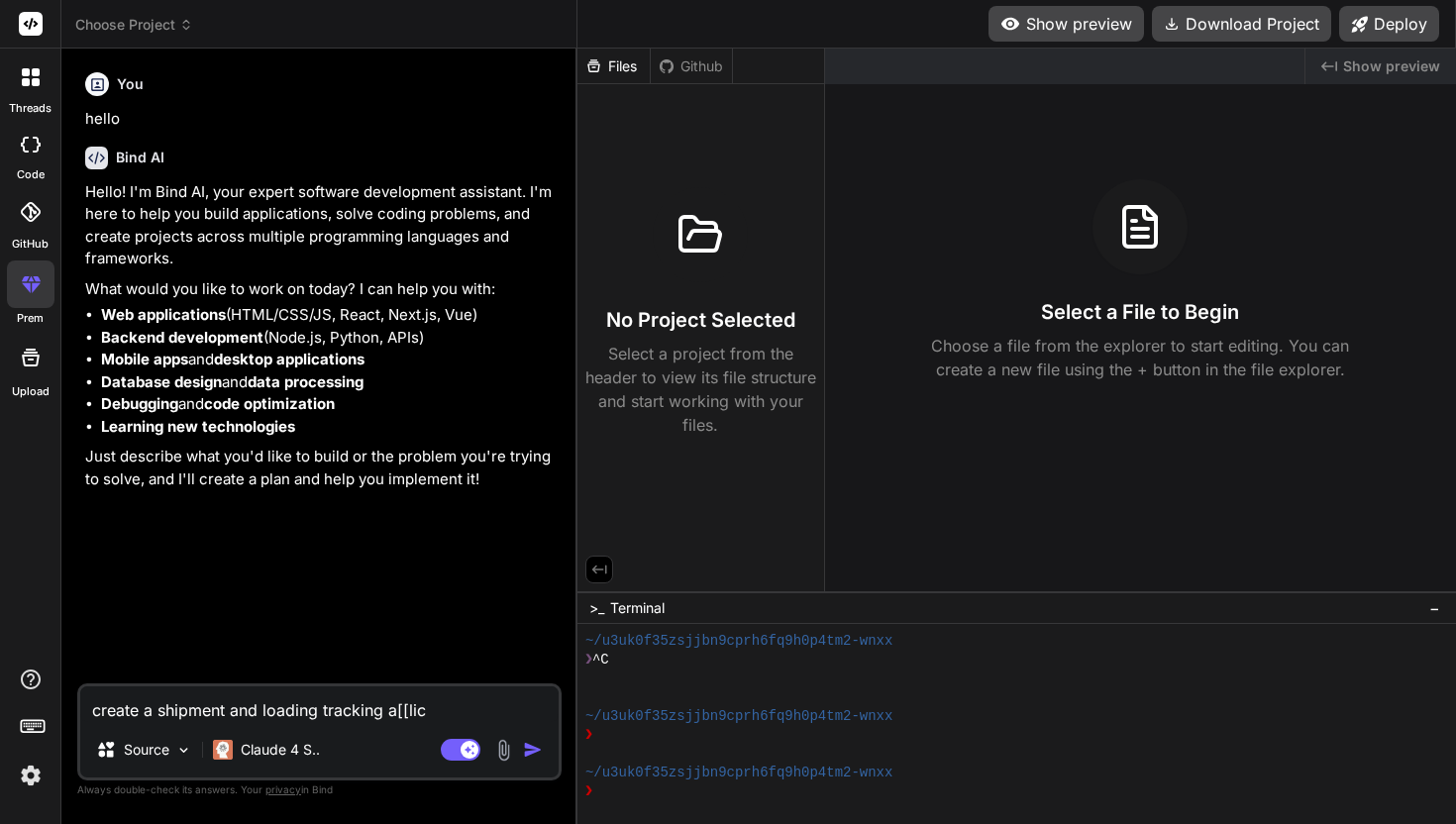 type on "create a shipment and loading tracking a[[lica" 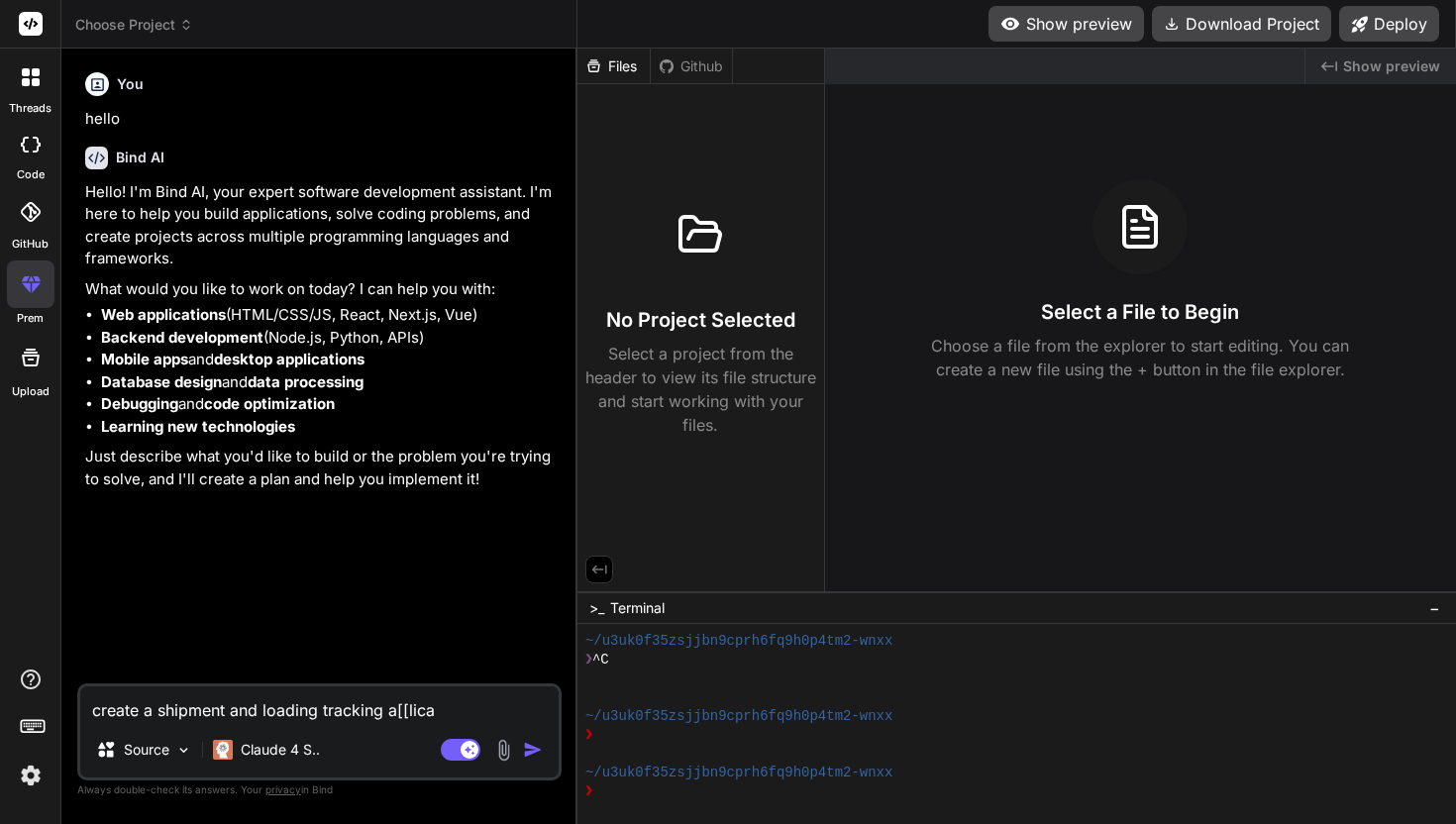 type on "create a shipment and loading tracking a[[lic" 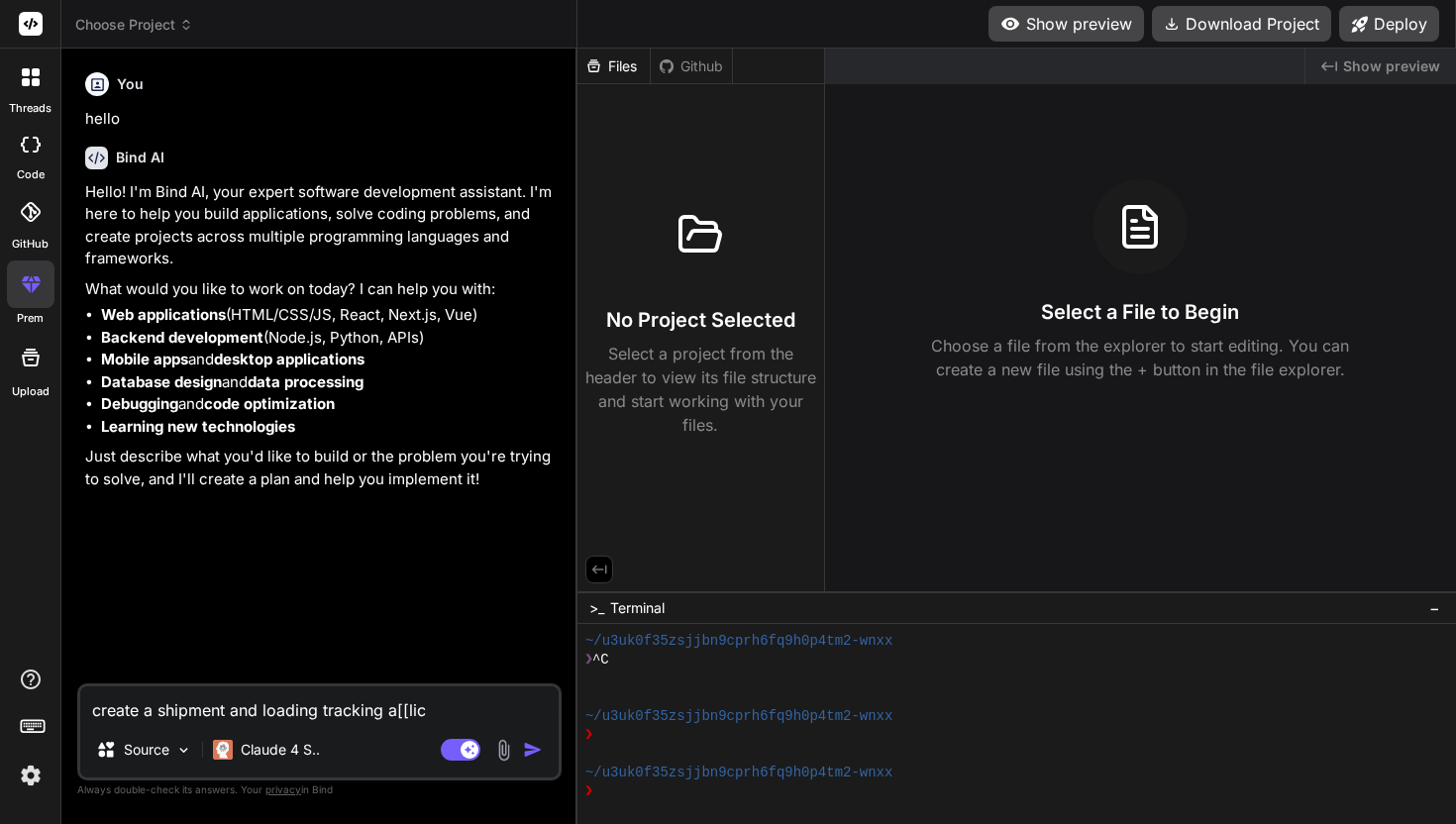 type on "create a shipment and loading tracking a[[li" 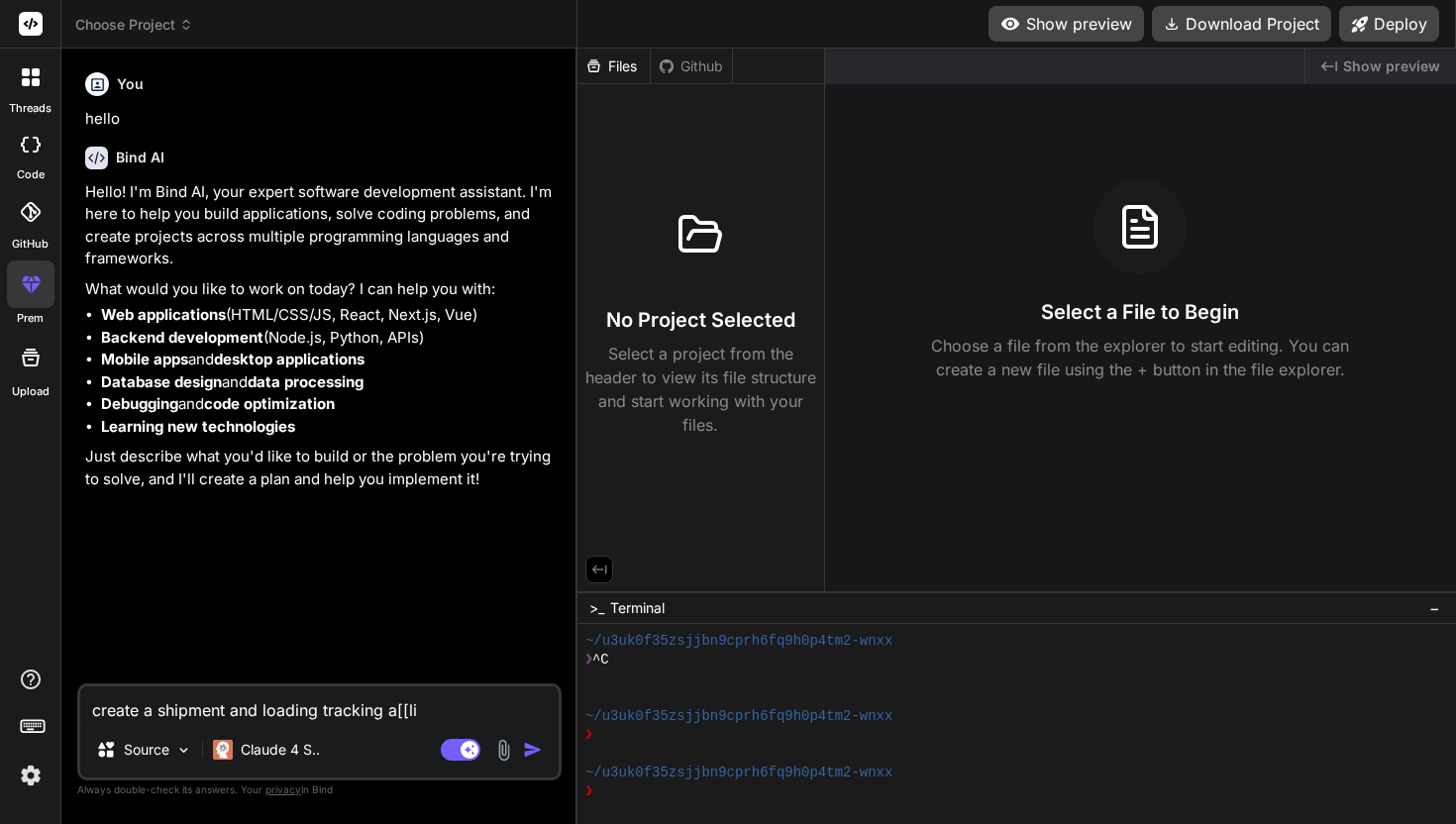 type on "create a shipment and loading tracking a[[l" 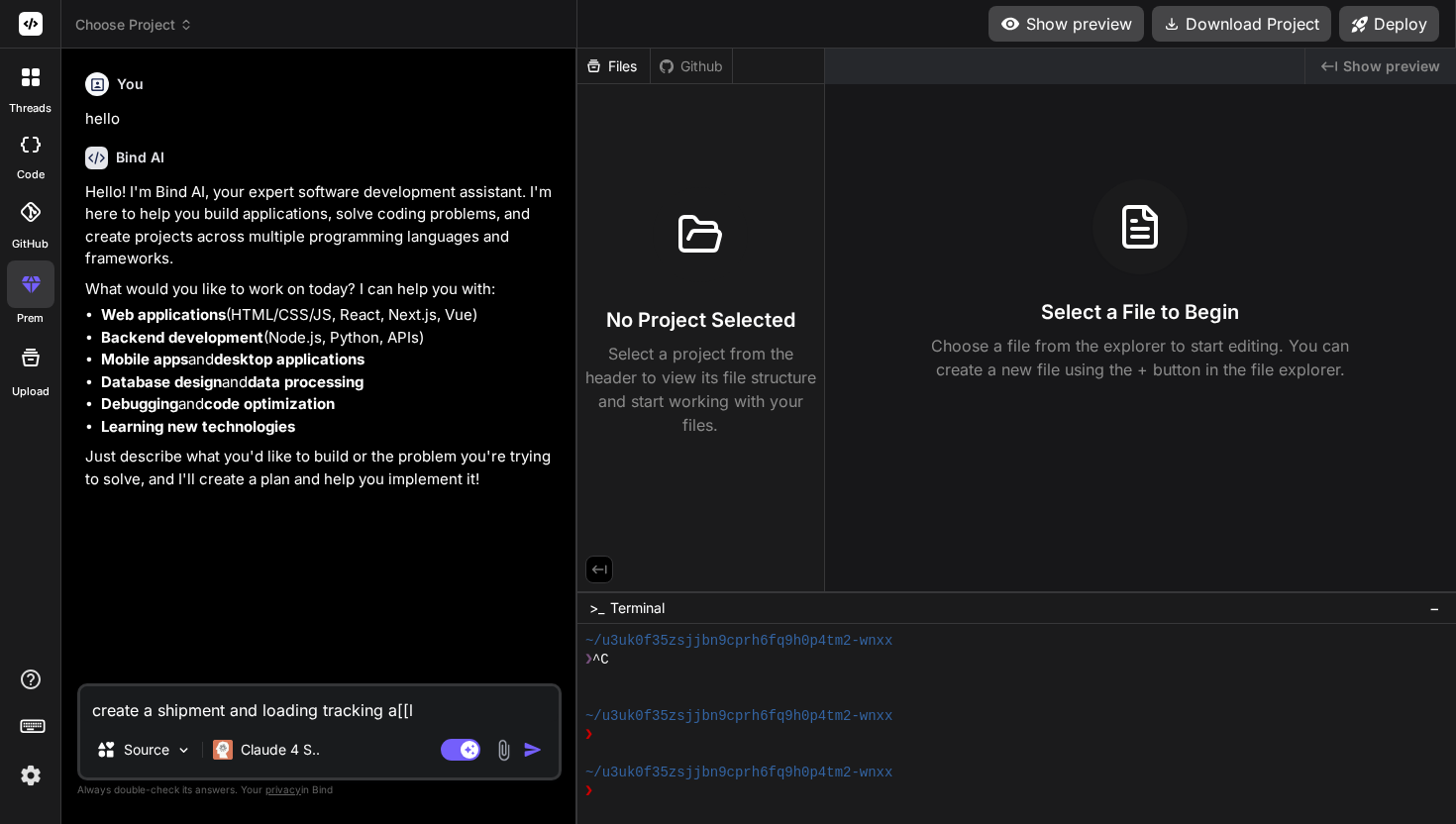 type on "create a shipment and loading tracking a[[" 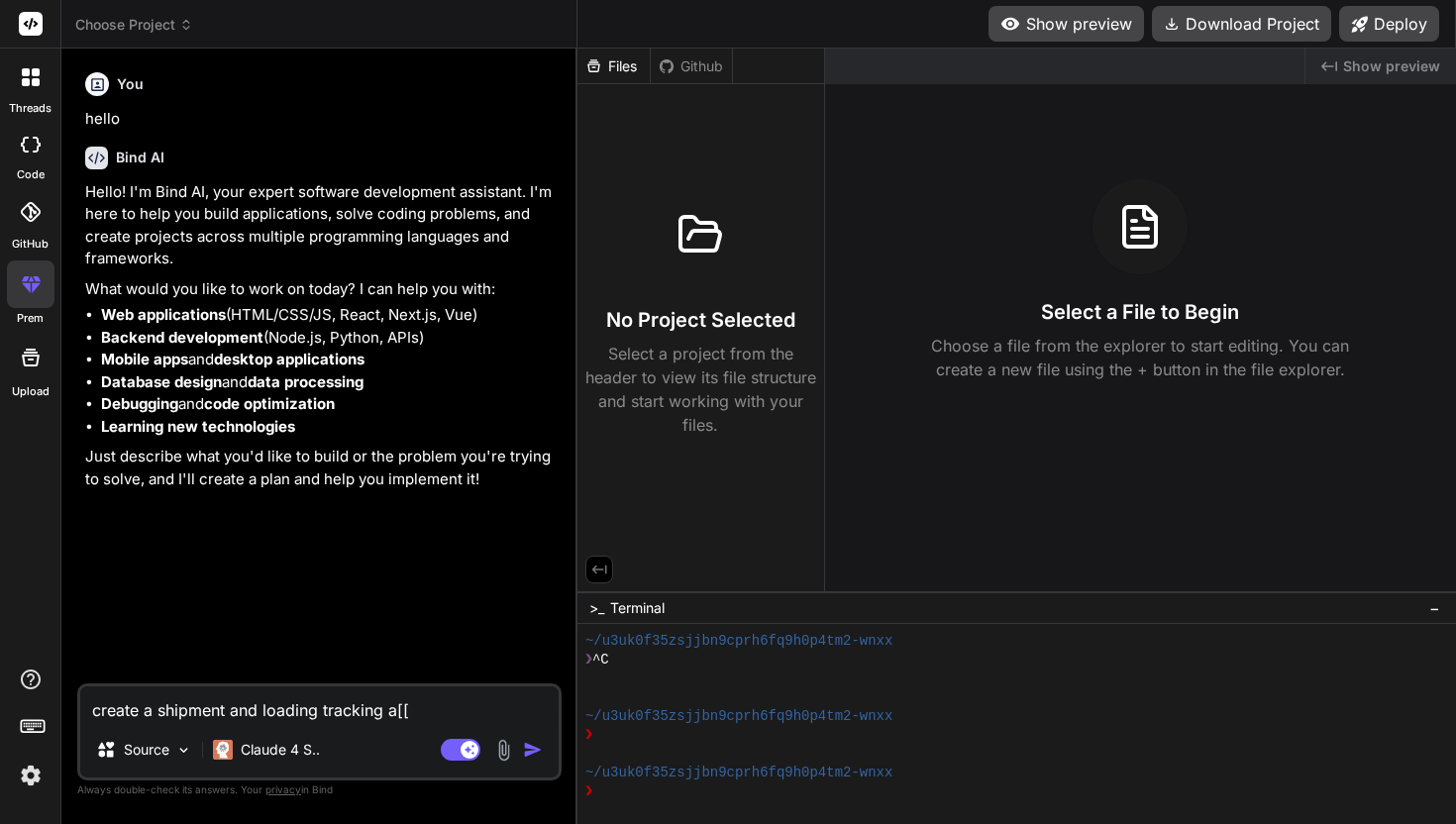 type on "create a shipment and loading tracking a[" 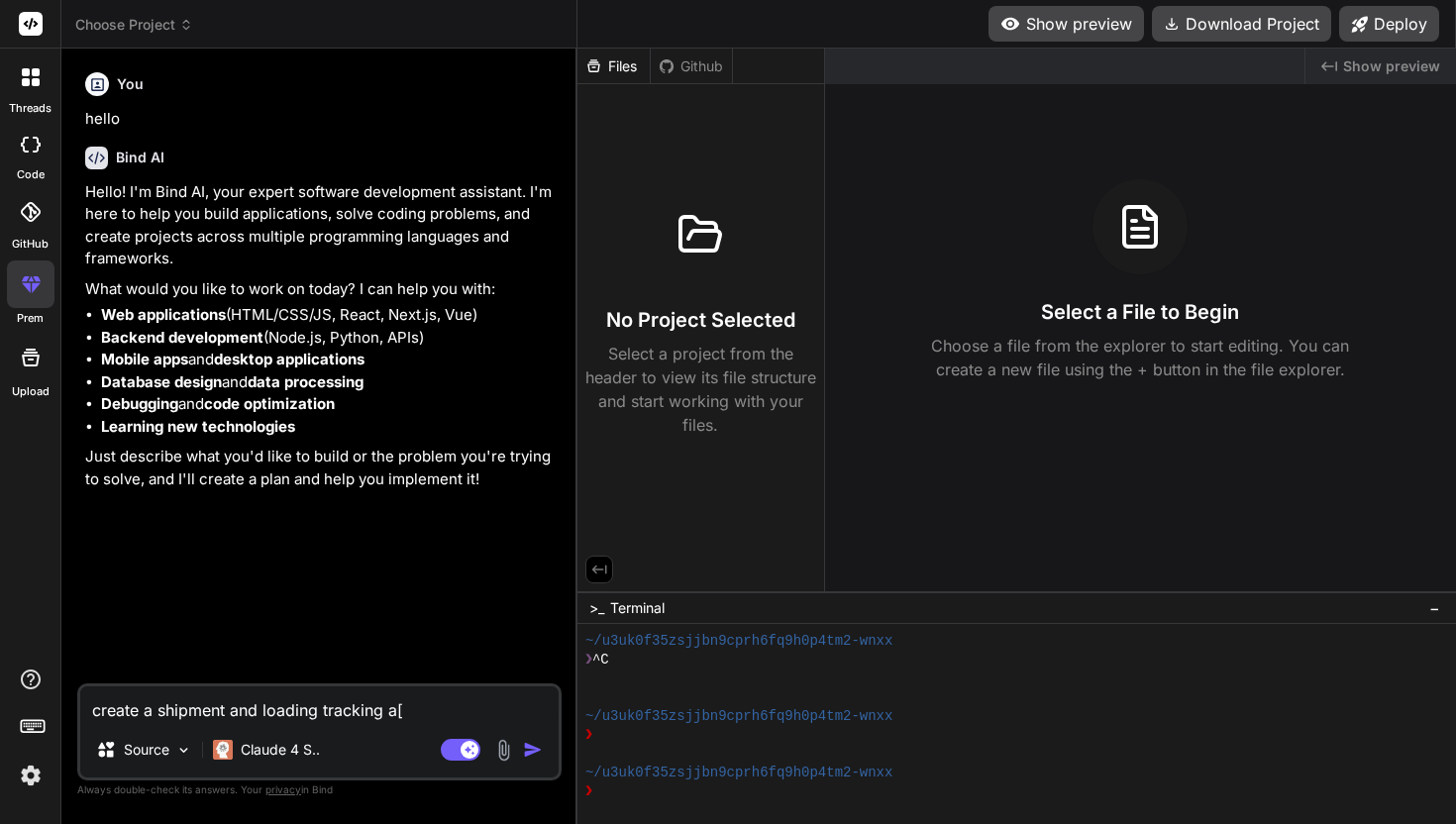 type on "create a shipment and loading tracking a" 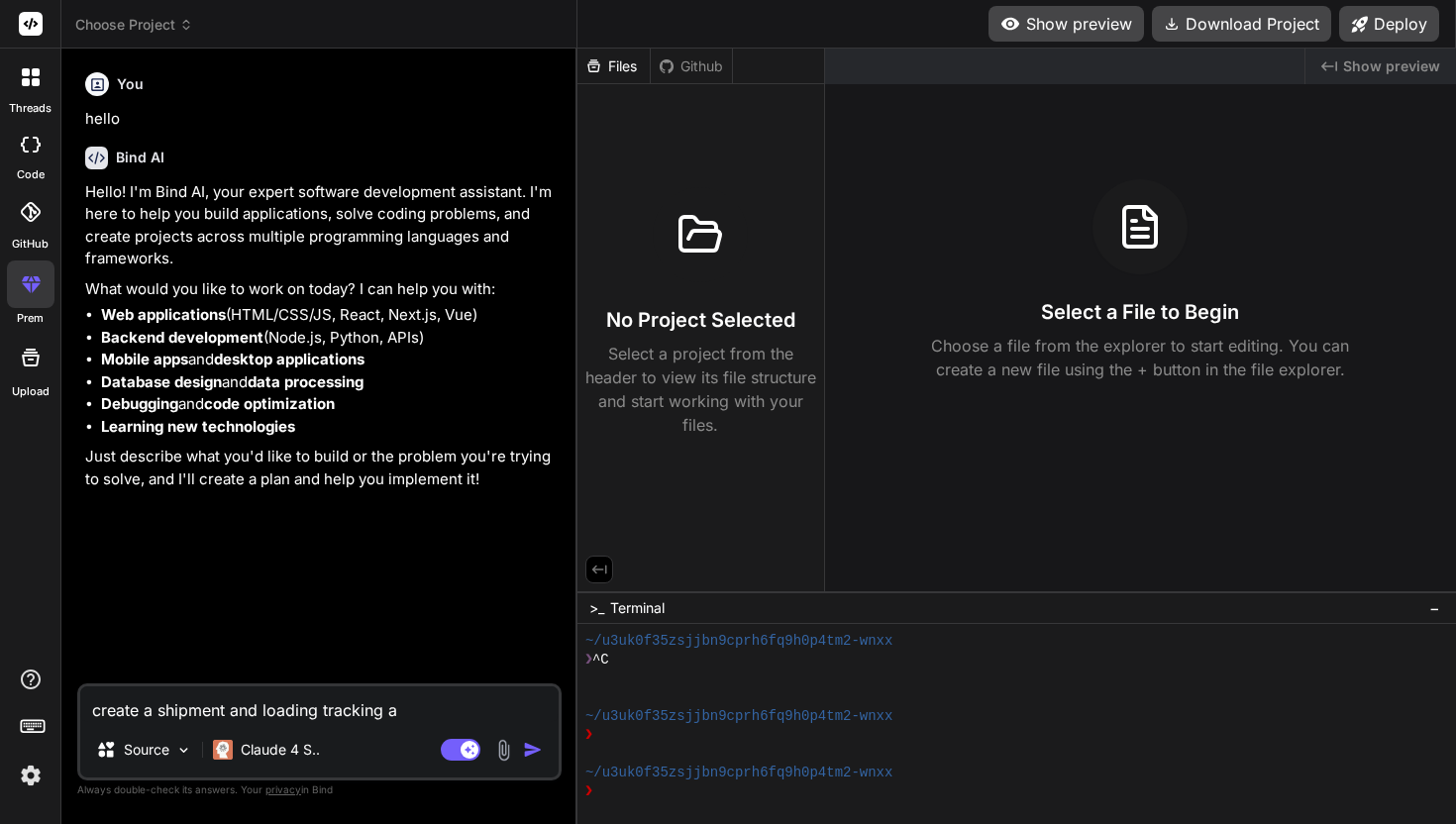 type on "create a shipment and loading tracking ap" 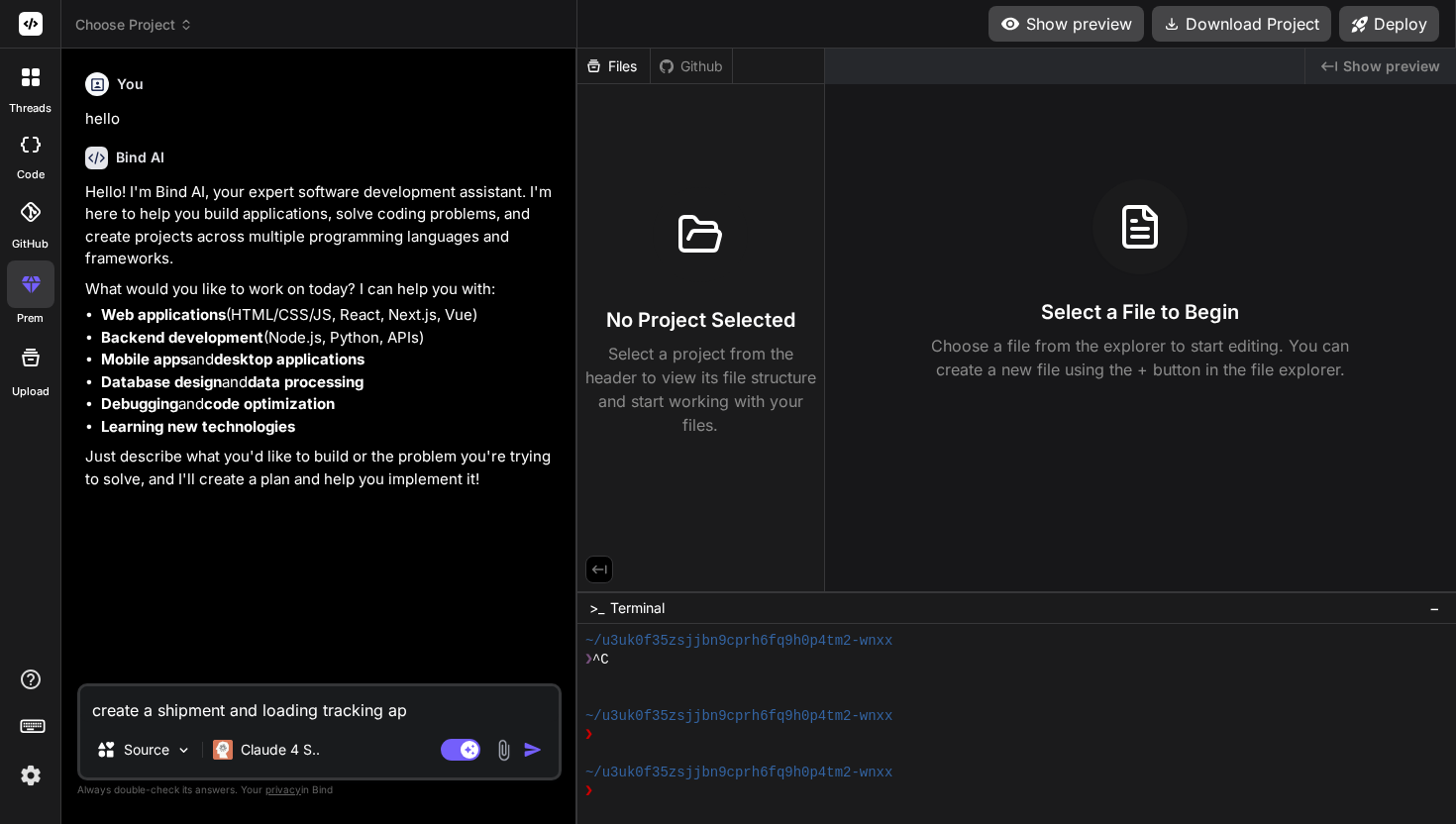 type on "create a shipment and loading tracking app" 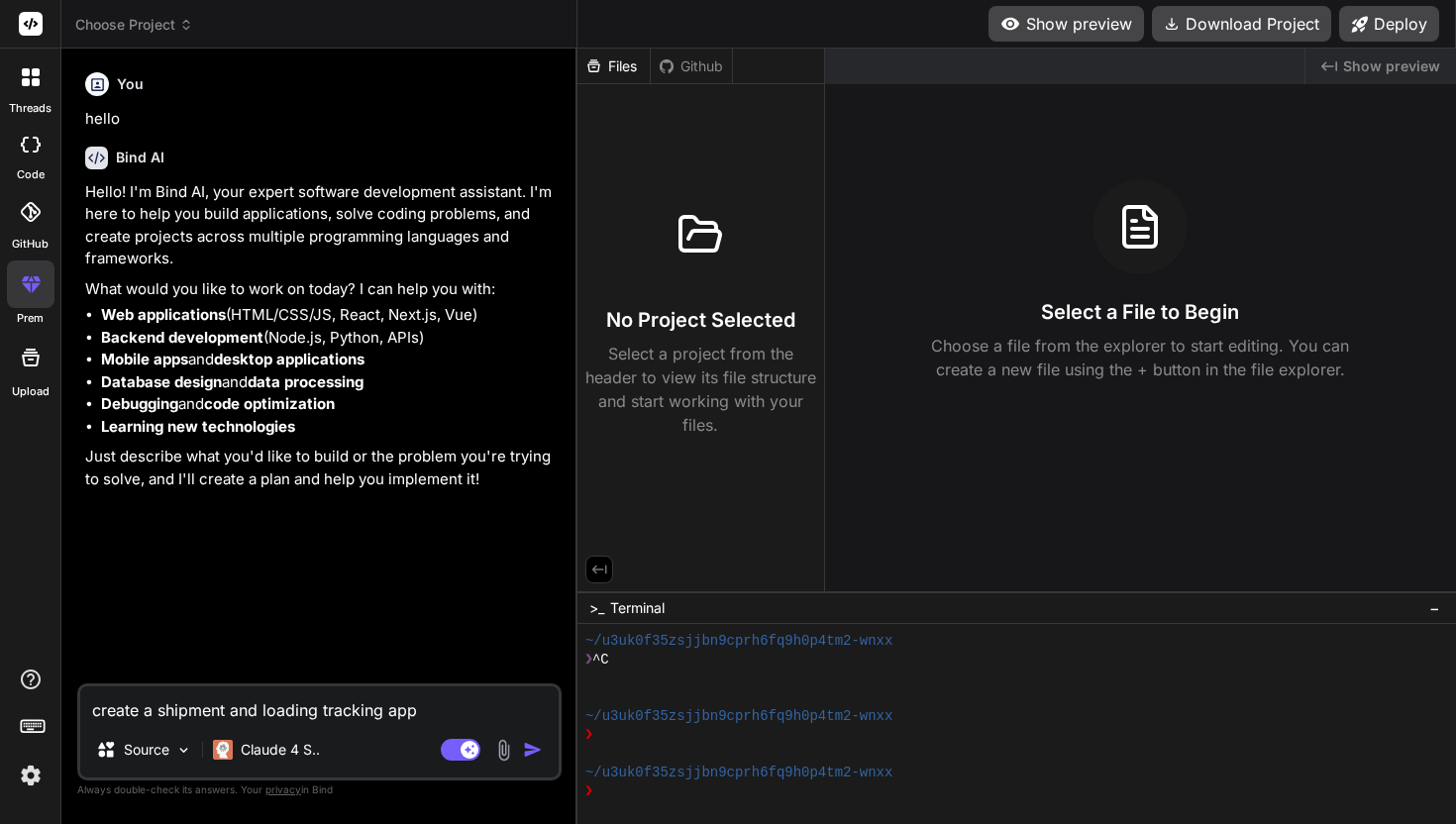 type on "create a shipment and loading tracking appl" 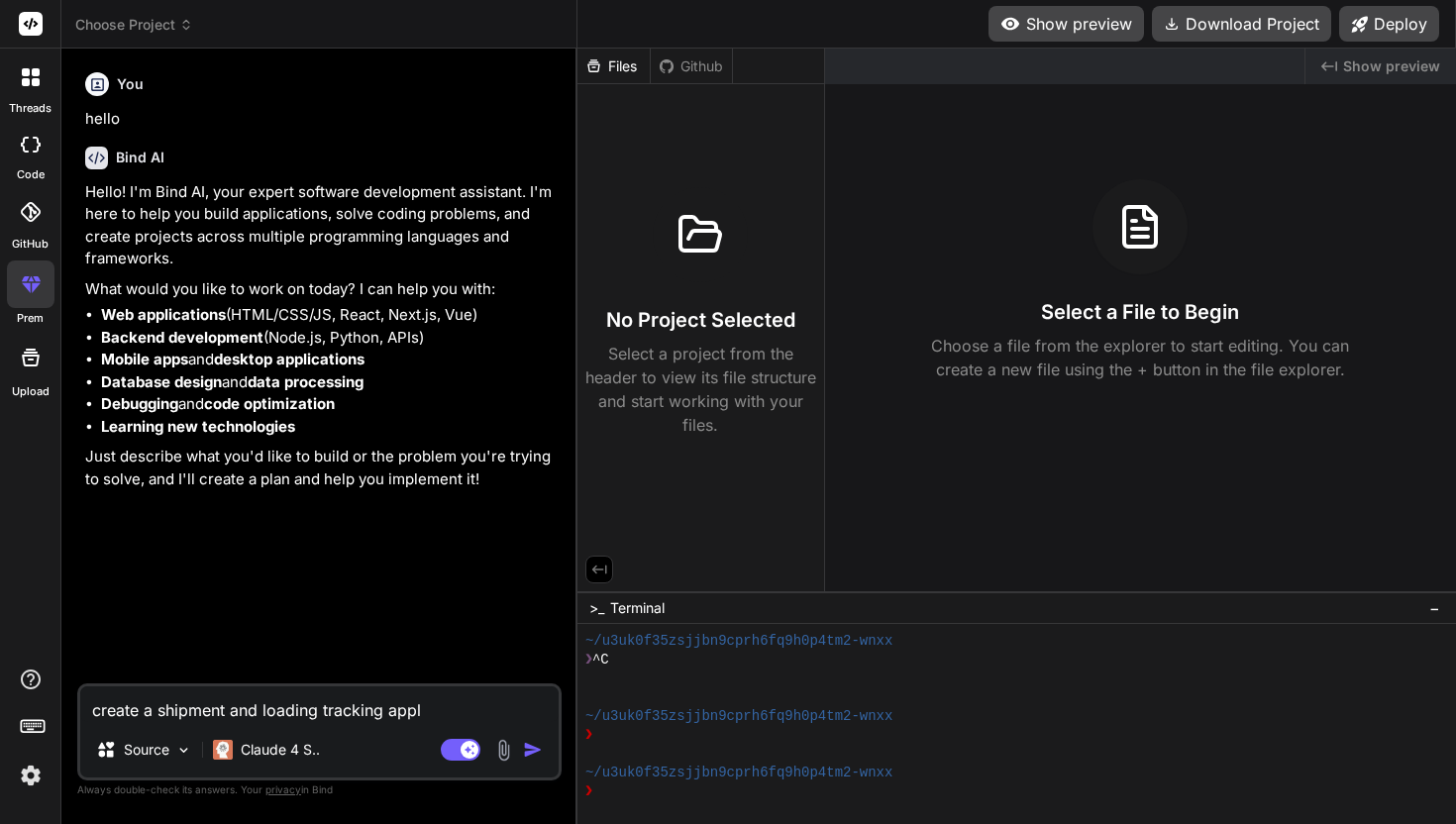 type on "create a shipment and loading tracking appli" 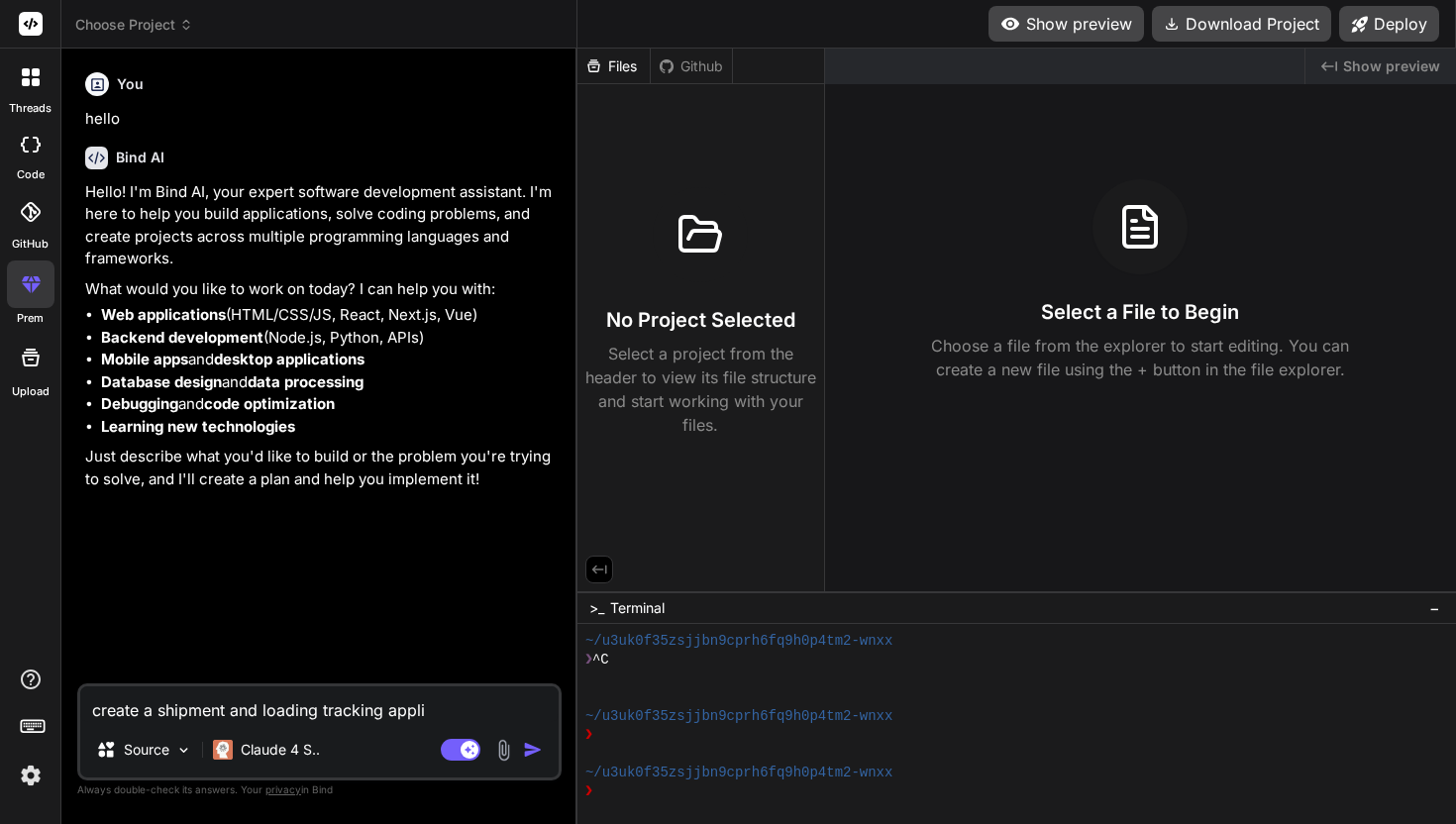 type on "create a shipment and loading tracking applic" 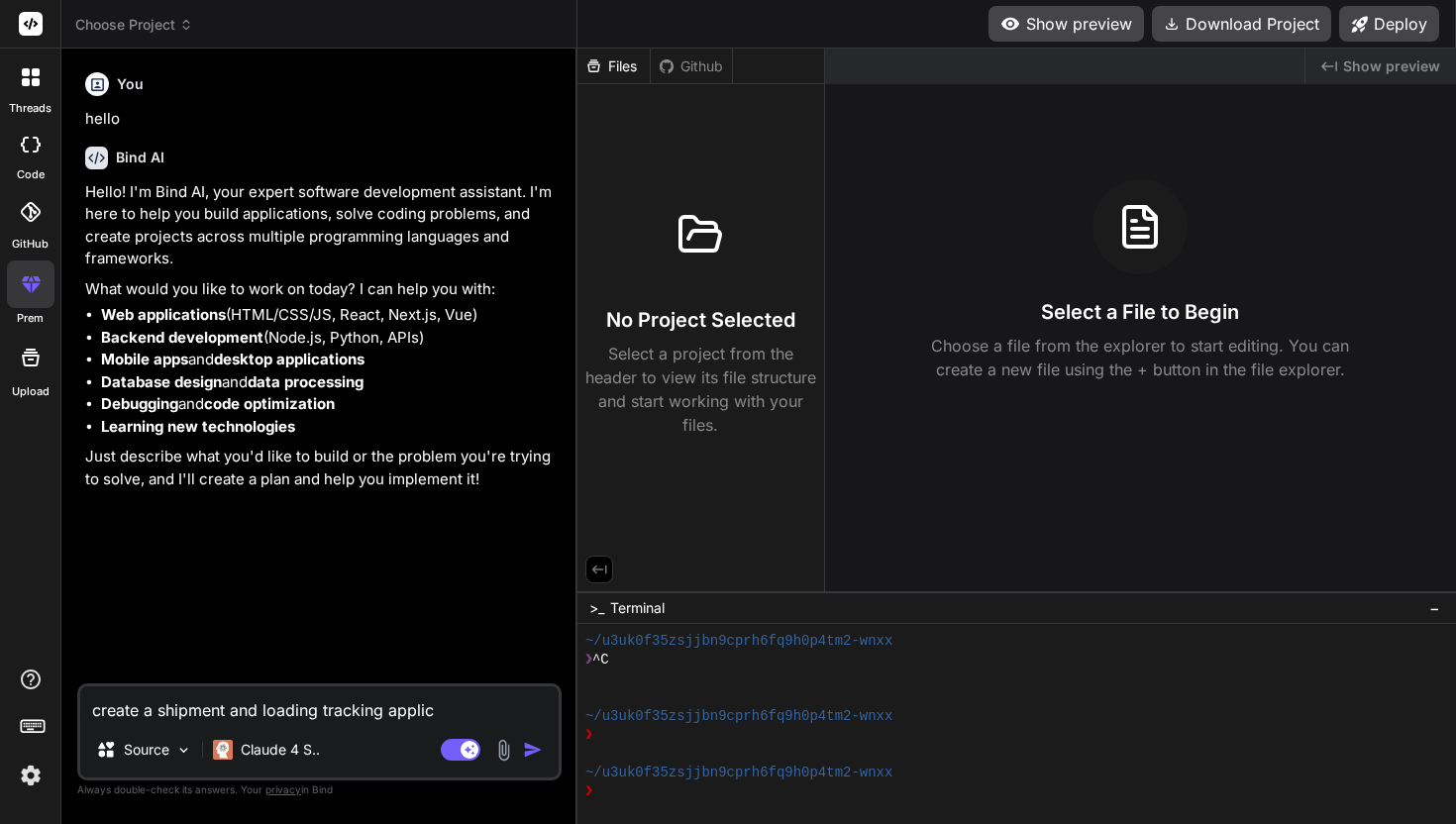 type on "x" 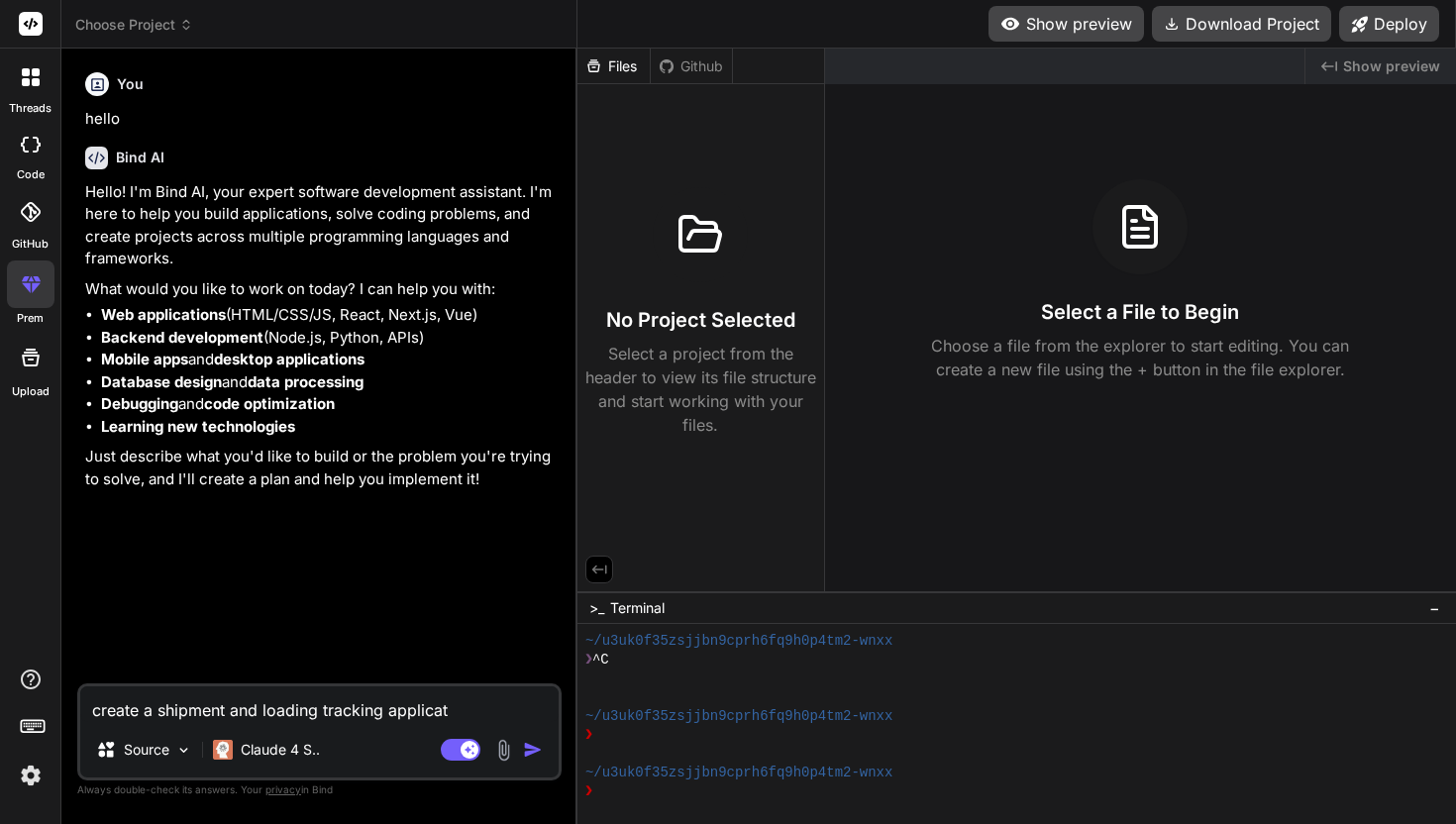 type on "create a shipment and loading tracking applicati" 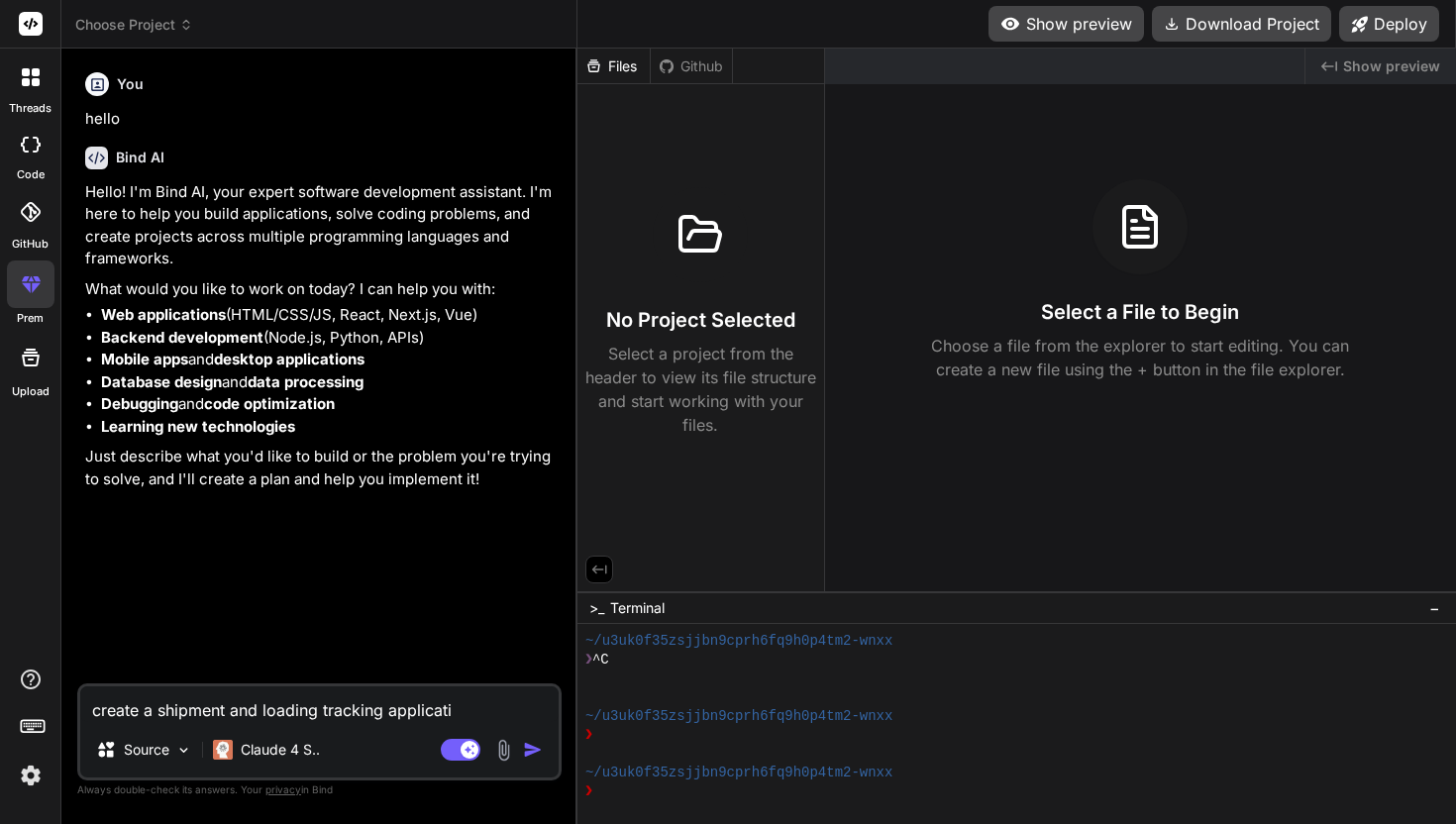 type on "create a shipment and loading tracking applicatio" 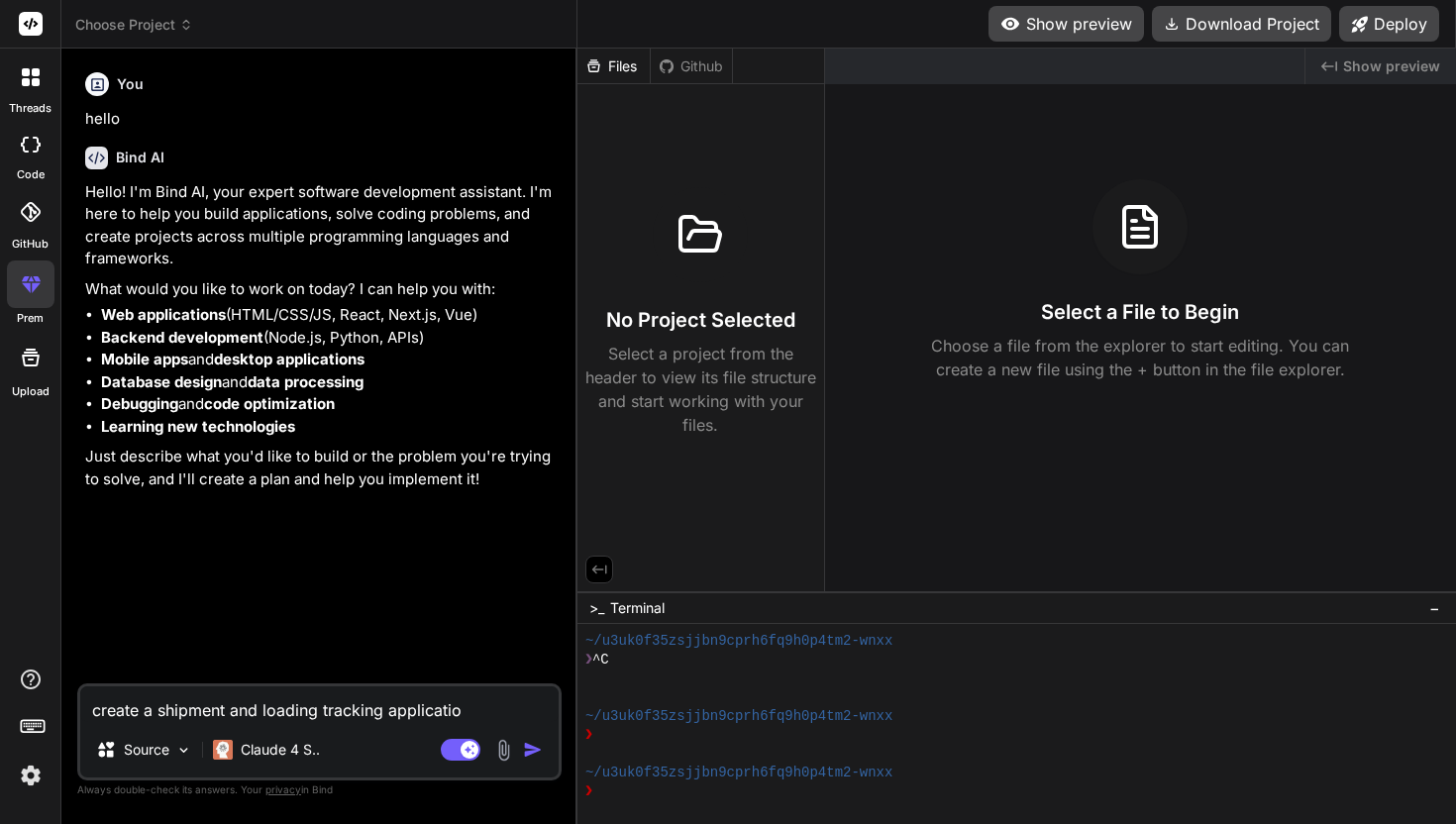 type on "create a shipment and loading tracking application" 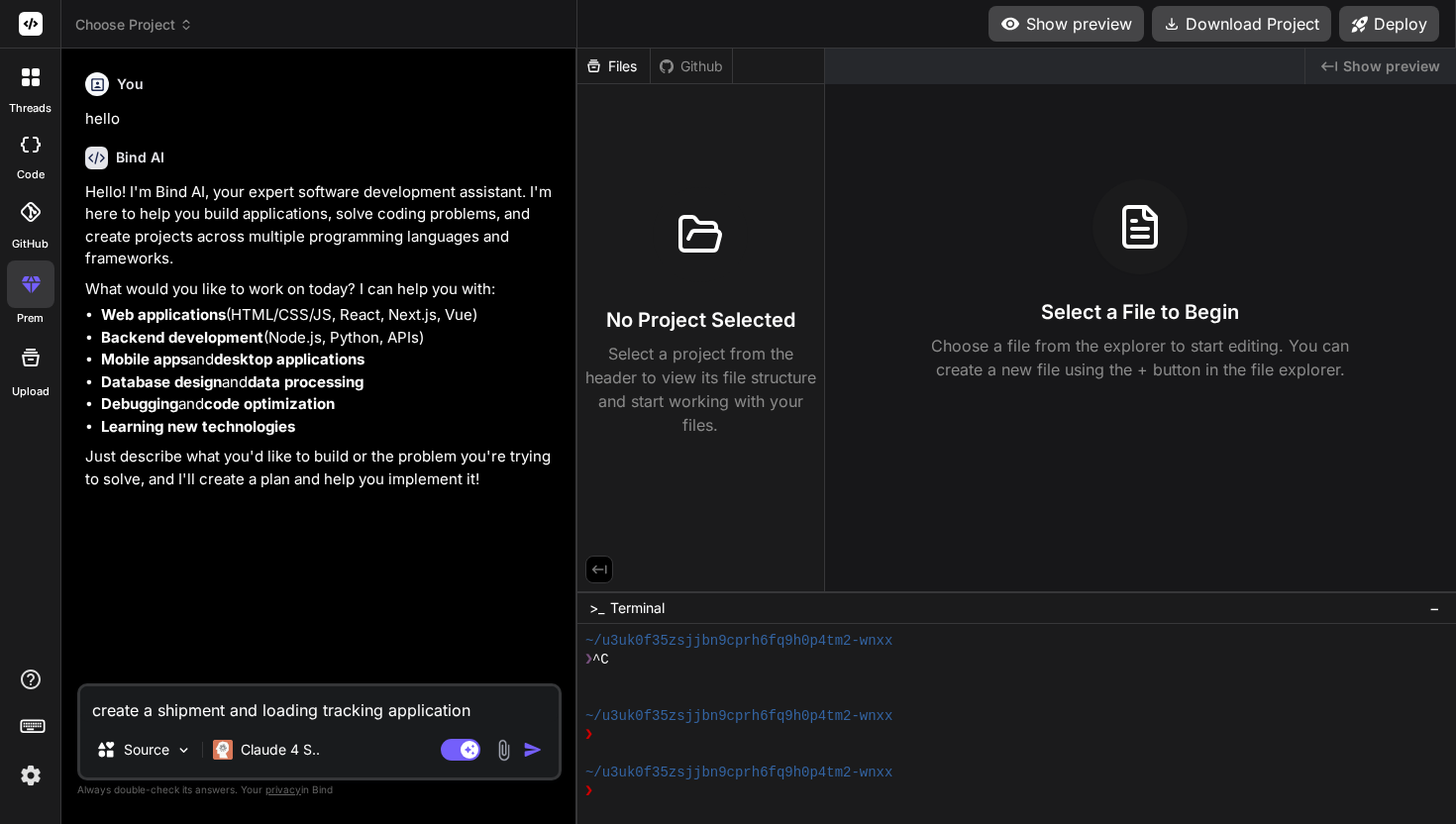 type on "create a shipment and loading tracking application" 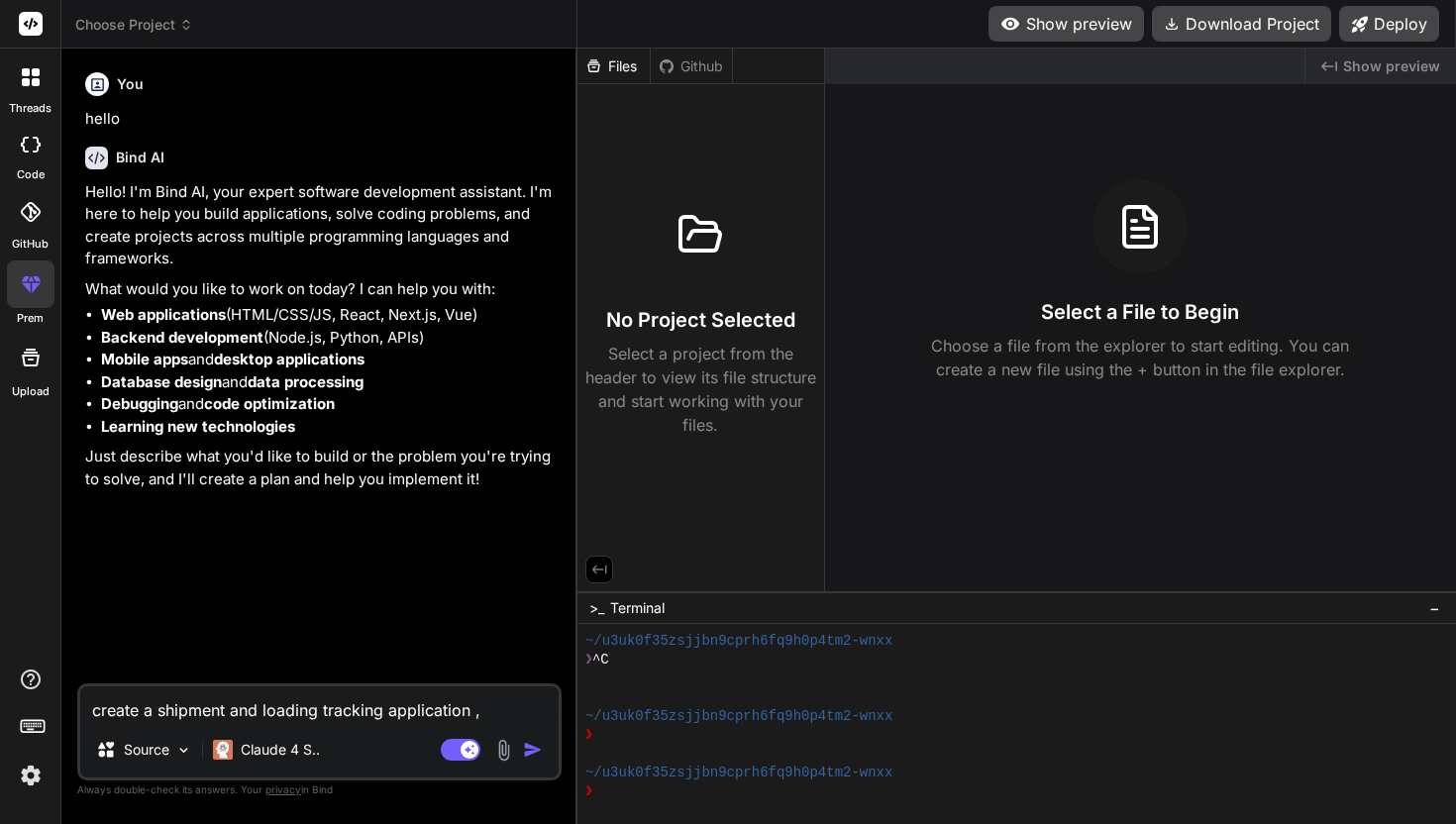 type on "create a shipment and loading tracking application ," 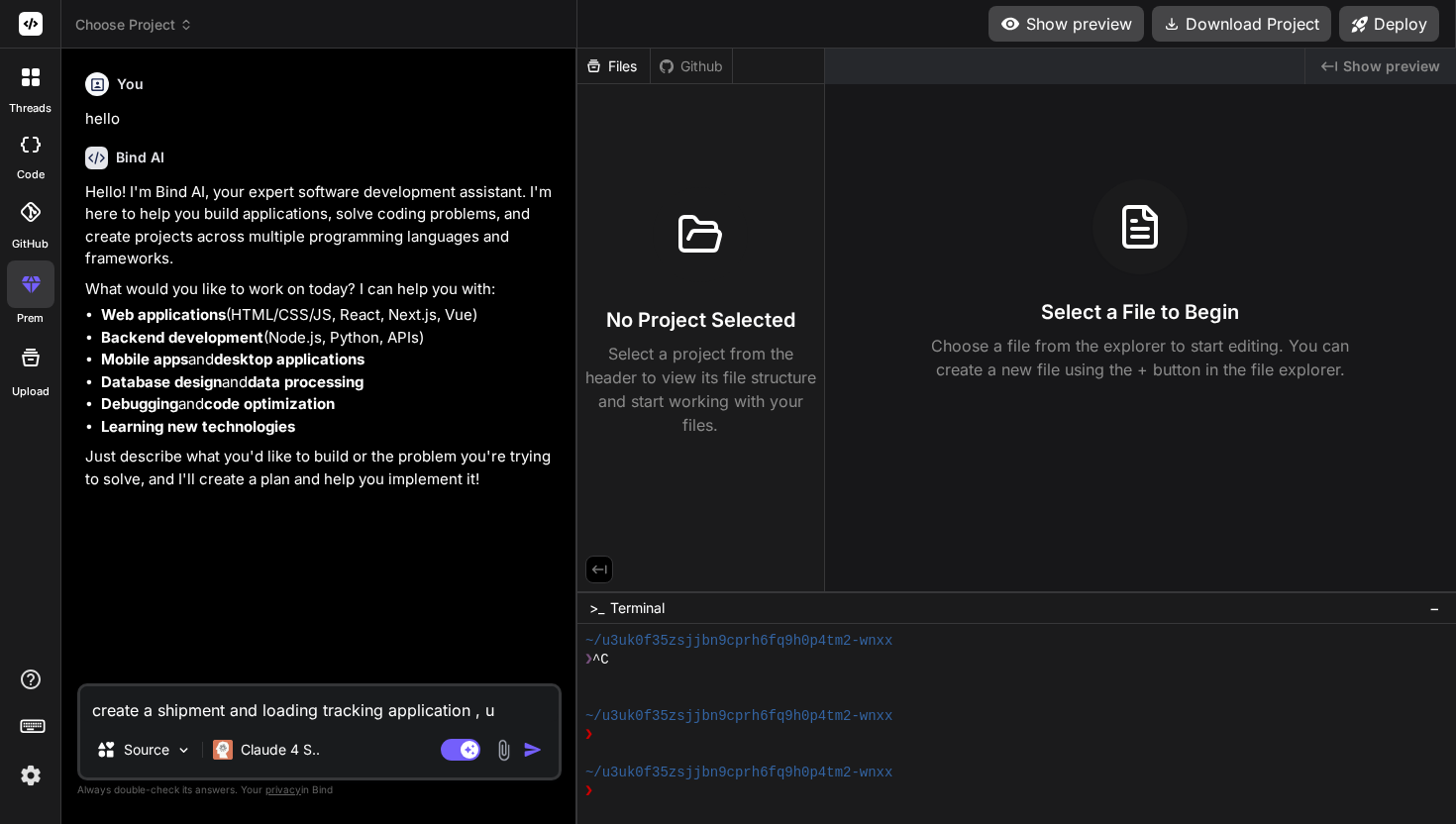 type on "create a shipment and loading tracking application , us" 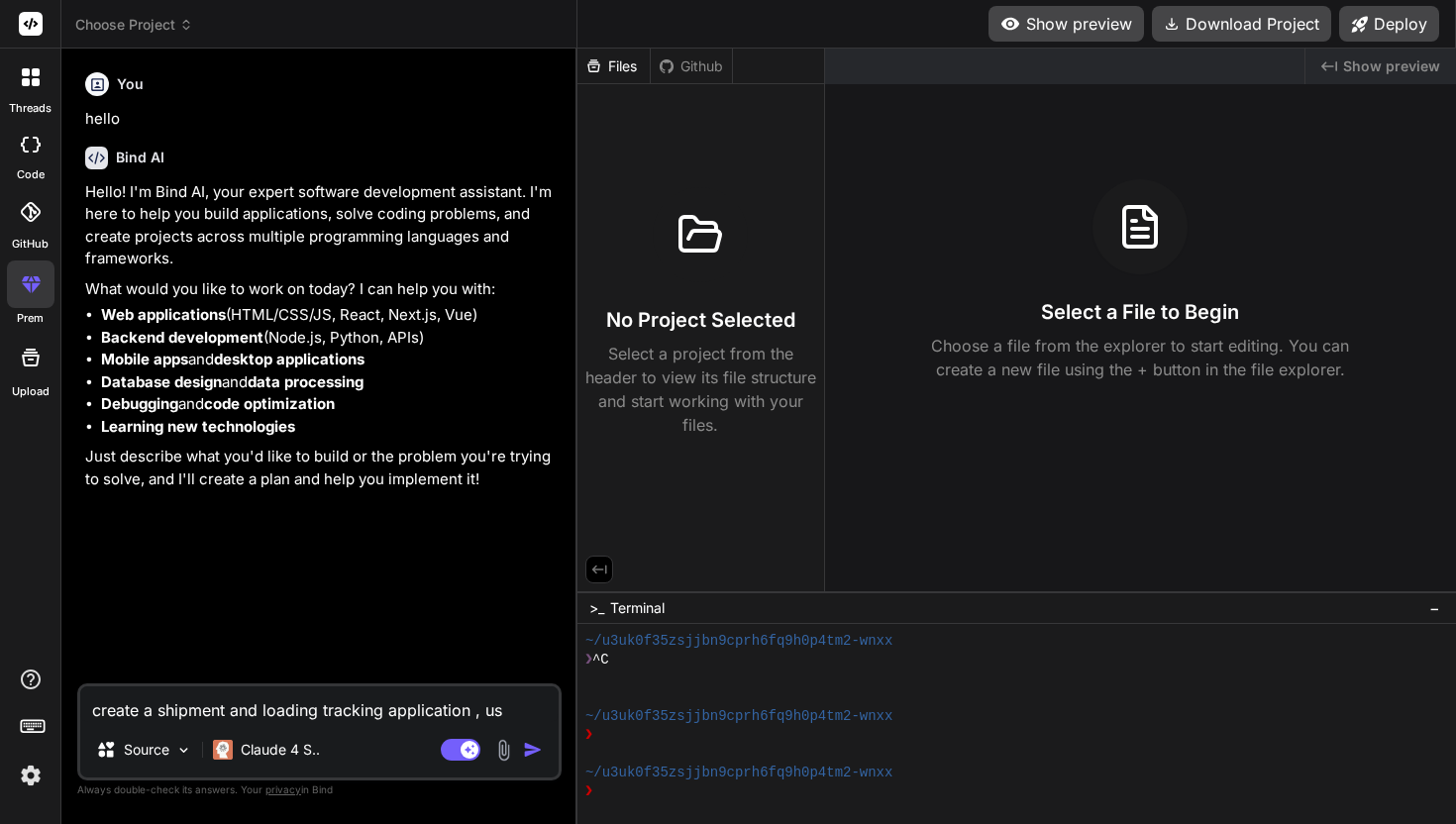 type on "create a shipment and loading tracking application , use" 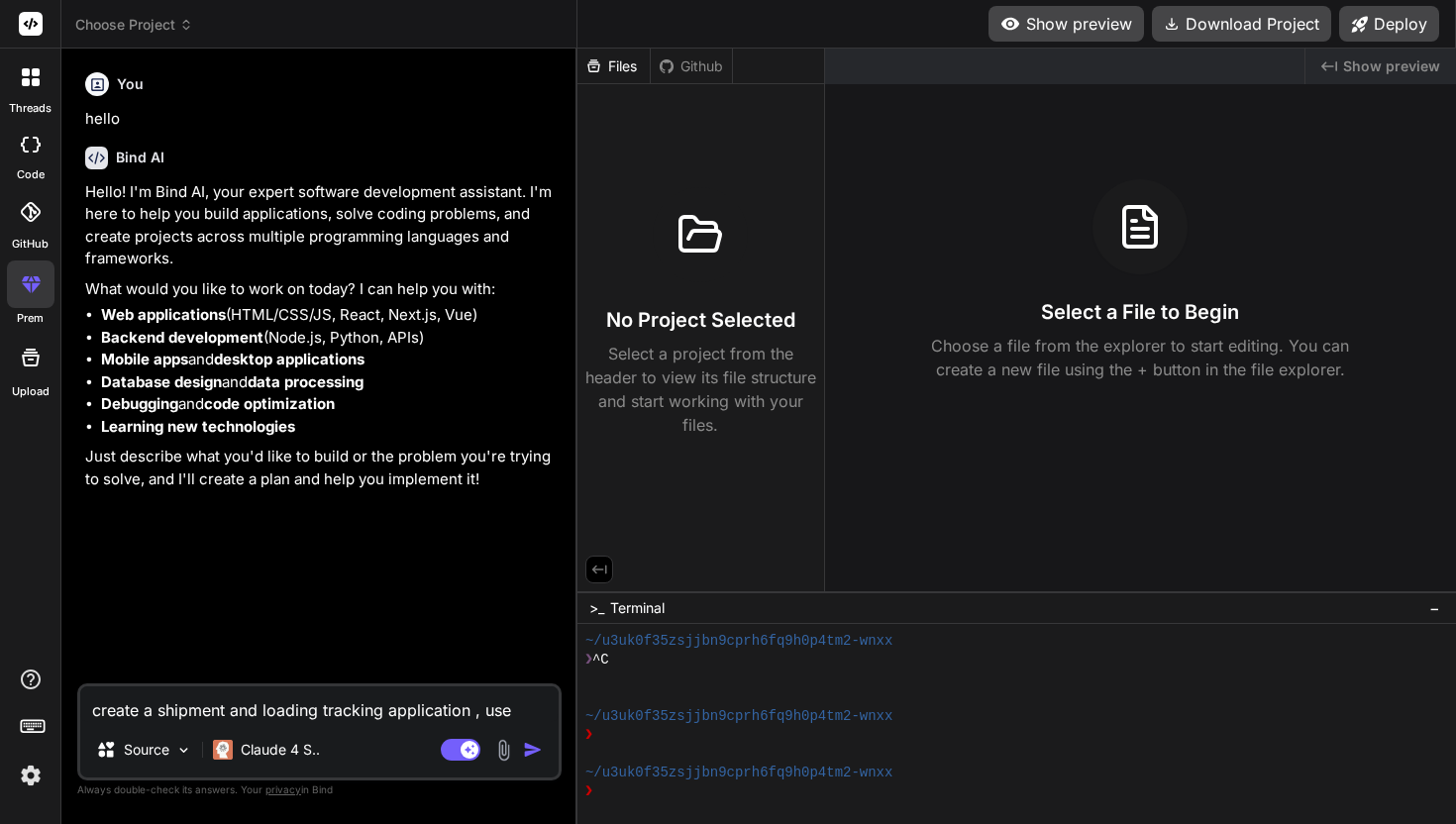 type on "create a shipment and loading tracking application , use" 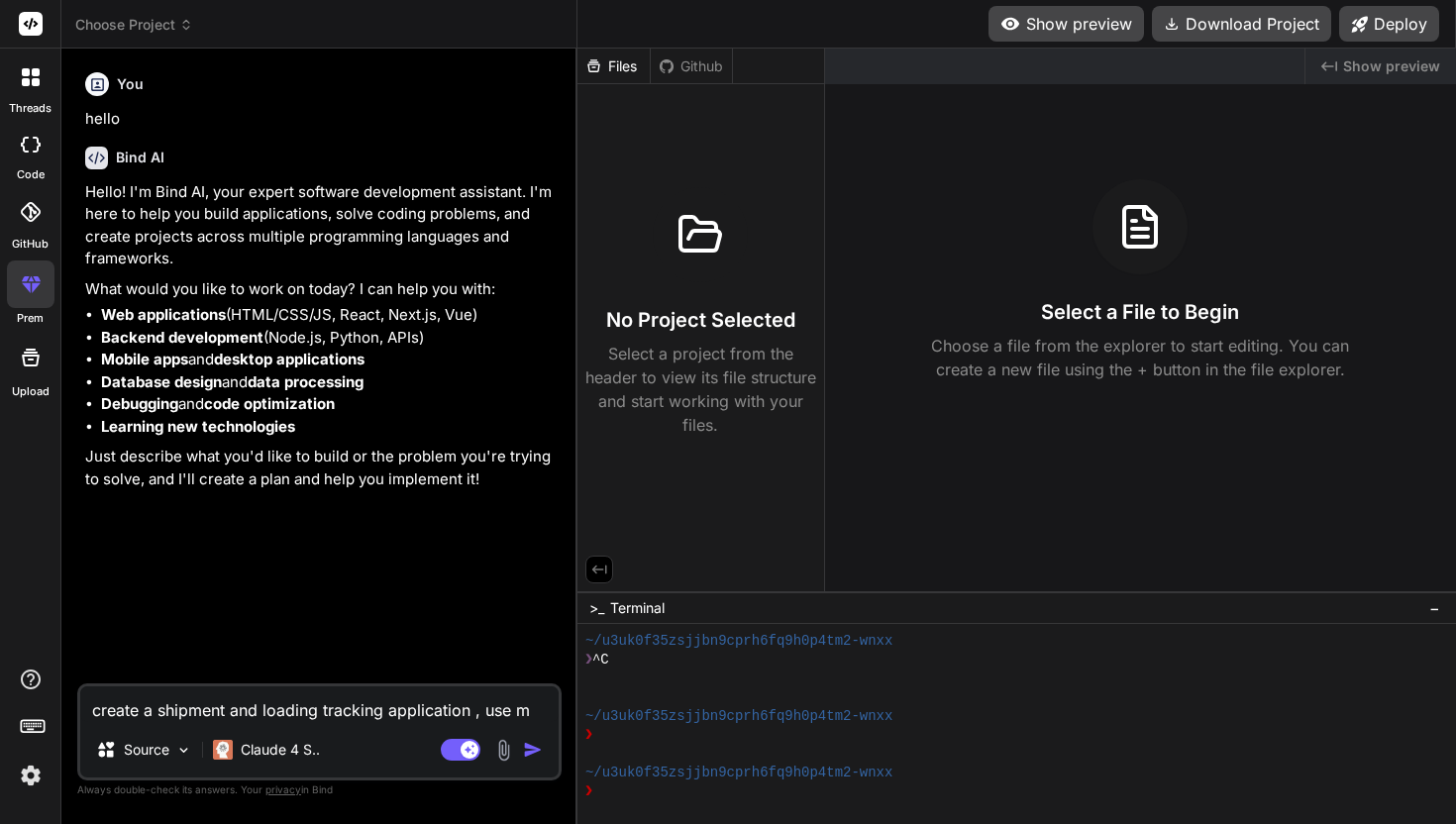type on "create a shipment and loading tracking application , use mo" 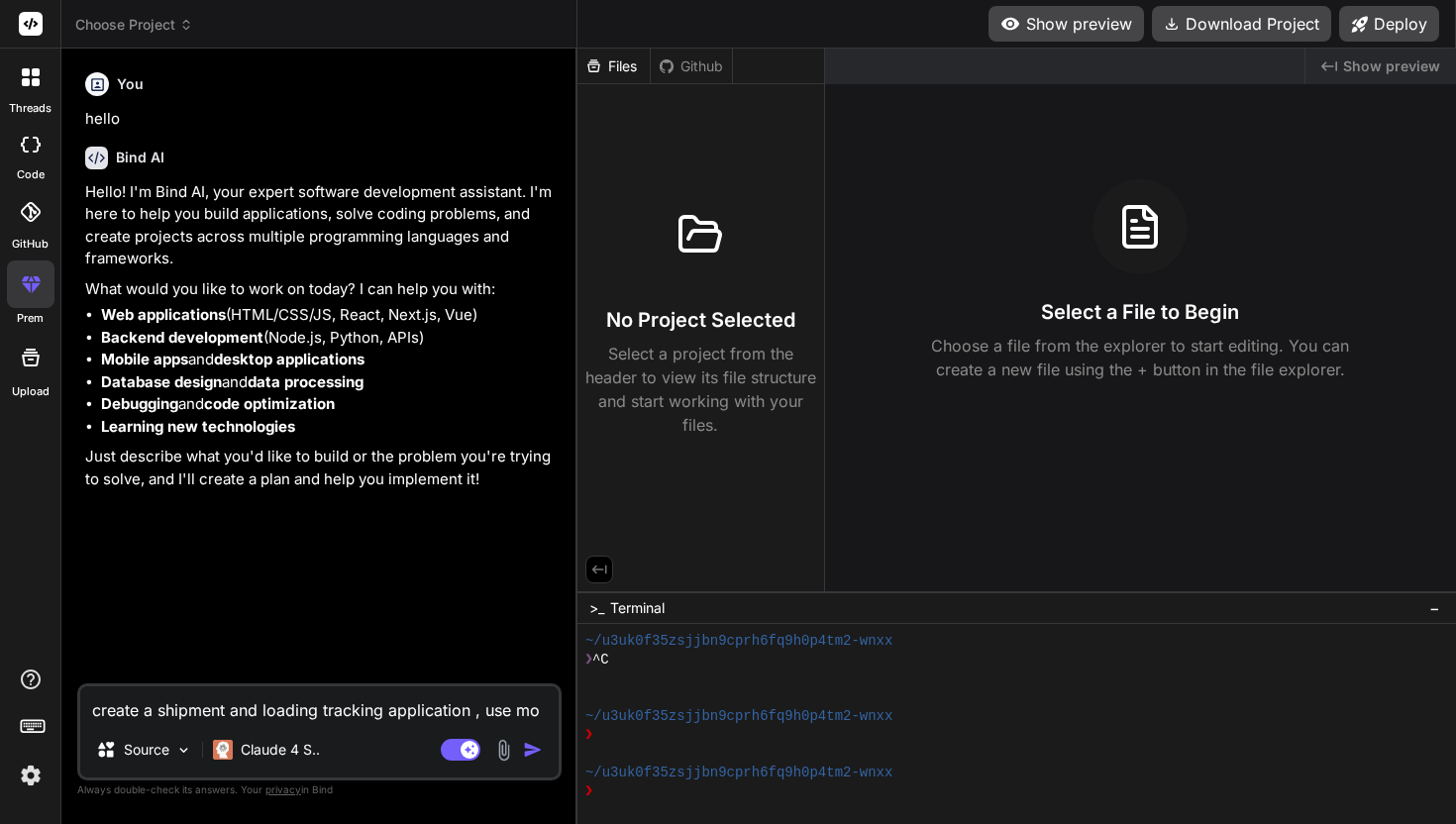 type on "create a shipment and loading tracking application , use mon" 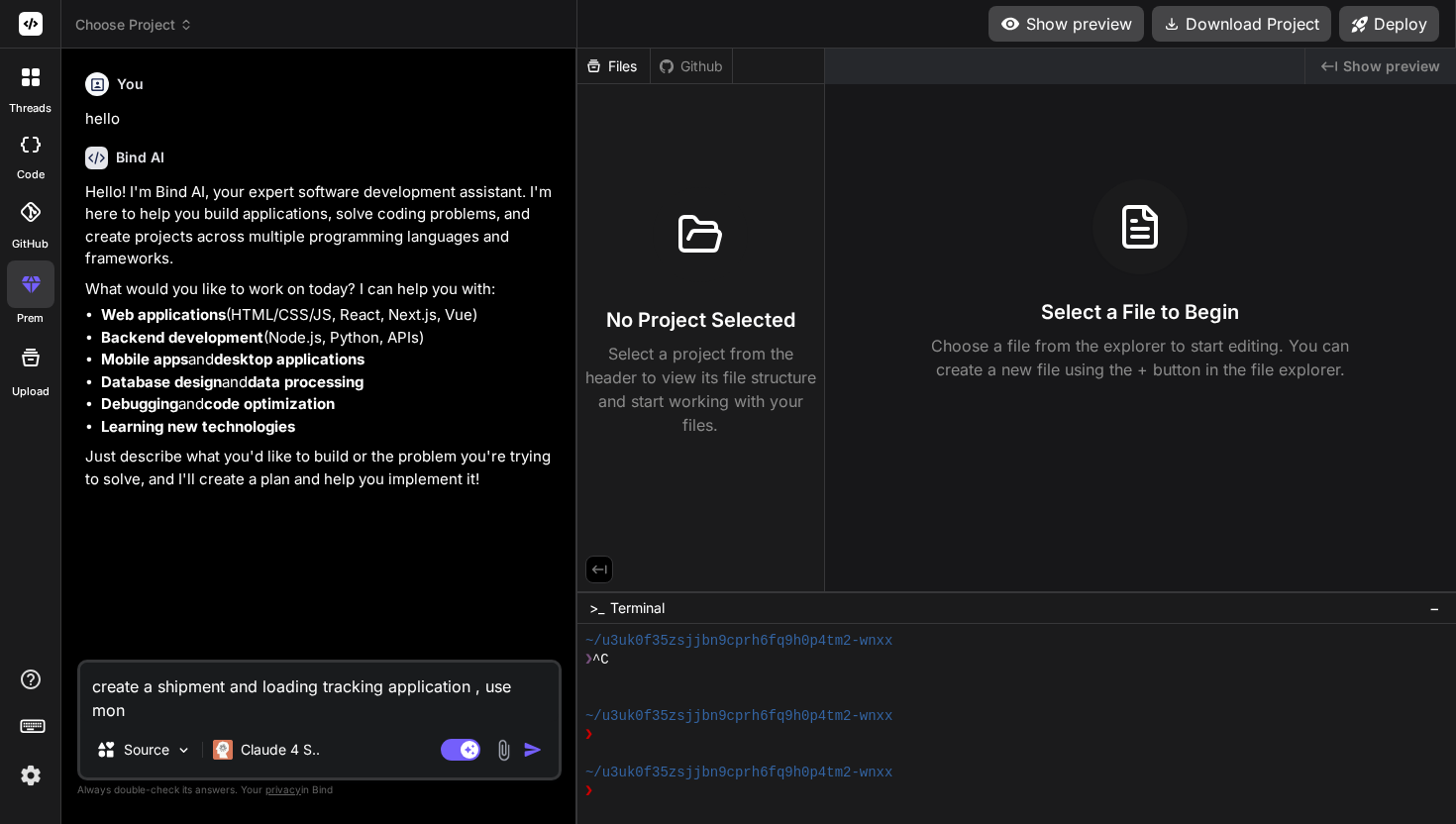 type on "create a shipment and loading tracking application , use mong" 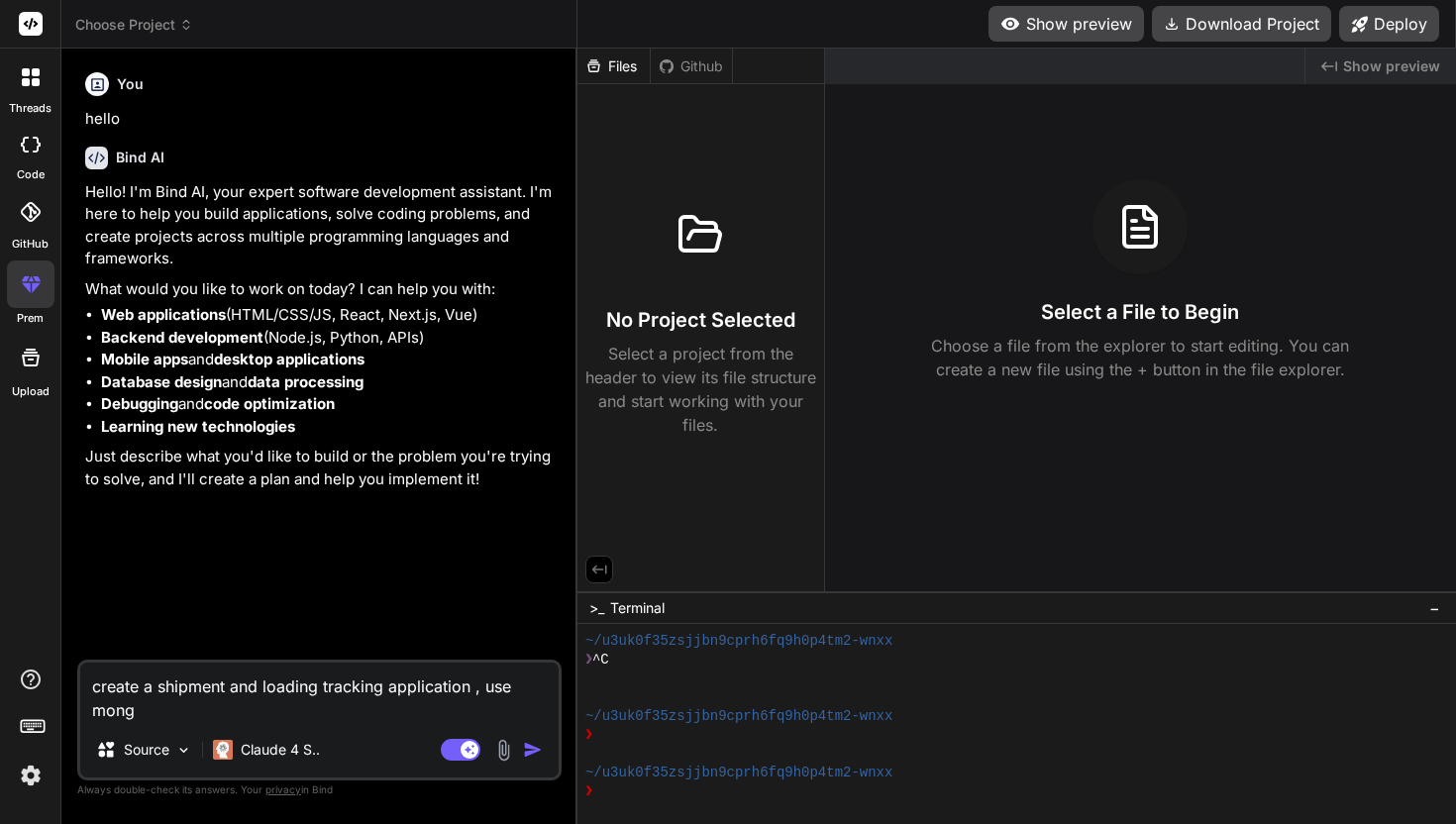 type on "create a shipment and loading tracking application , use mongo" 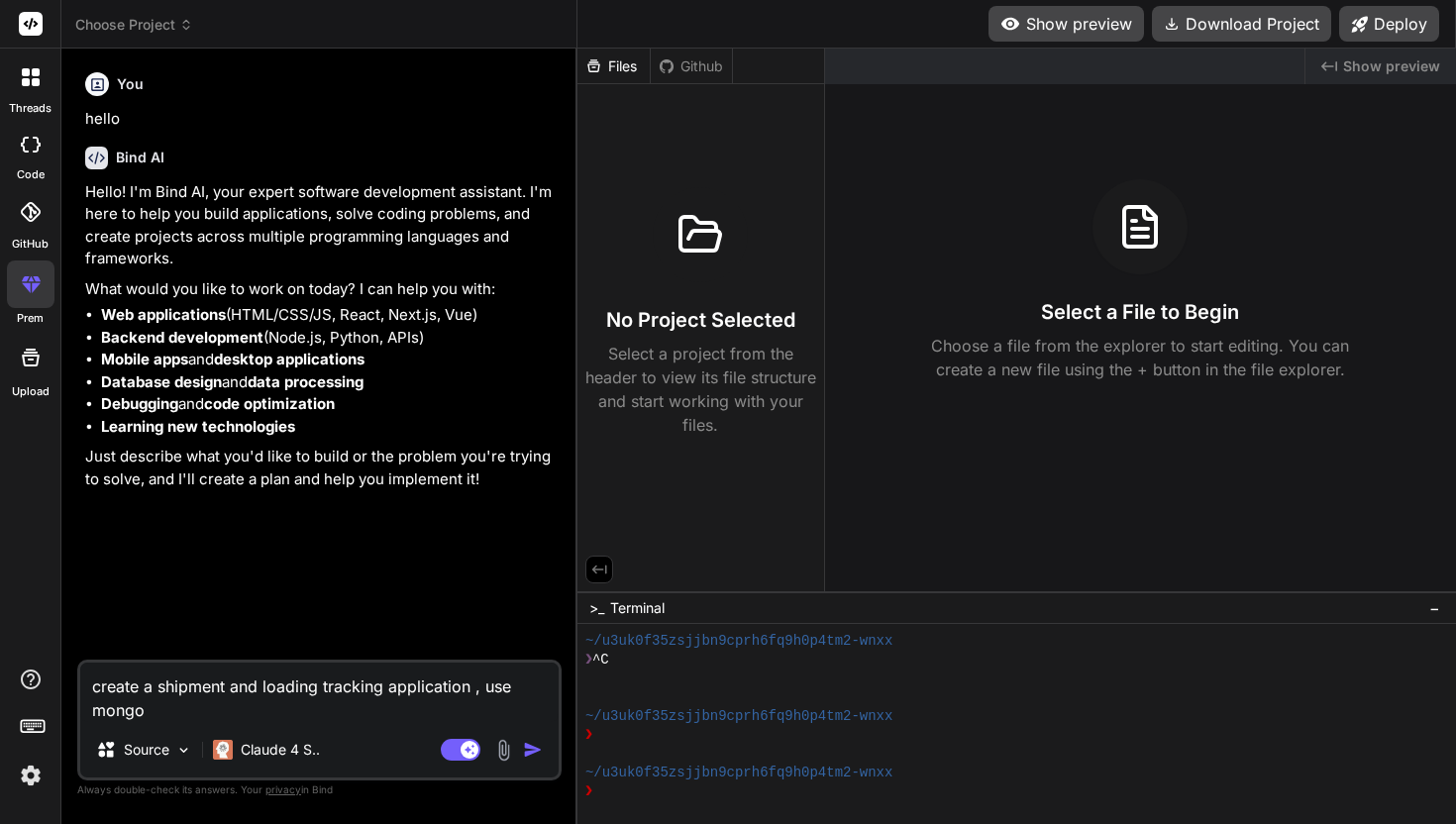 type on "create a shipment and loading tracking application , use mongoD" 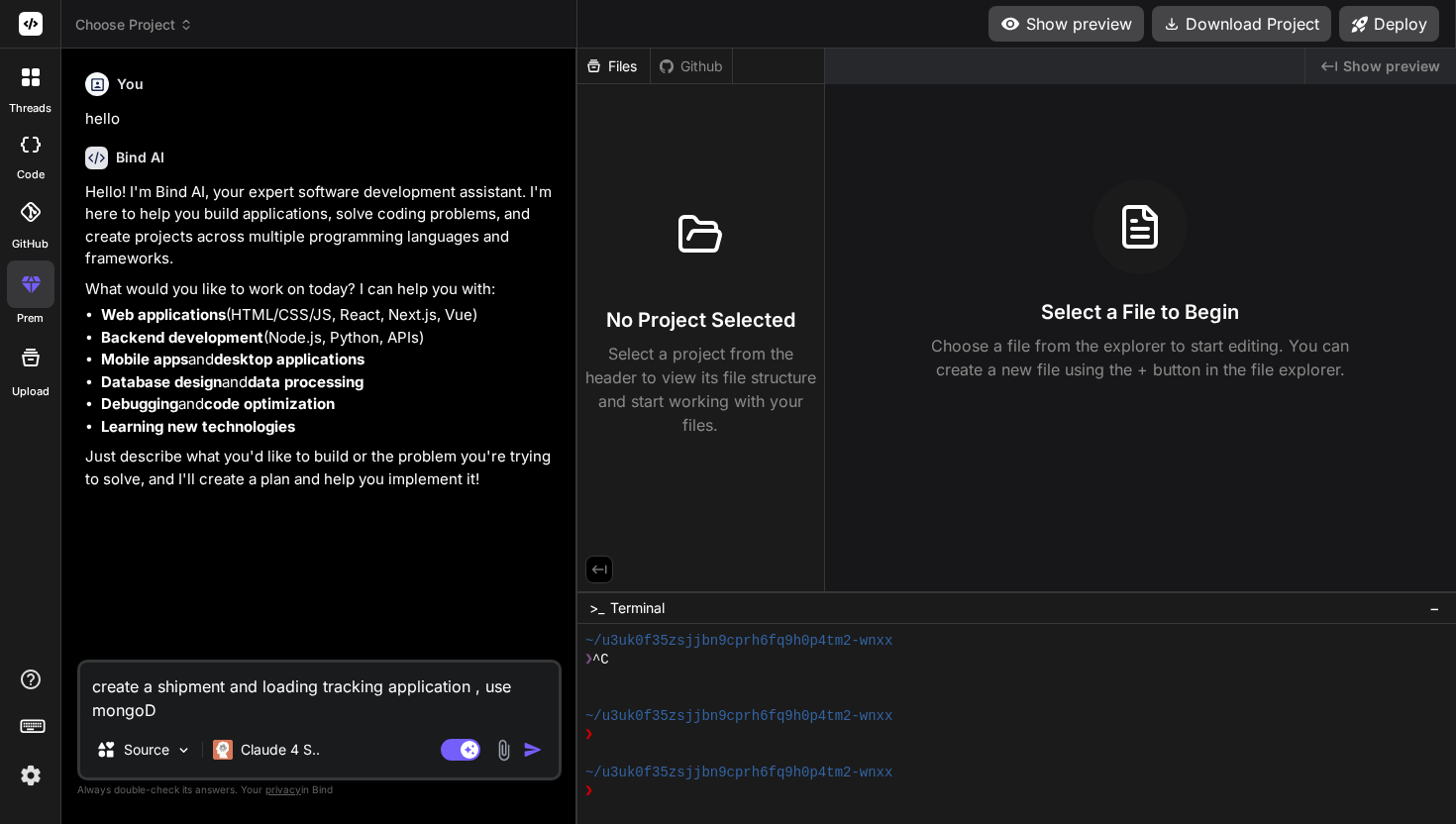 type on "create a shipment and loading tracking application , use mongoDB" 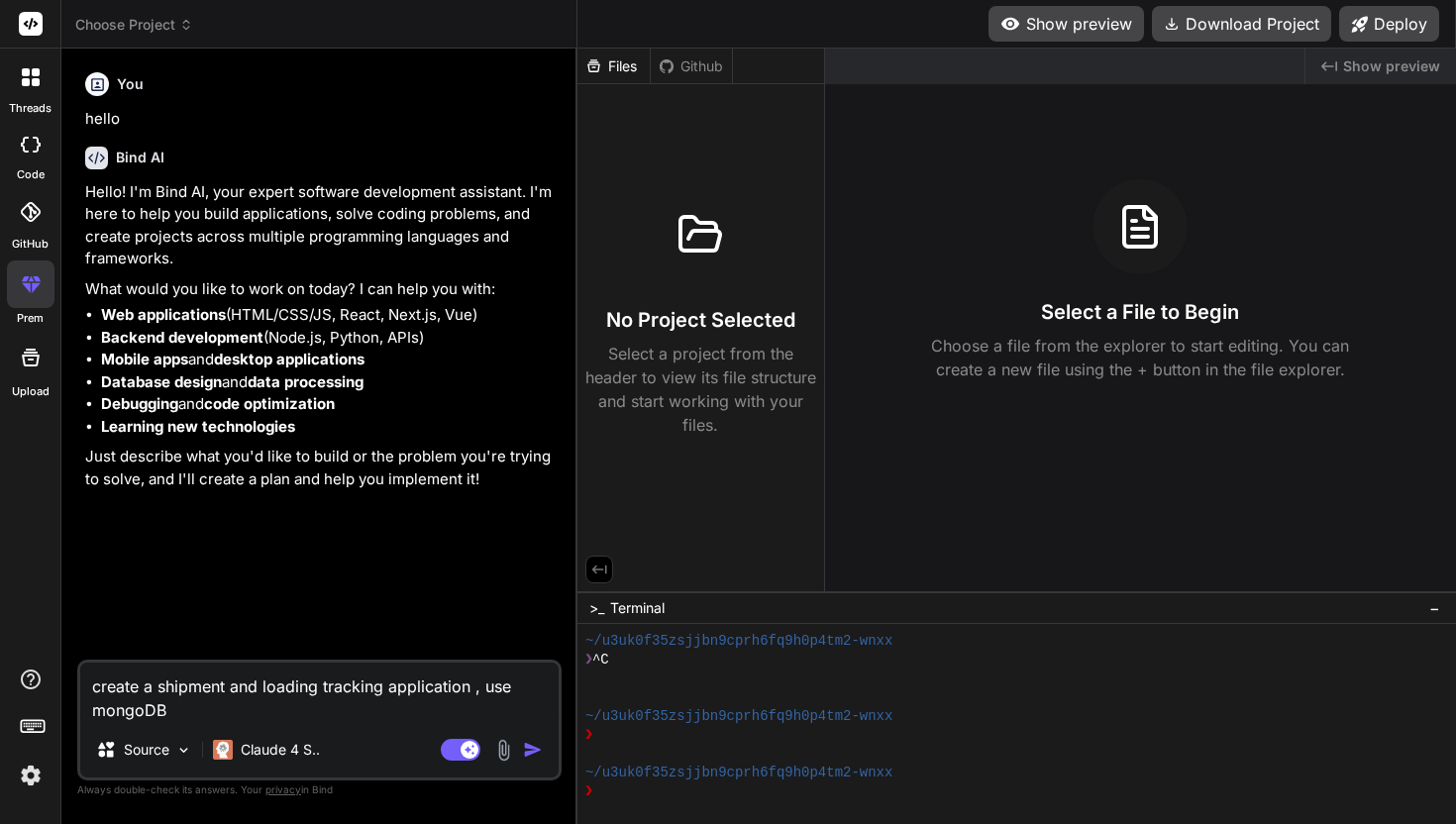 type on "create a shipment and loading tracking application , use mongoDB" 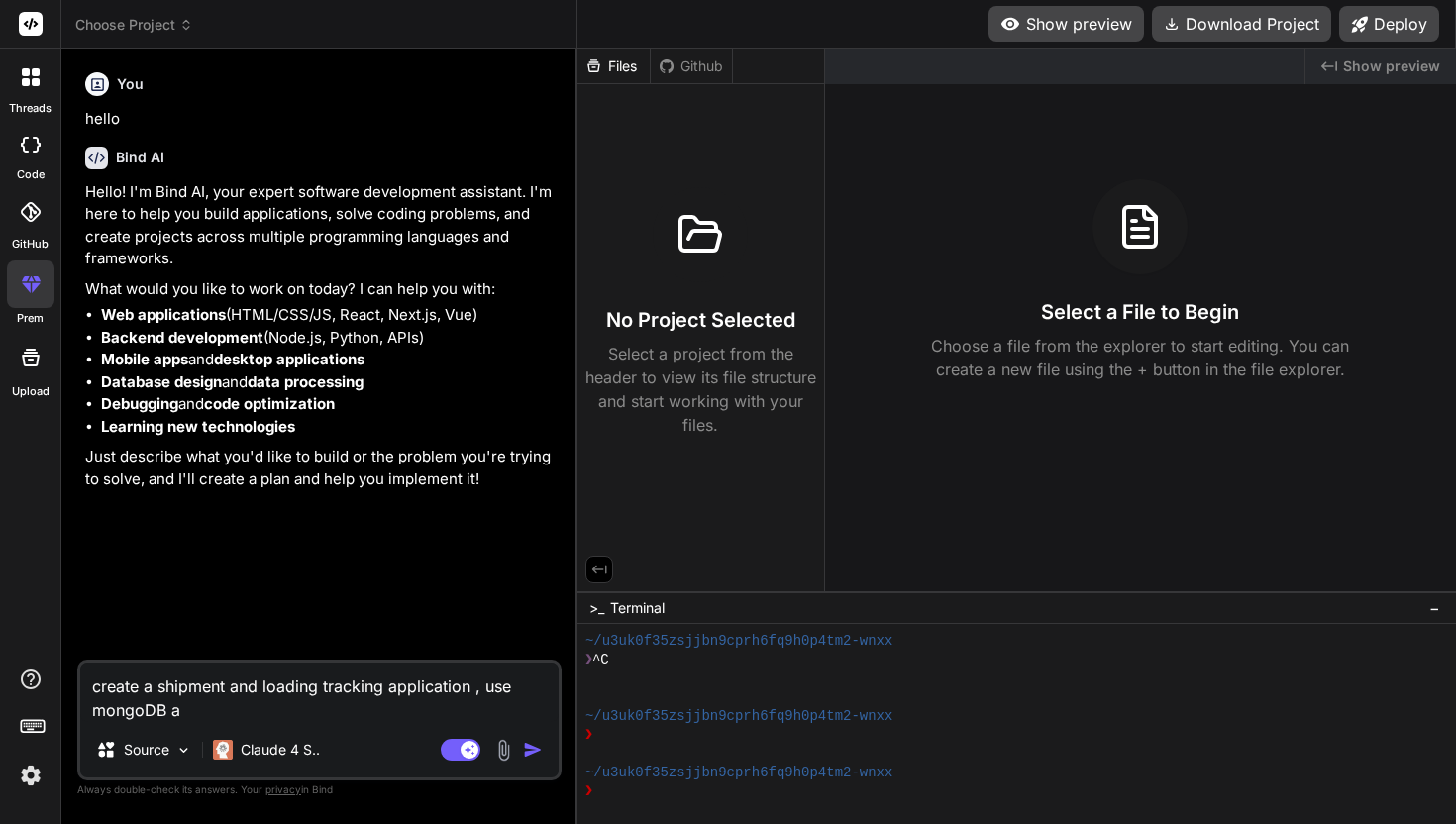 type on "create a shipment and loading tracking application , use mongoDB an" 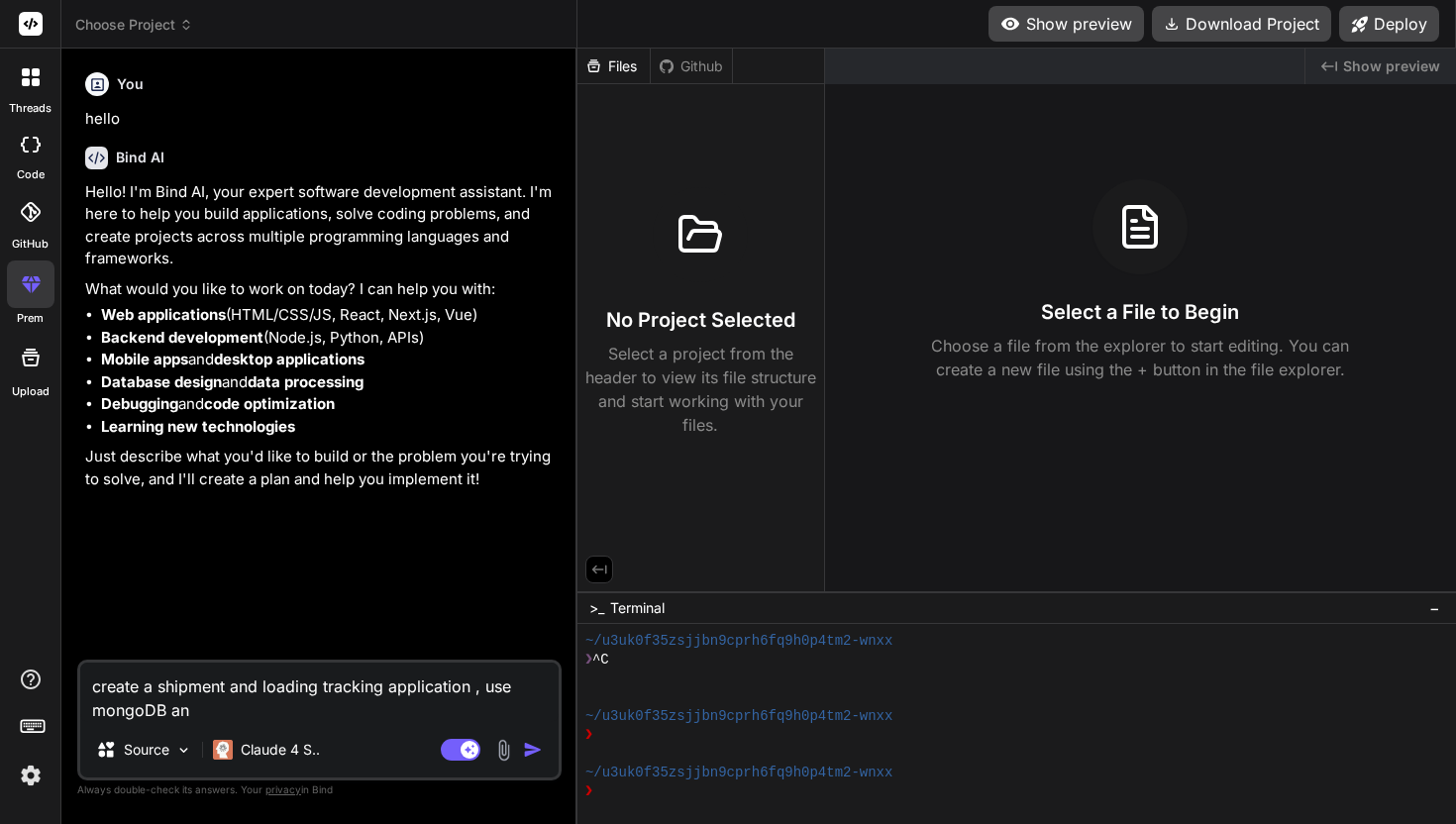type on "create a shipment and loading tracking application , use mongoDB and" 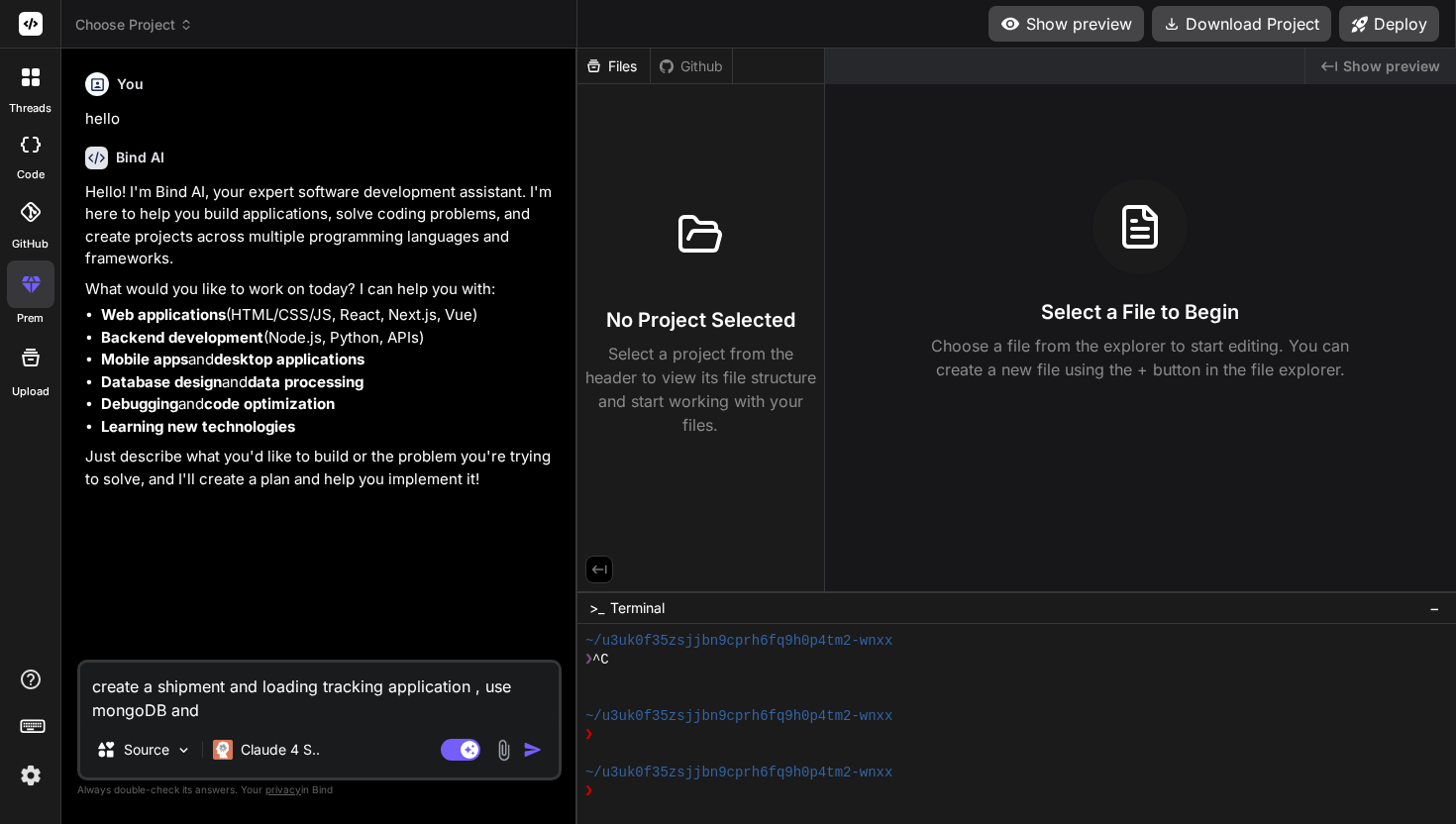 type on "create a shipment and loading tracking application , use mongoDB and" 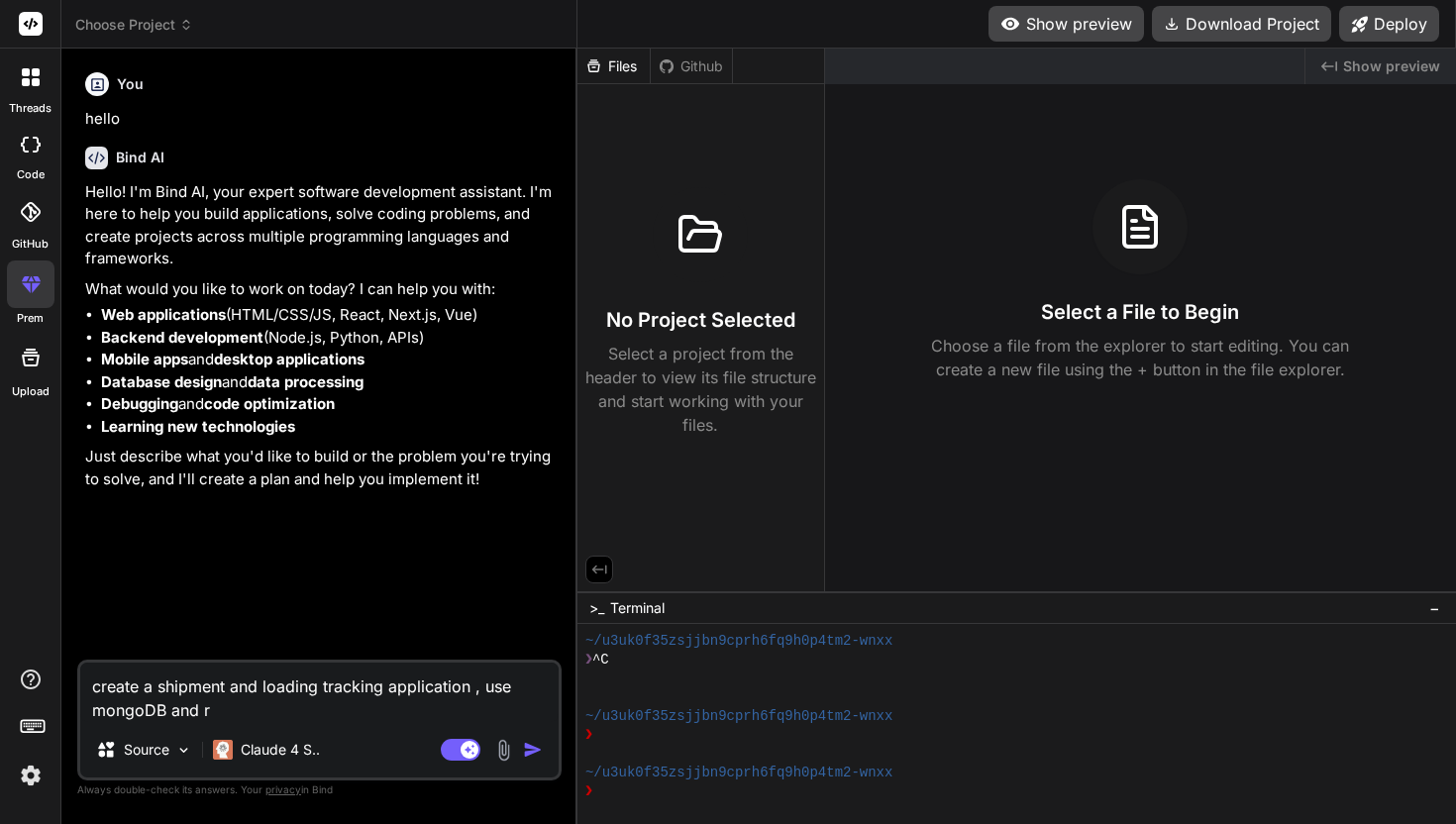 type on "create a shipment and loading tracking application , use mongoDB and re" 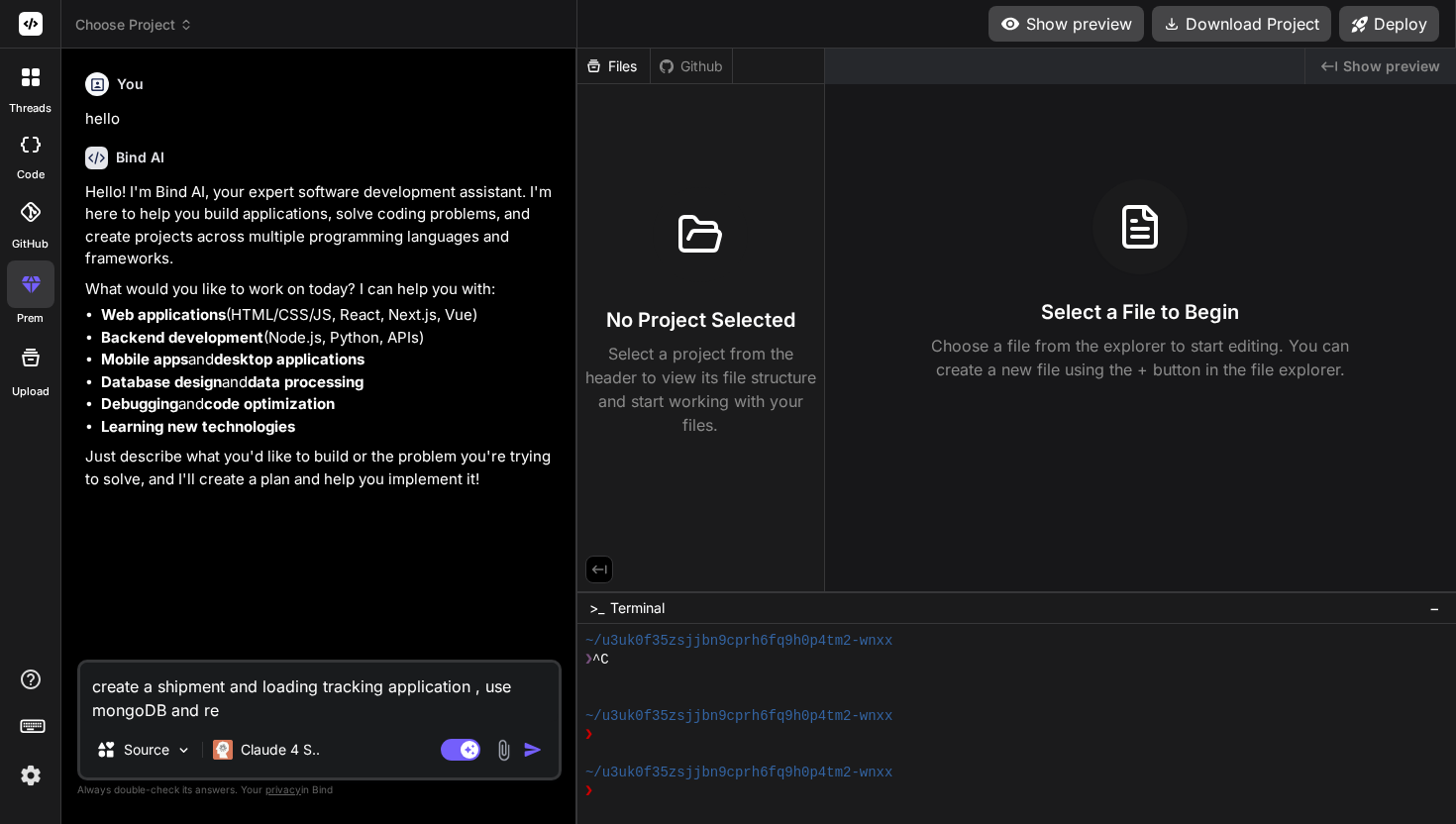 type on "create a shipment and loading tracking application , use mongoDB and rea" 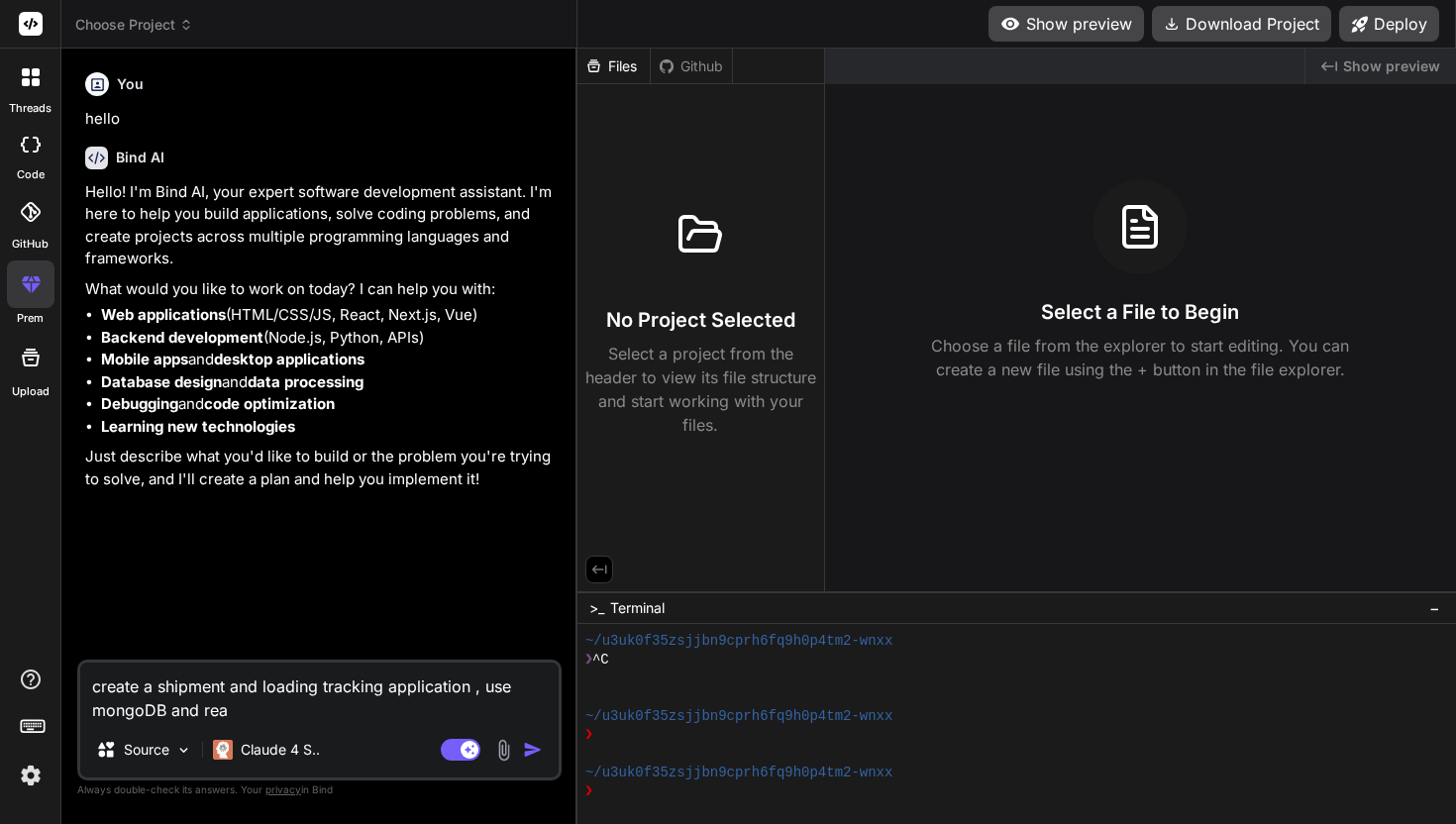 type on "create a shipment and loading tracking application , use mongoDB and reac" 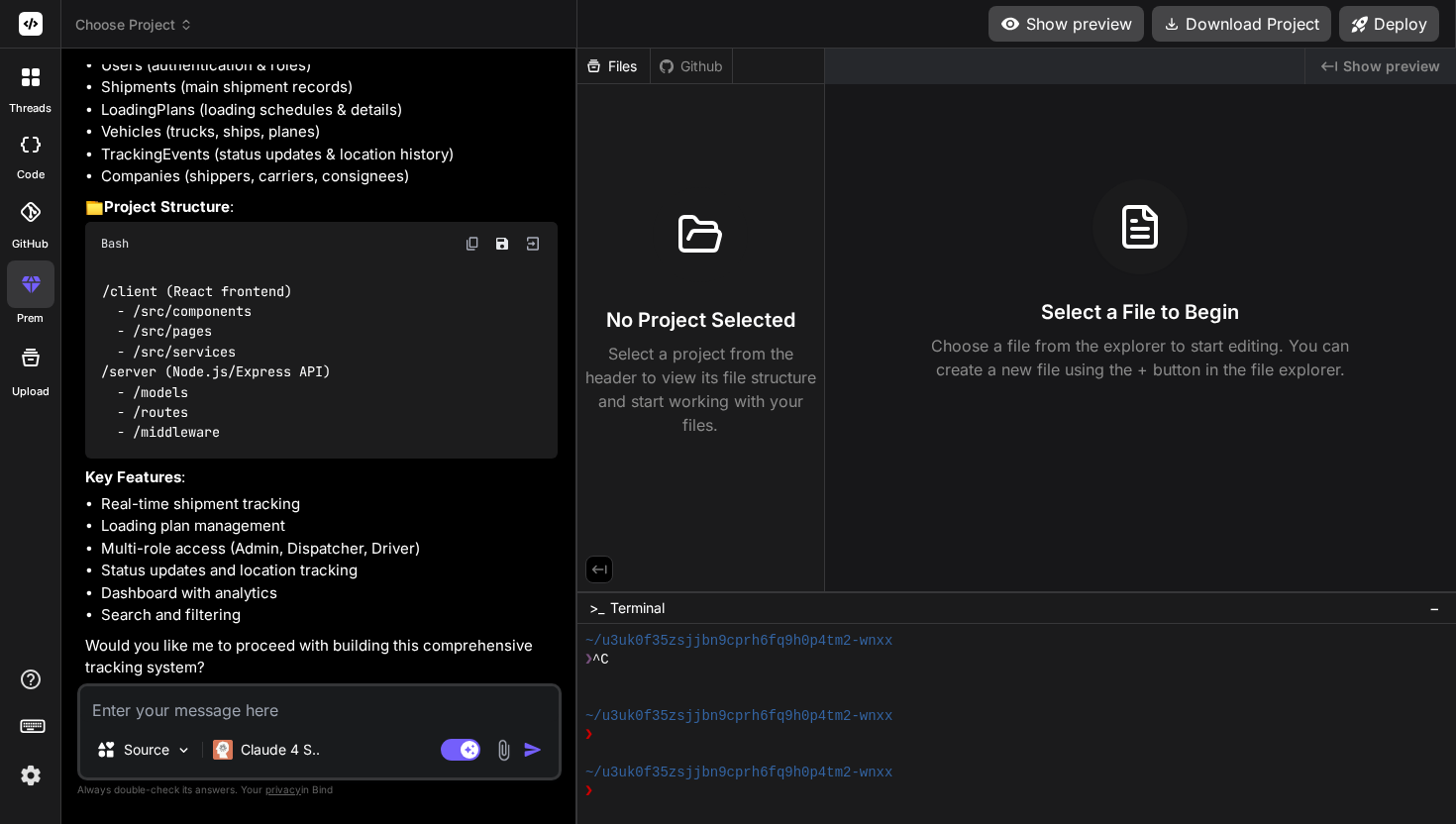 scroll, scrollTop: 790, scrollLeft: 0, axis: vertical 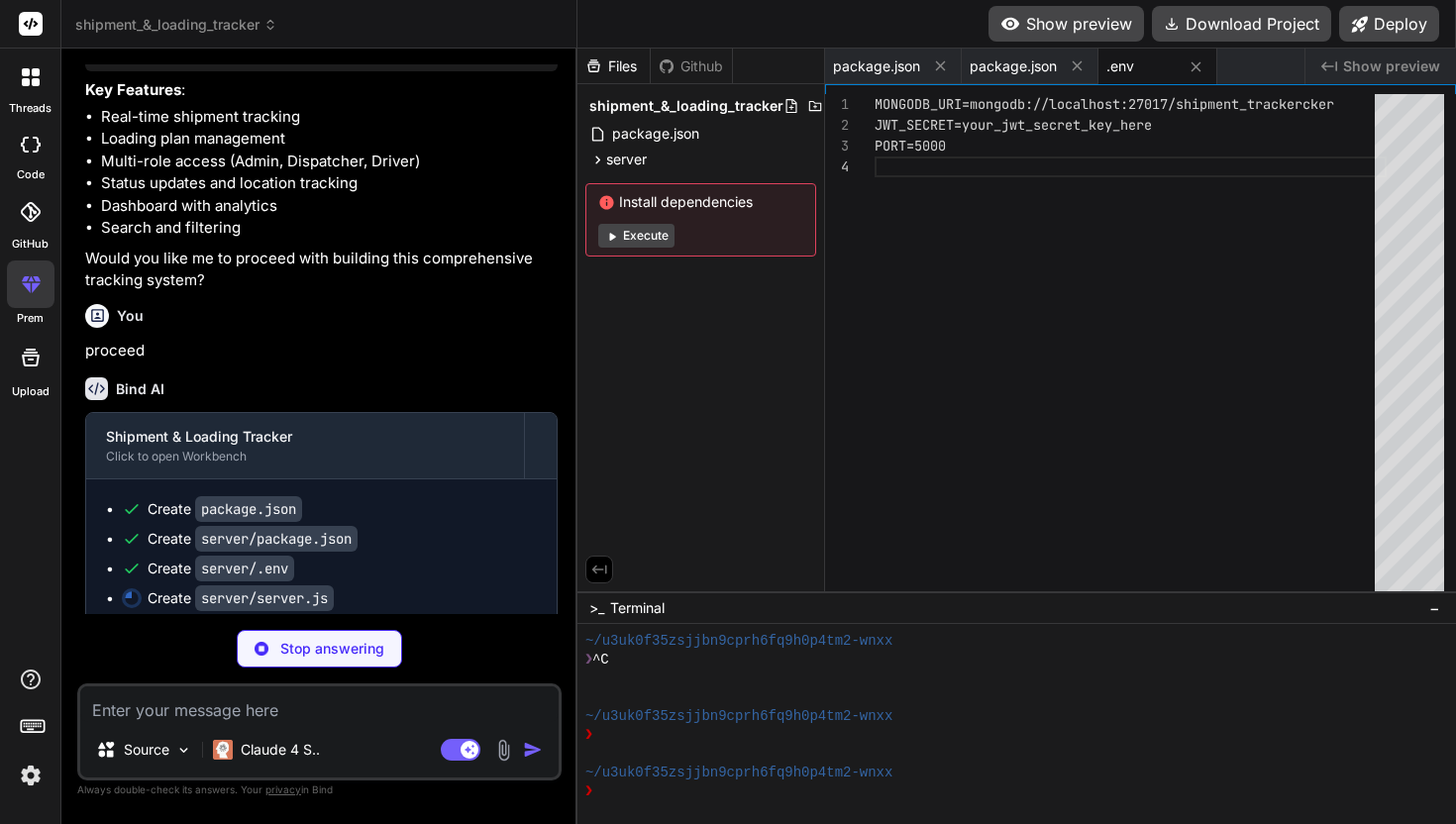 click on "Execute" at bounding box center [636, 236] 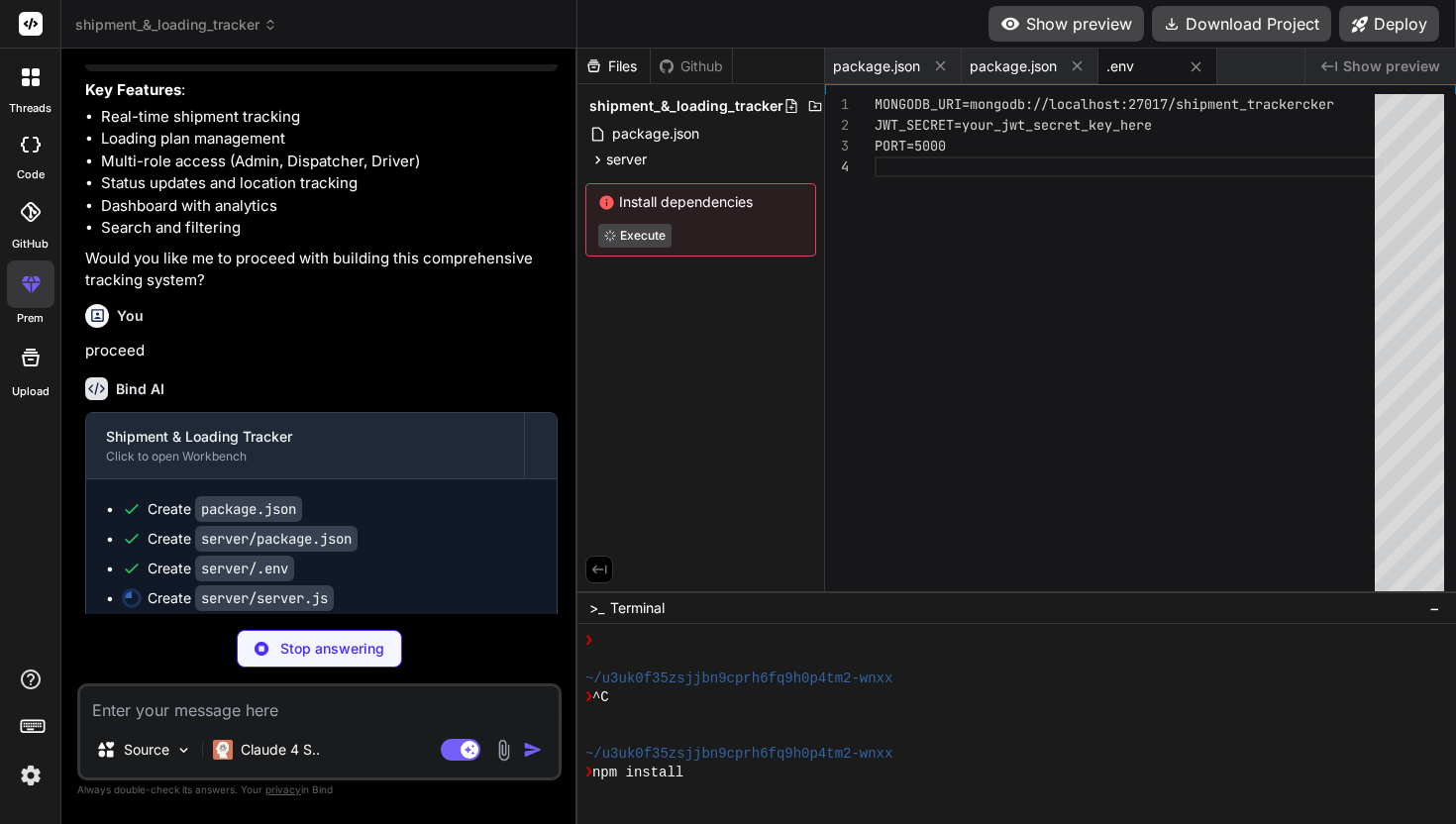 scroll, scrollTop: 132, scrollLeft: 0, axis: vertical 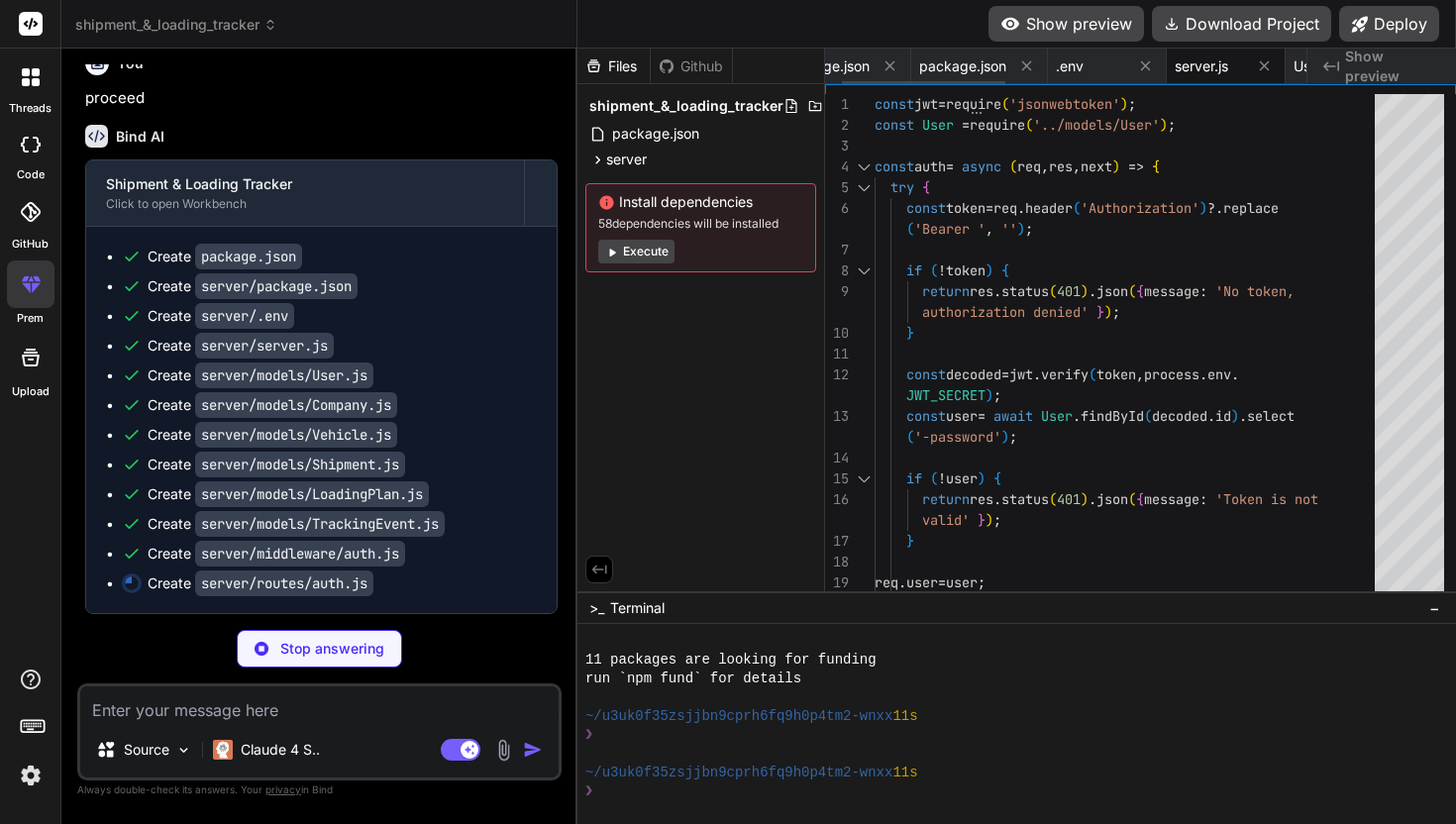 click on "server.js" at bounding box center (1201, 66) 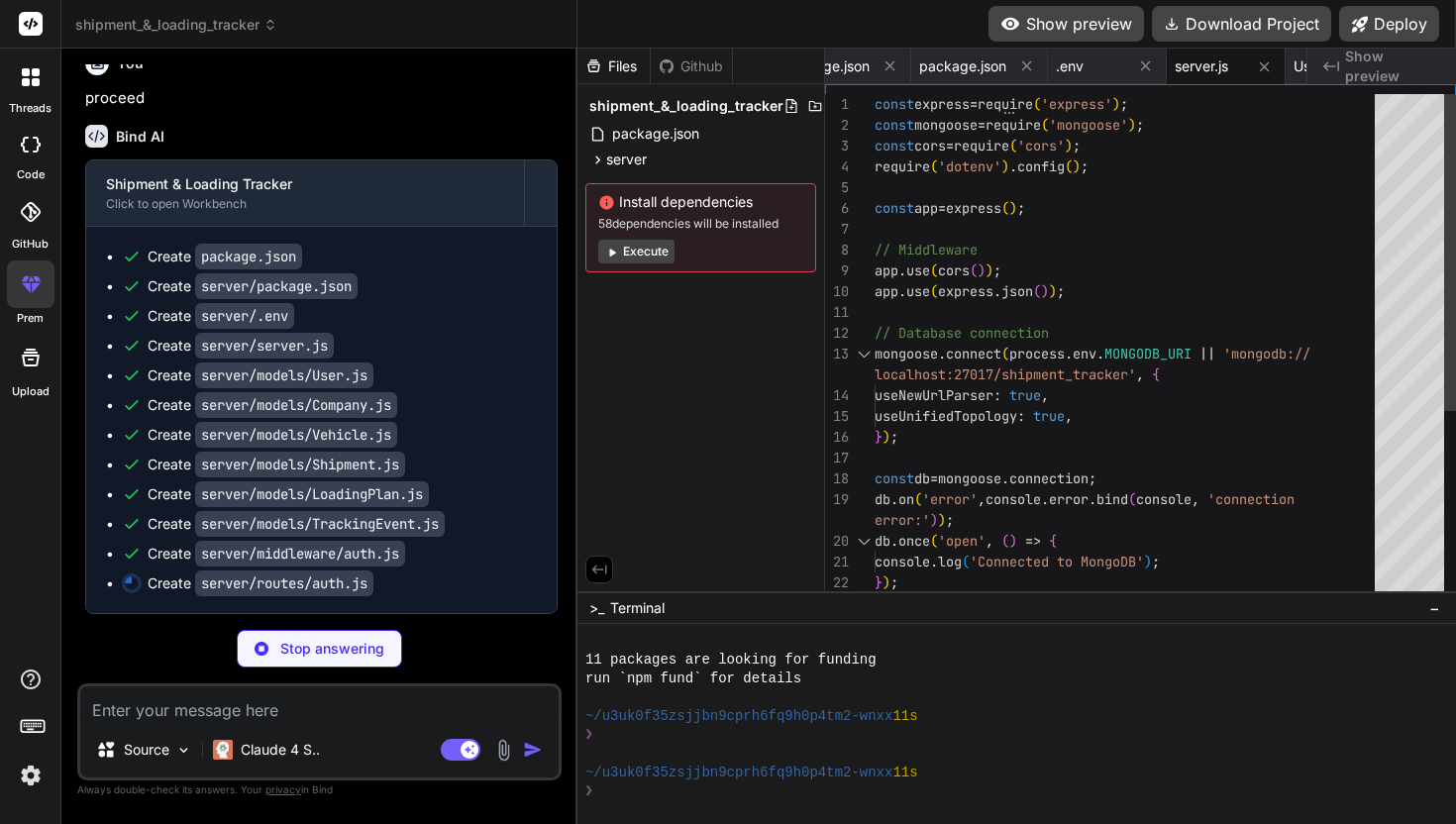 click on "const express = require('express'); const mongoose = require('mongoose'); const cors = require('cors'); require('dotenv').config(); const app = express(); // Middleware app.use(cors()); app.use(express.json()); // Database connection mongoose.connect(process.env.MONGODB_URI || 'mongodb://localhost:27017/shipment_tracker', { useNewUrlParser: true, useUnifiedTopology: true }); const db = mongoose.connection; db.on('error', console.error.bind(console, 'connection error:')); db.once('open', () => { console.log('Connected to MongoDB'); });" at bounding box center [1130, 499] 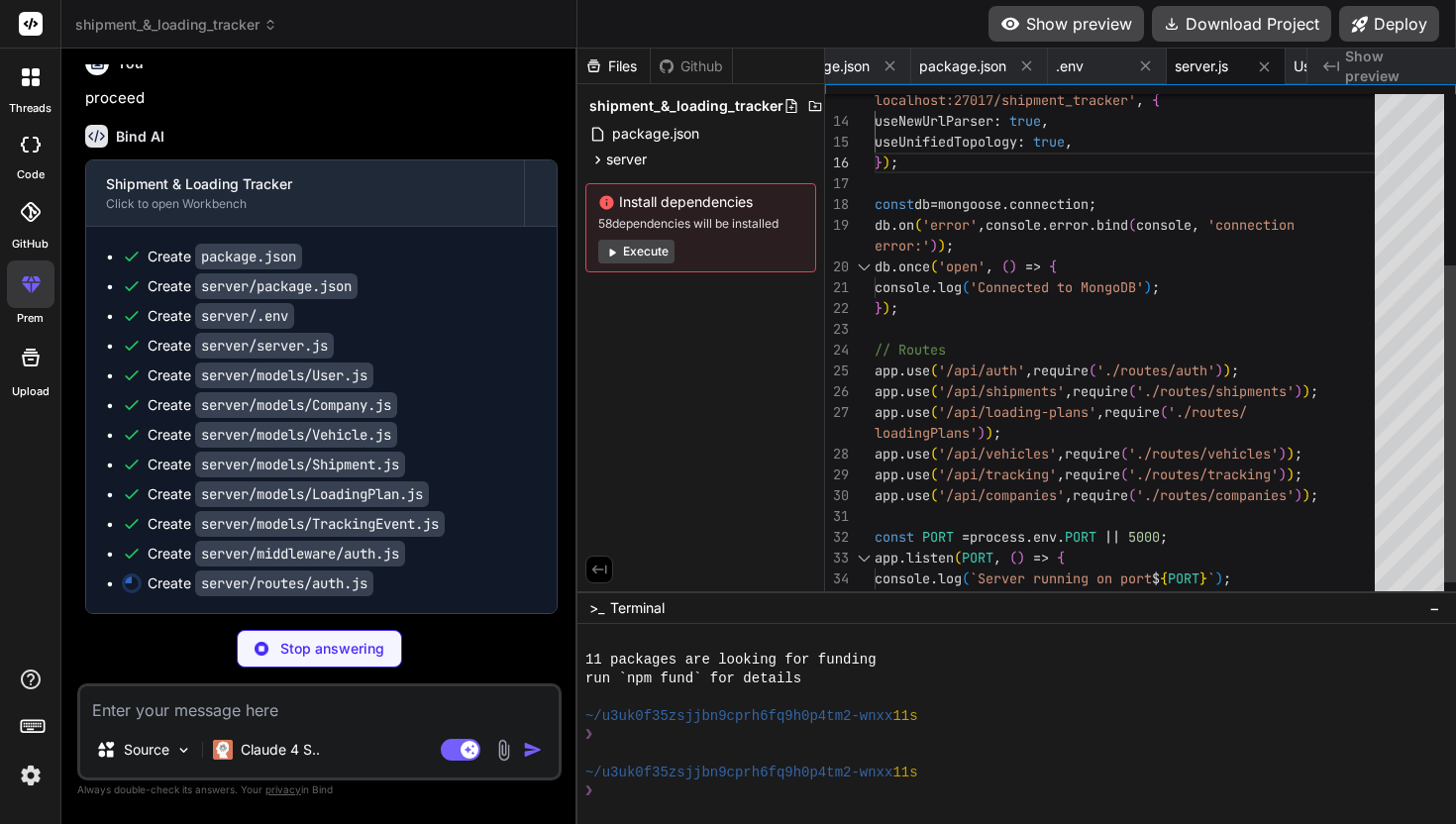 scroll, scrollTop: 0, scrollLeft: 1061, axis: horizontal 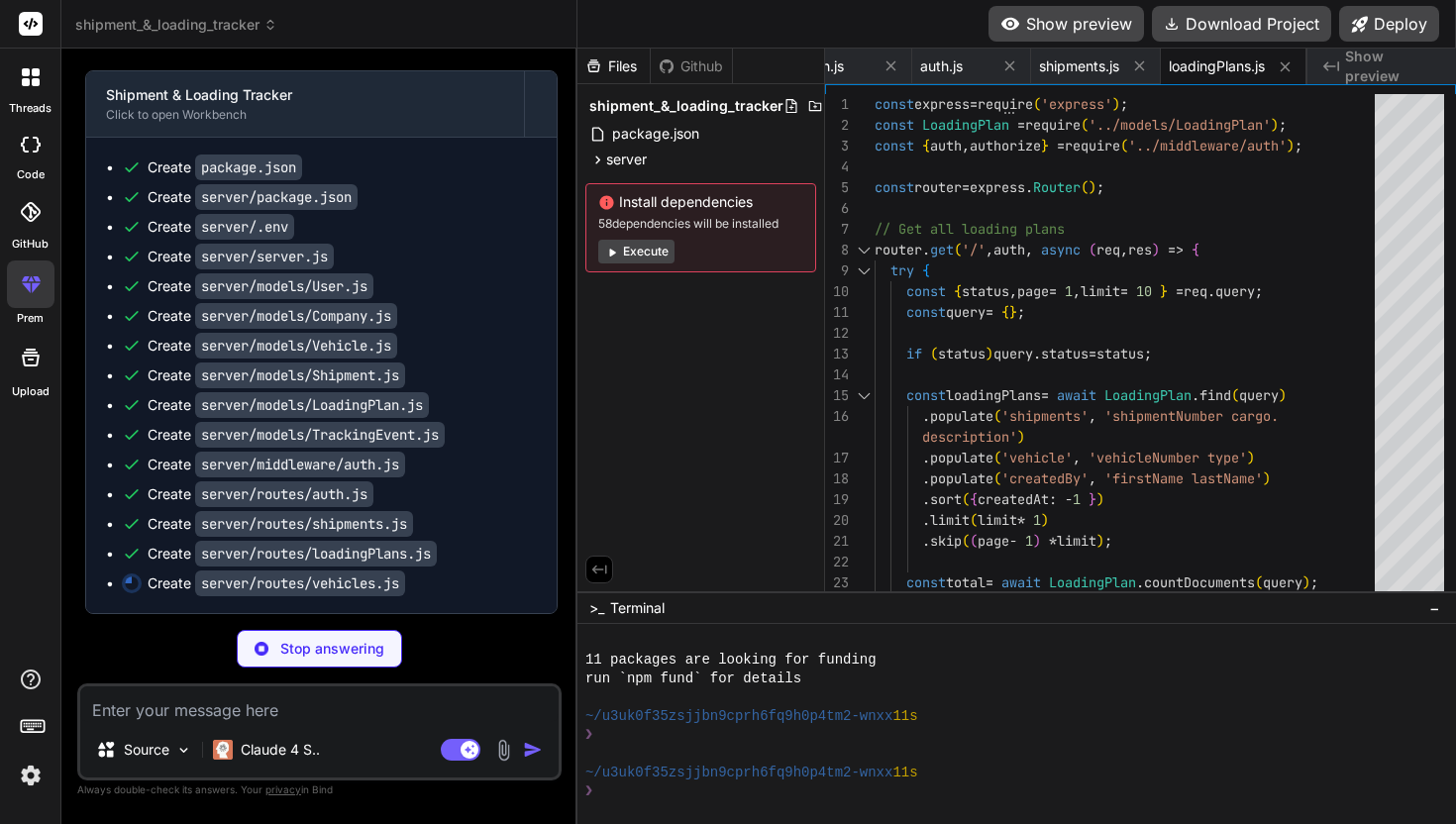 click on "Execute" at bounding box center (636, 252) 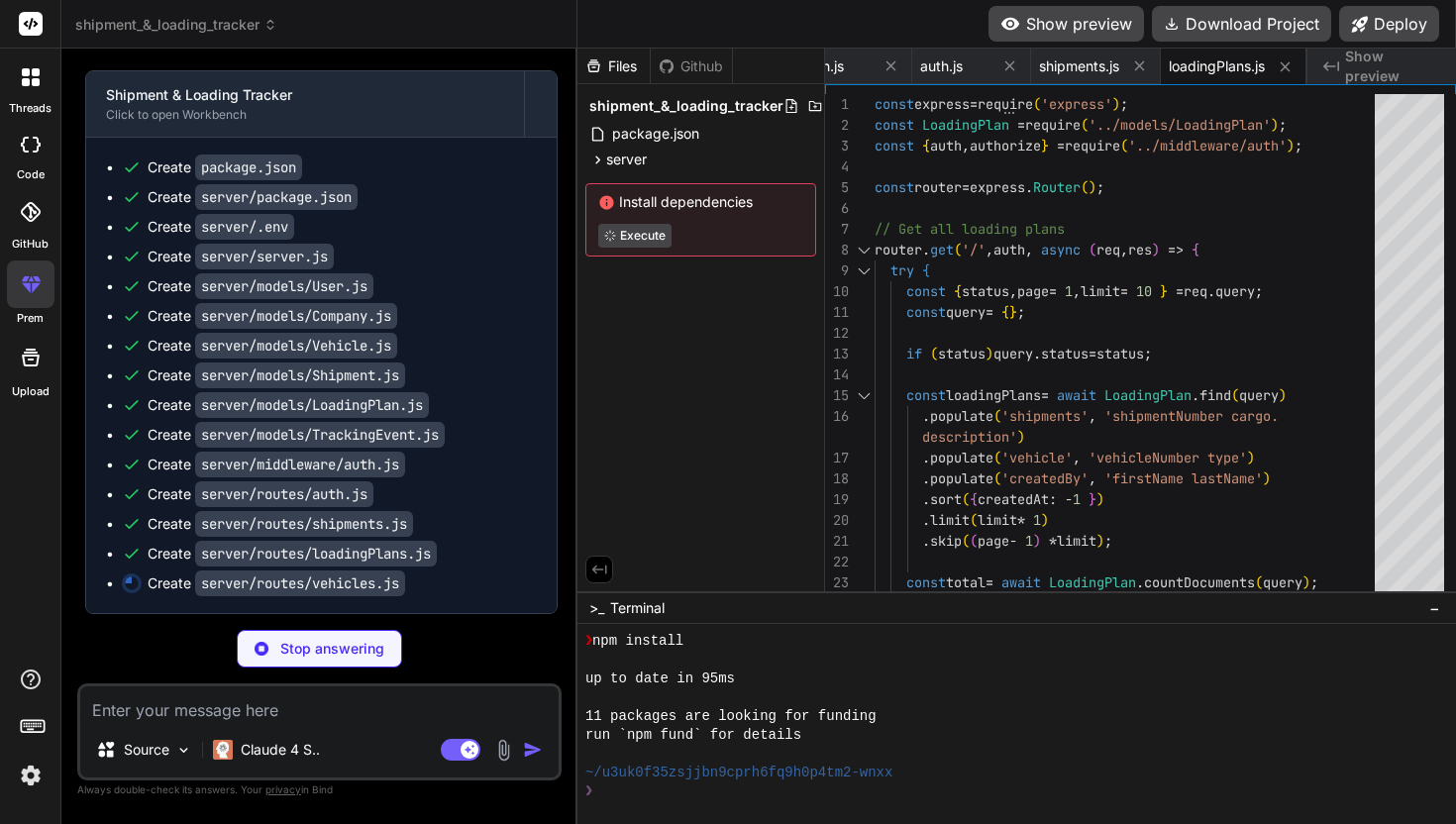 scroll, scrollTop: 602, scrollLeft: 0, axis: vertical 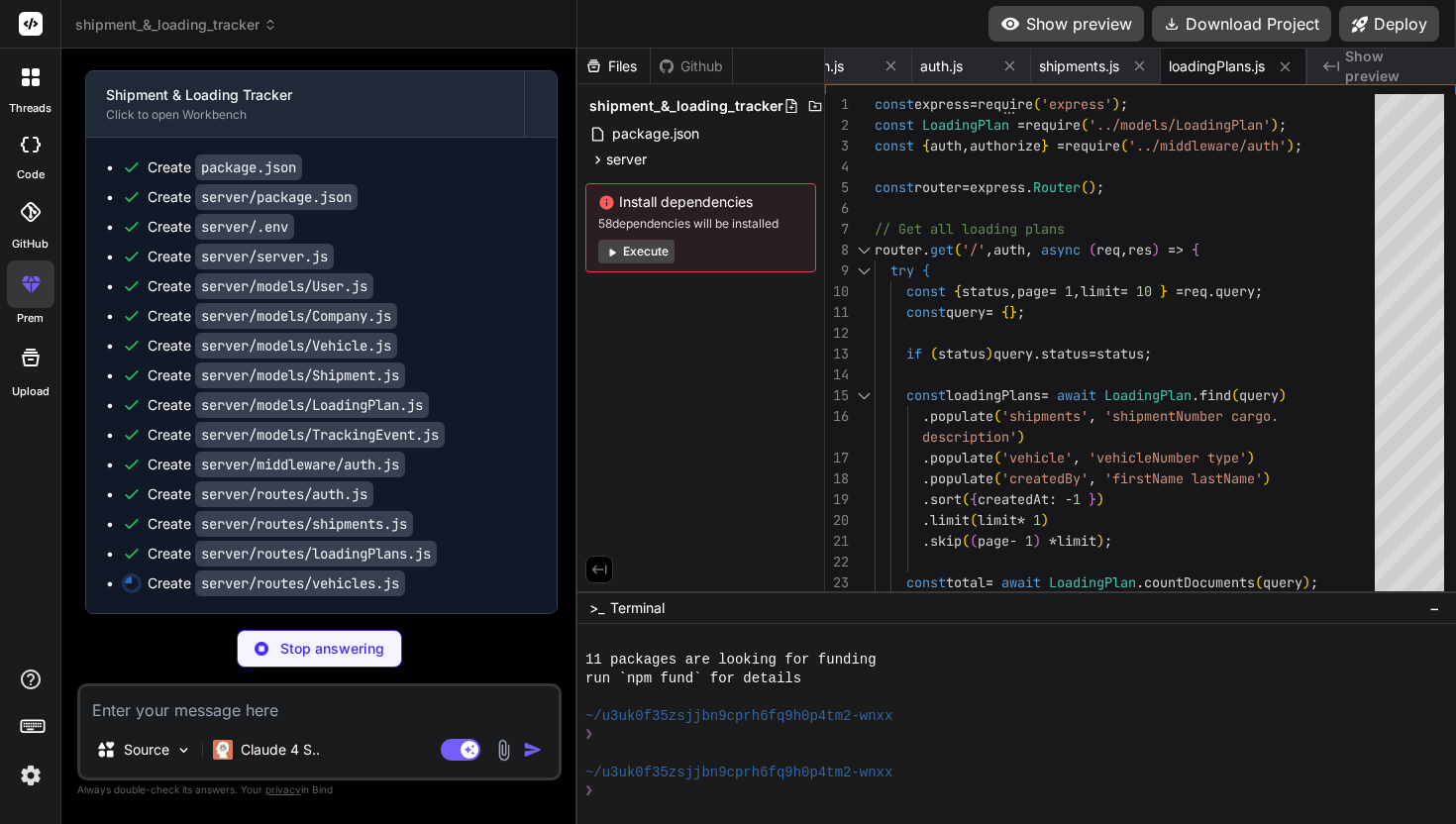 click at bounding box center (319, 704) 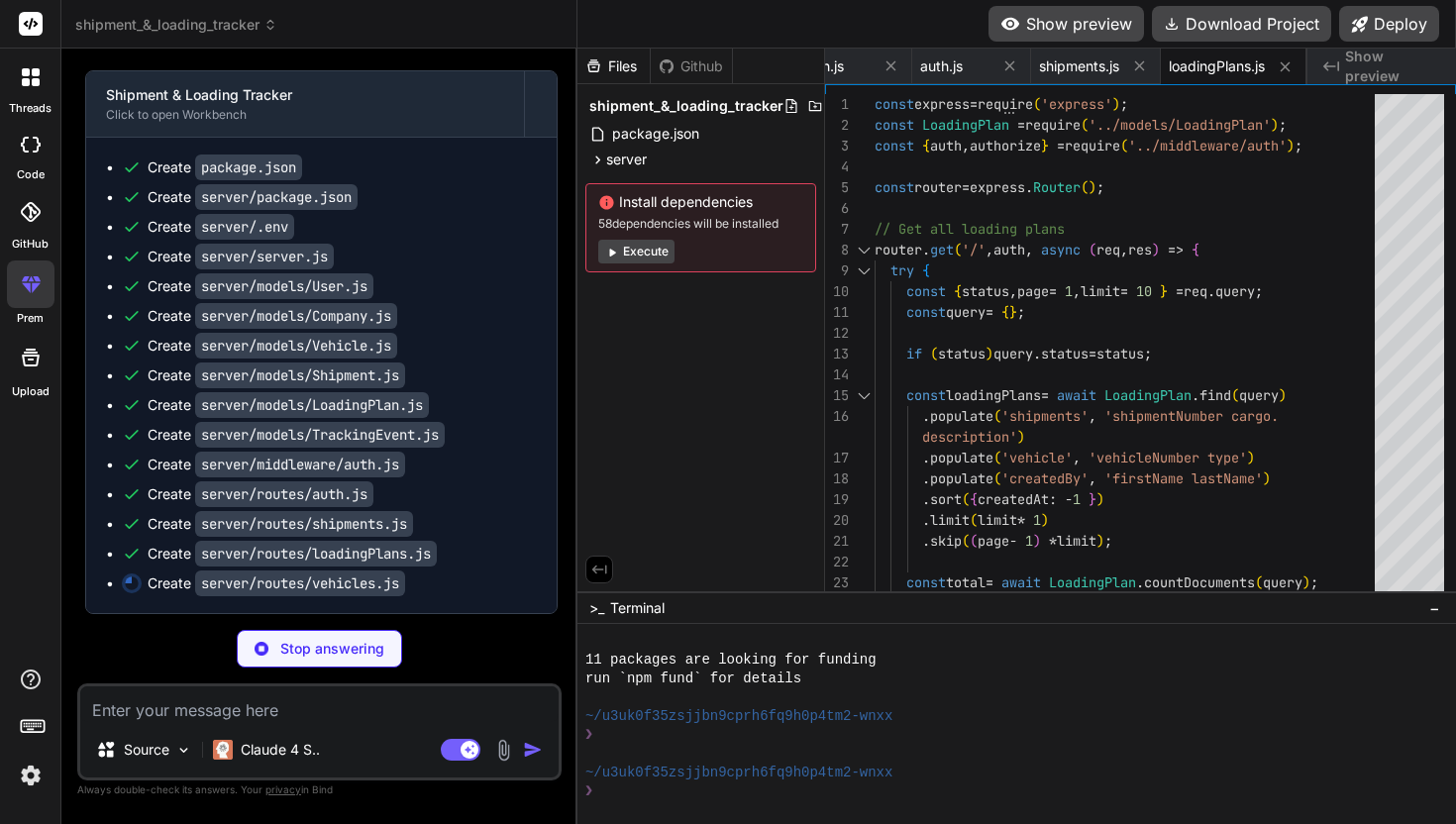 scroll, scrollTop: 0, scrollLeft: 1459, axis: horizontal 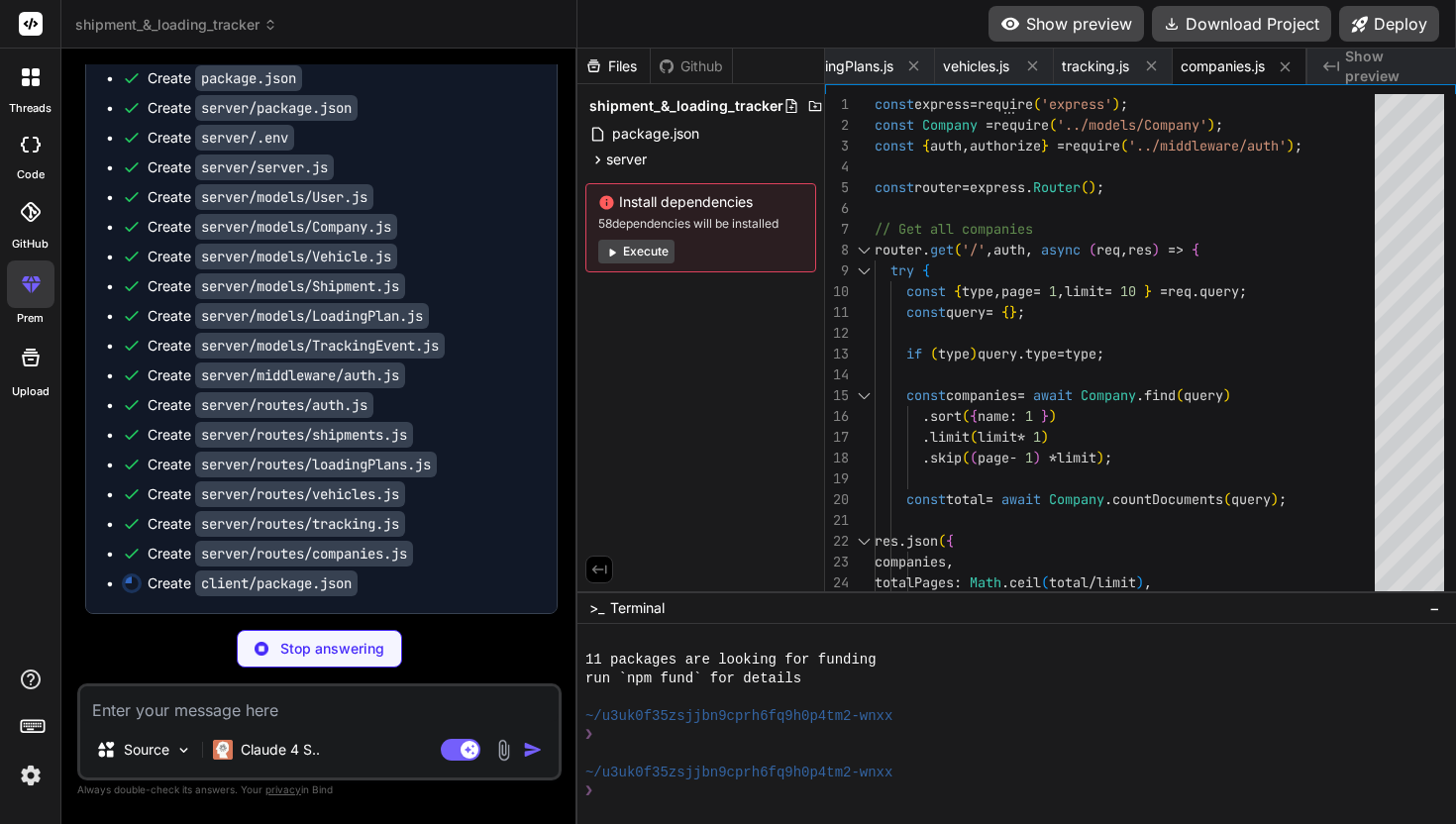 click 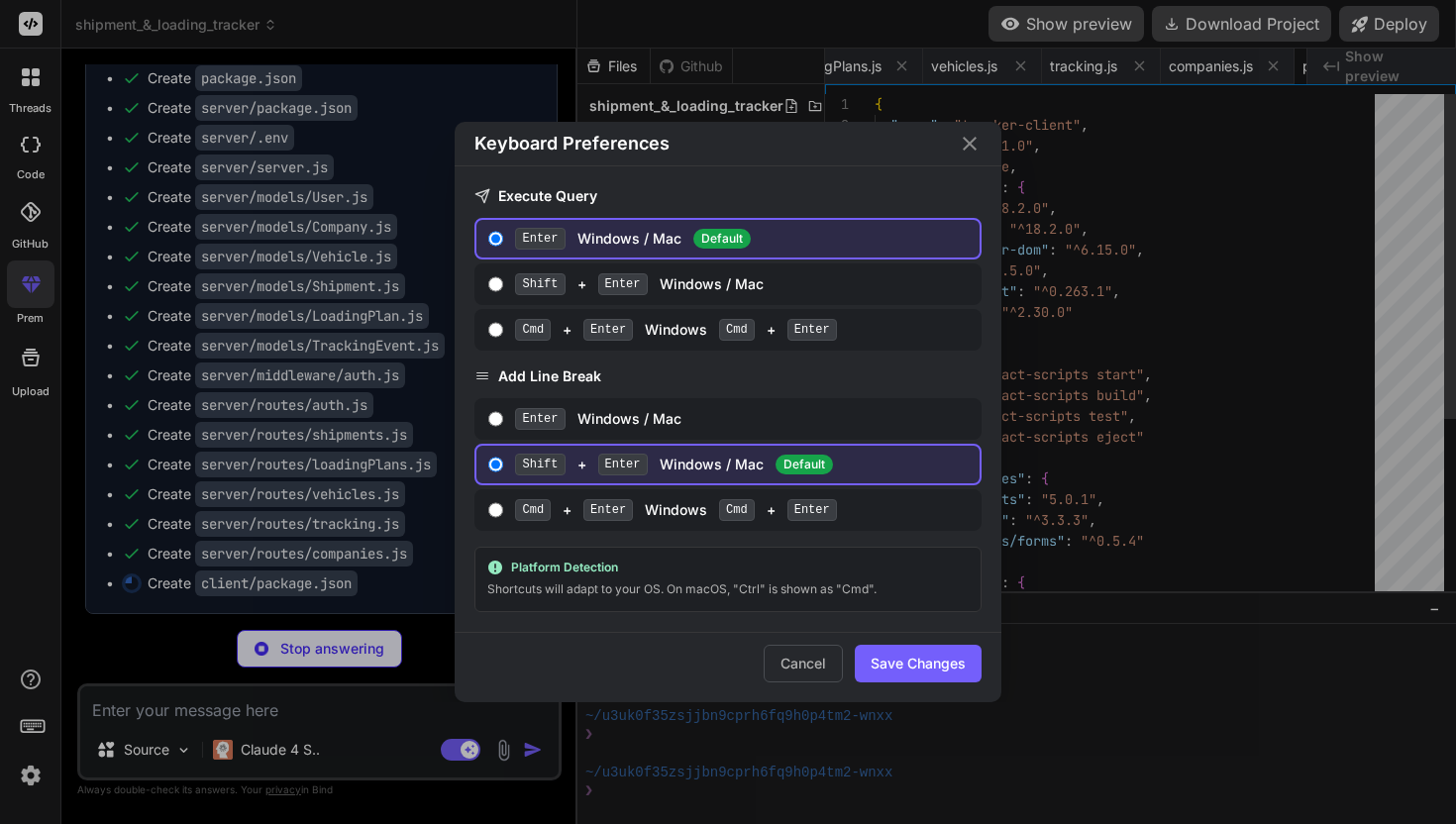 scroll, scrollTop: 0, scrollLeft: 1850, axis: horizontal 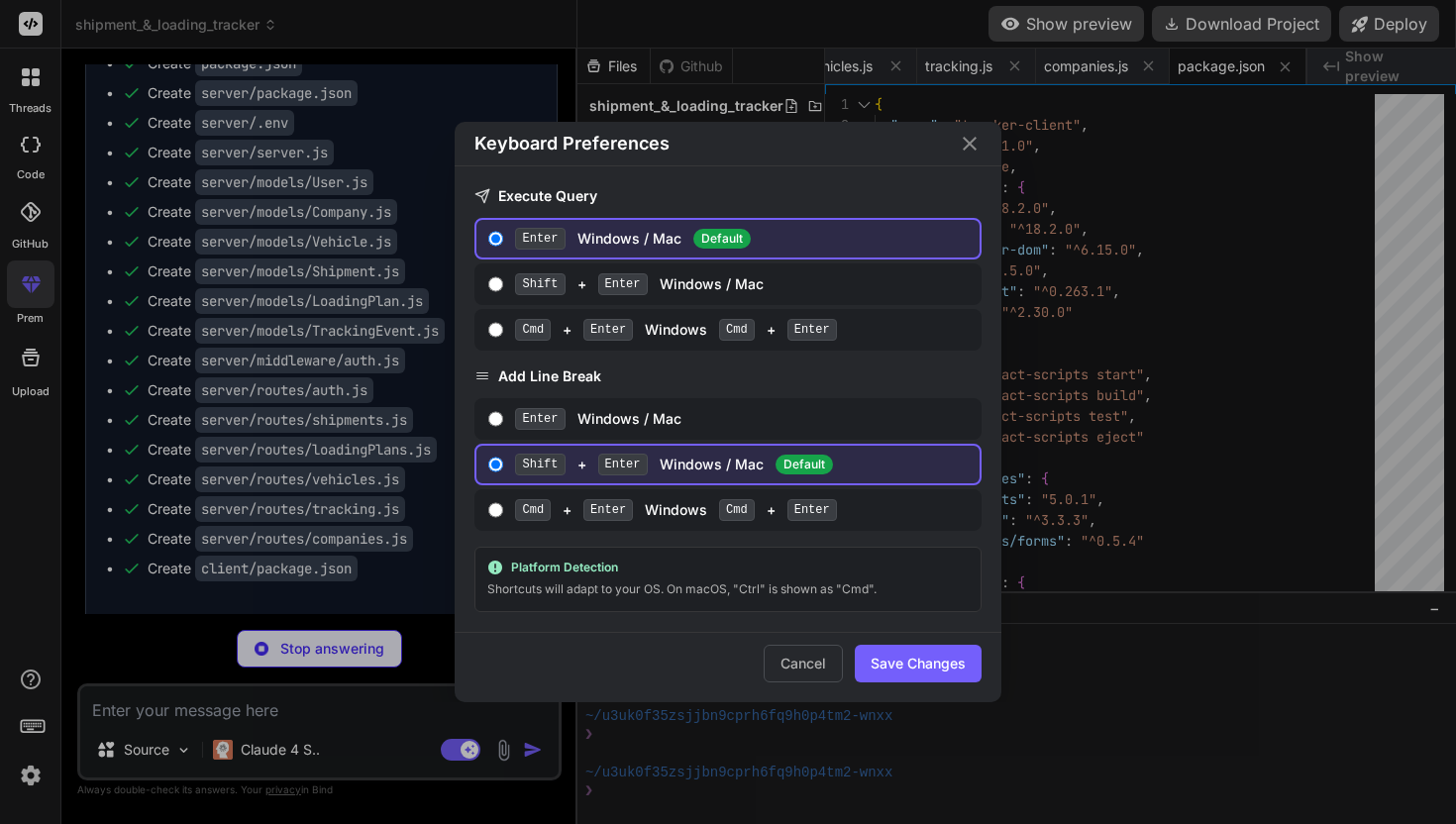click on "Keyboard Preferences Execute Query Enter  Windows / Mac   Default  Shift  +   Enter  Windows / Mac   Cmd  +   Enter   Windows    Cmd  +   Enter Add Line Break Enter  Windows / Mac    Shift  +   Enter  Windows / Mac Default   Cmd  +   Enter   Windows    Cmd  +   Enter Platform Detection Shortcuts will adapt to your OS. On macOS, "Ctrl" is shown as "Cmd". Cancel Save Changes" at bounding box center (728, 412) 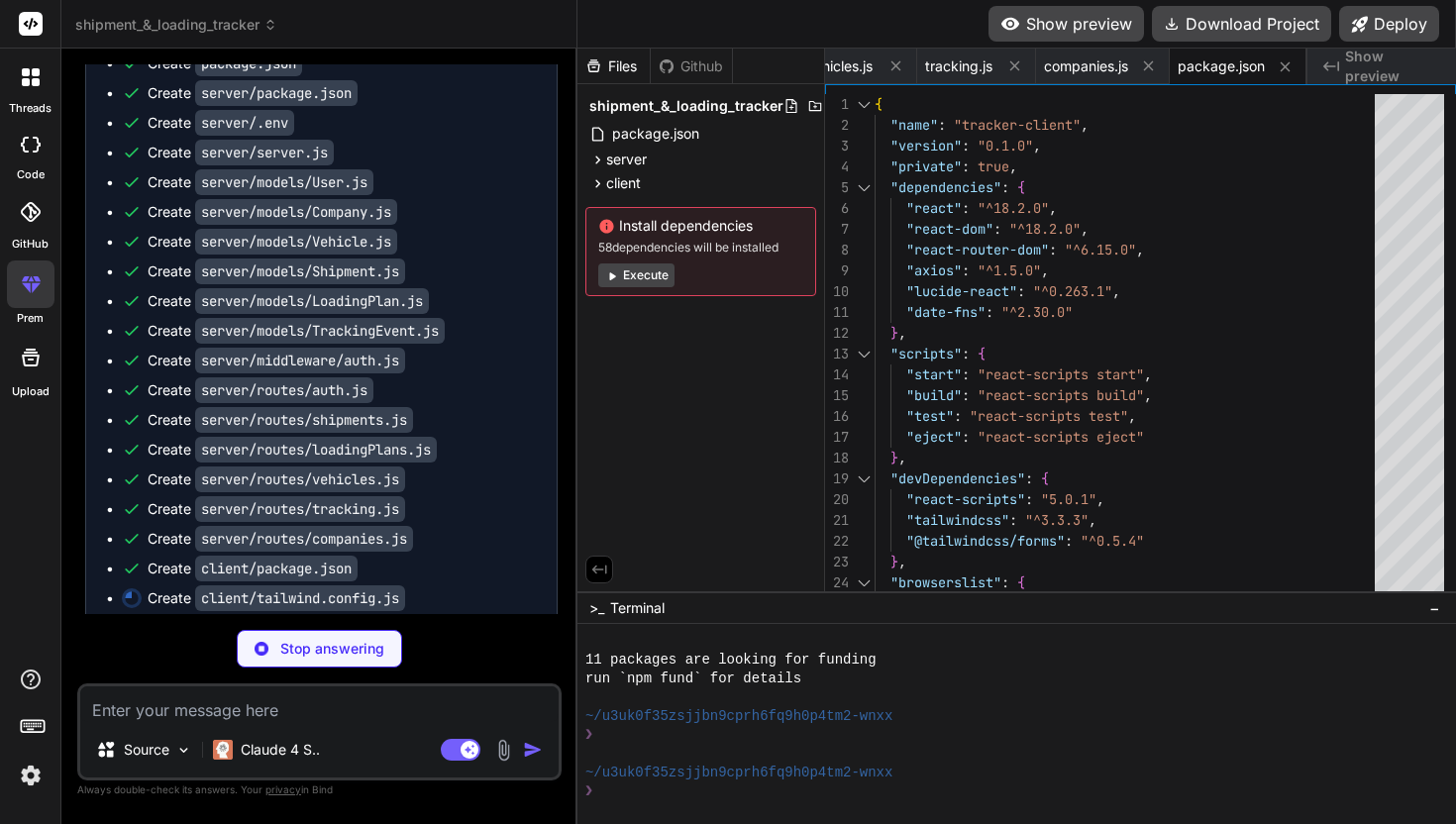 scroll, scrollTop: 0, scrollLeft: 2011, axis: horizontal 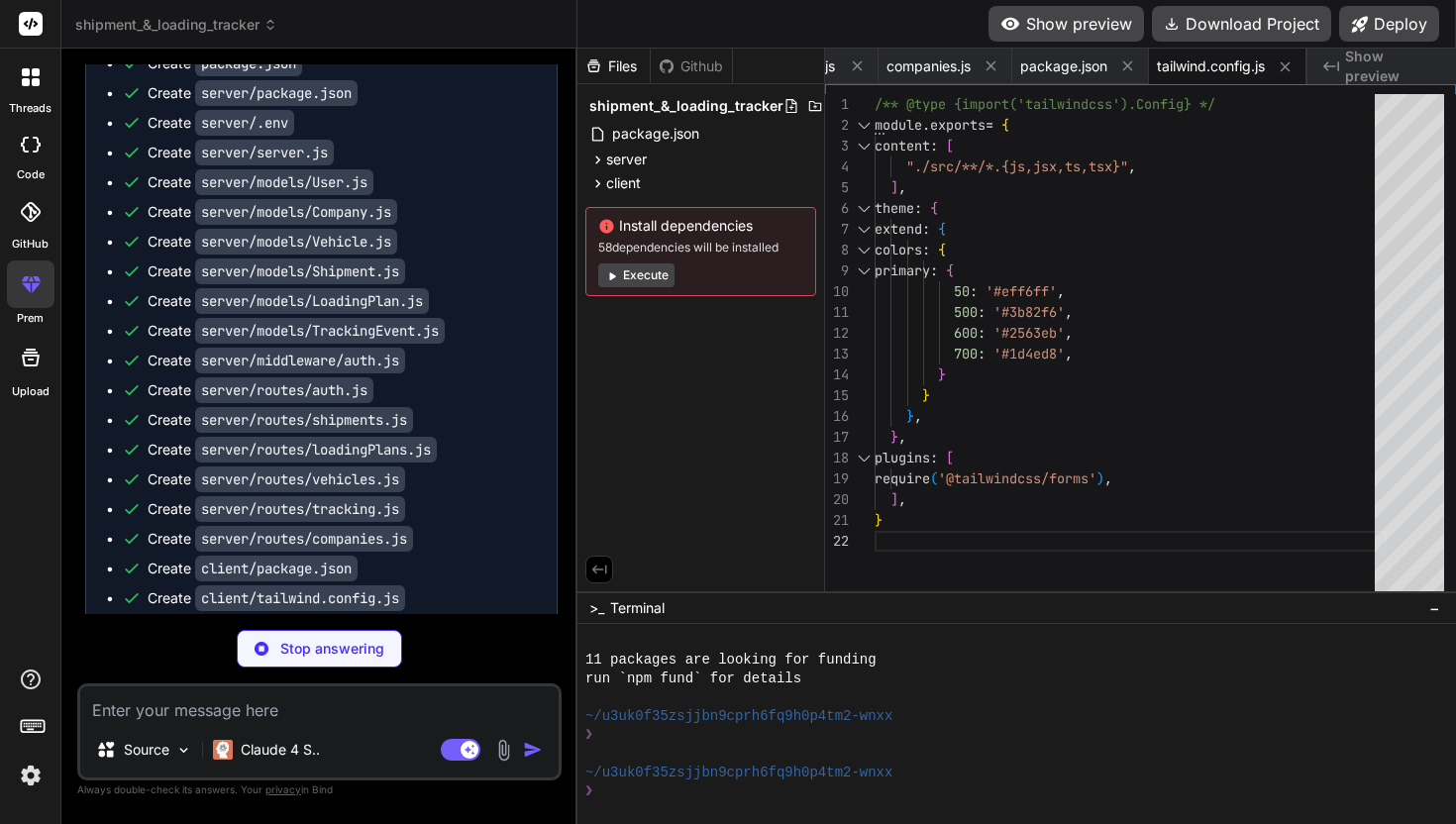click at bounding box center (31, 775) 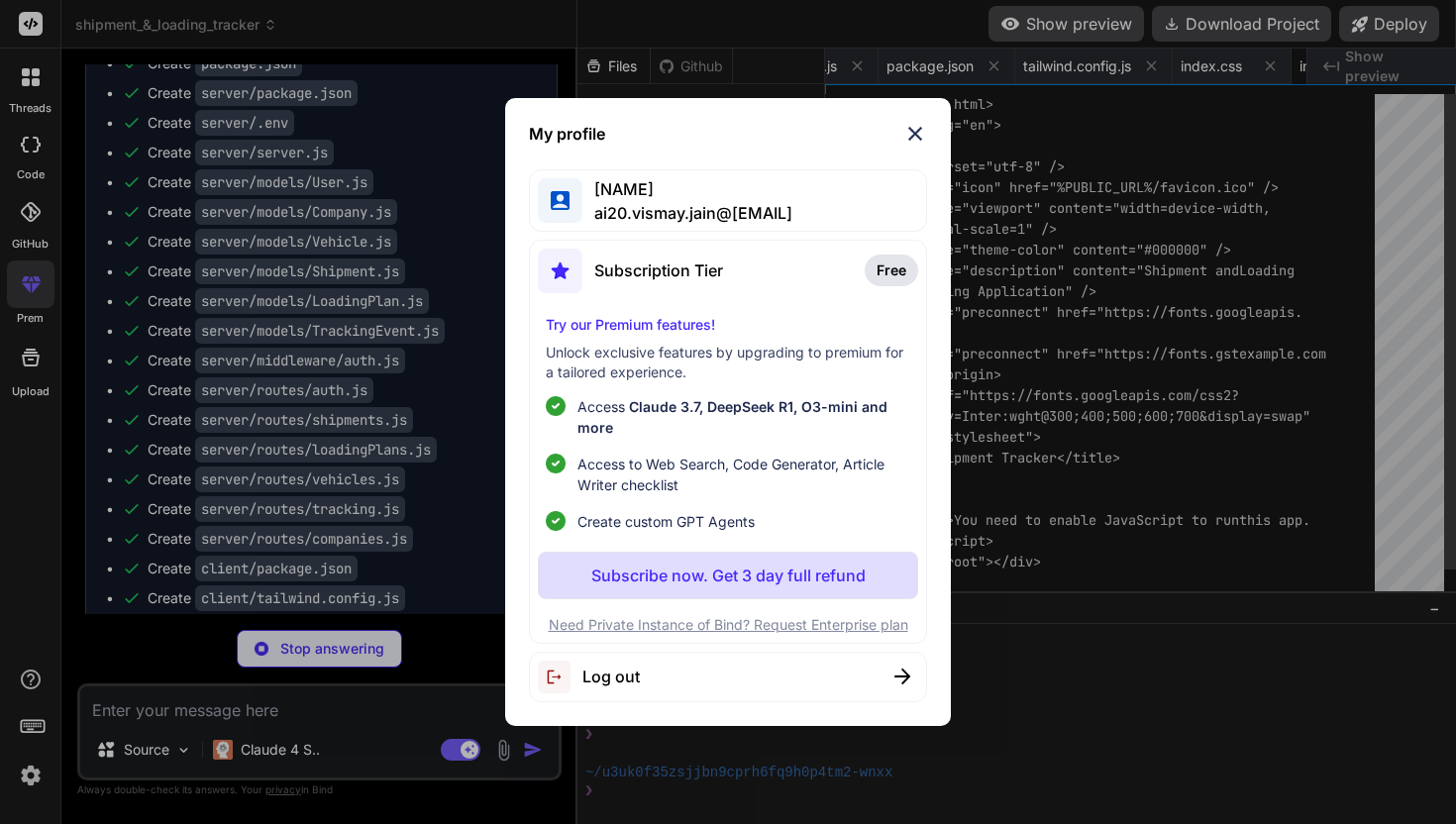 scroll, scrollTop: 0, scrollLeft: 2248, axis: horizontal 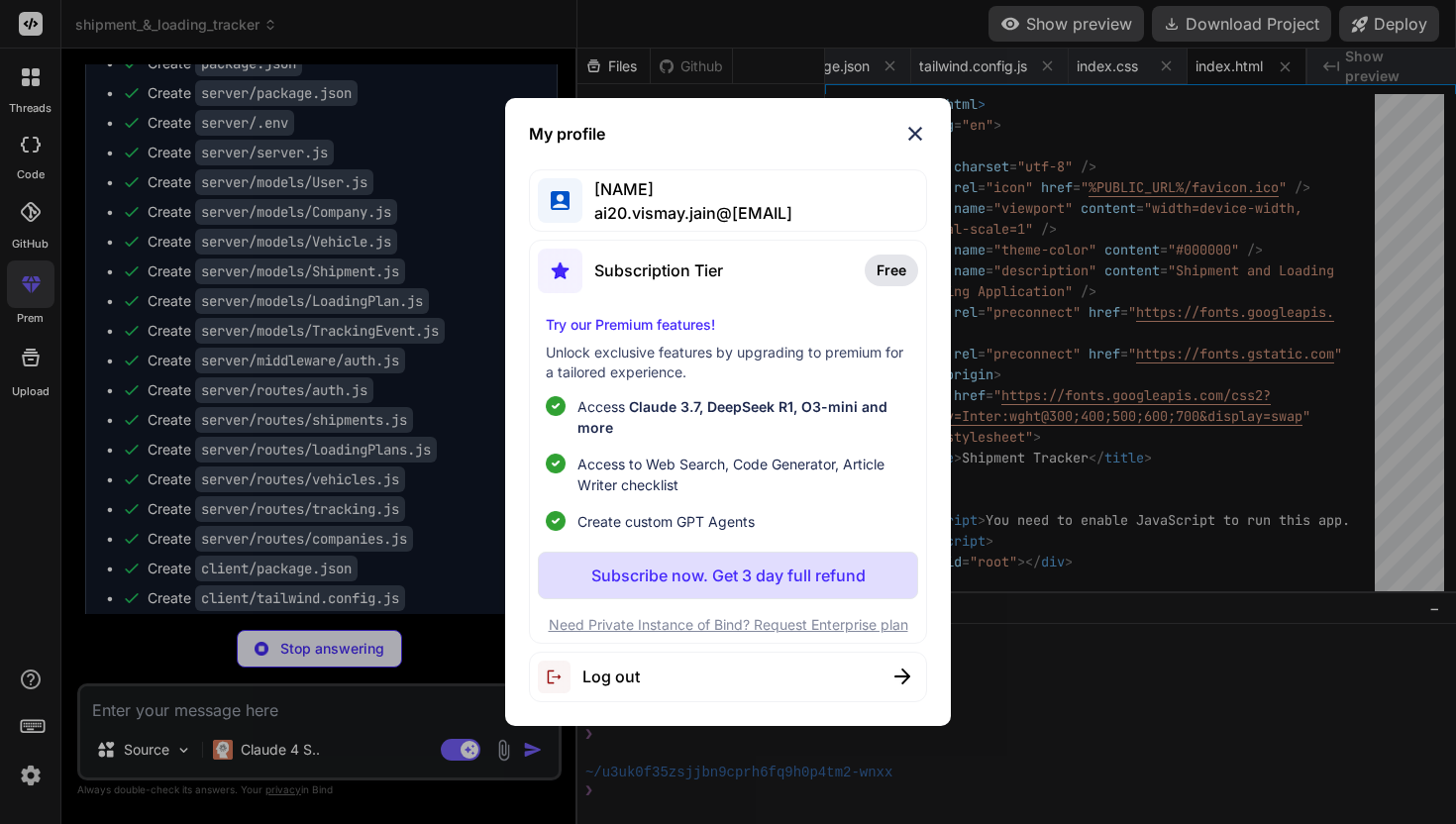 click at bounding box center [915, 134] 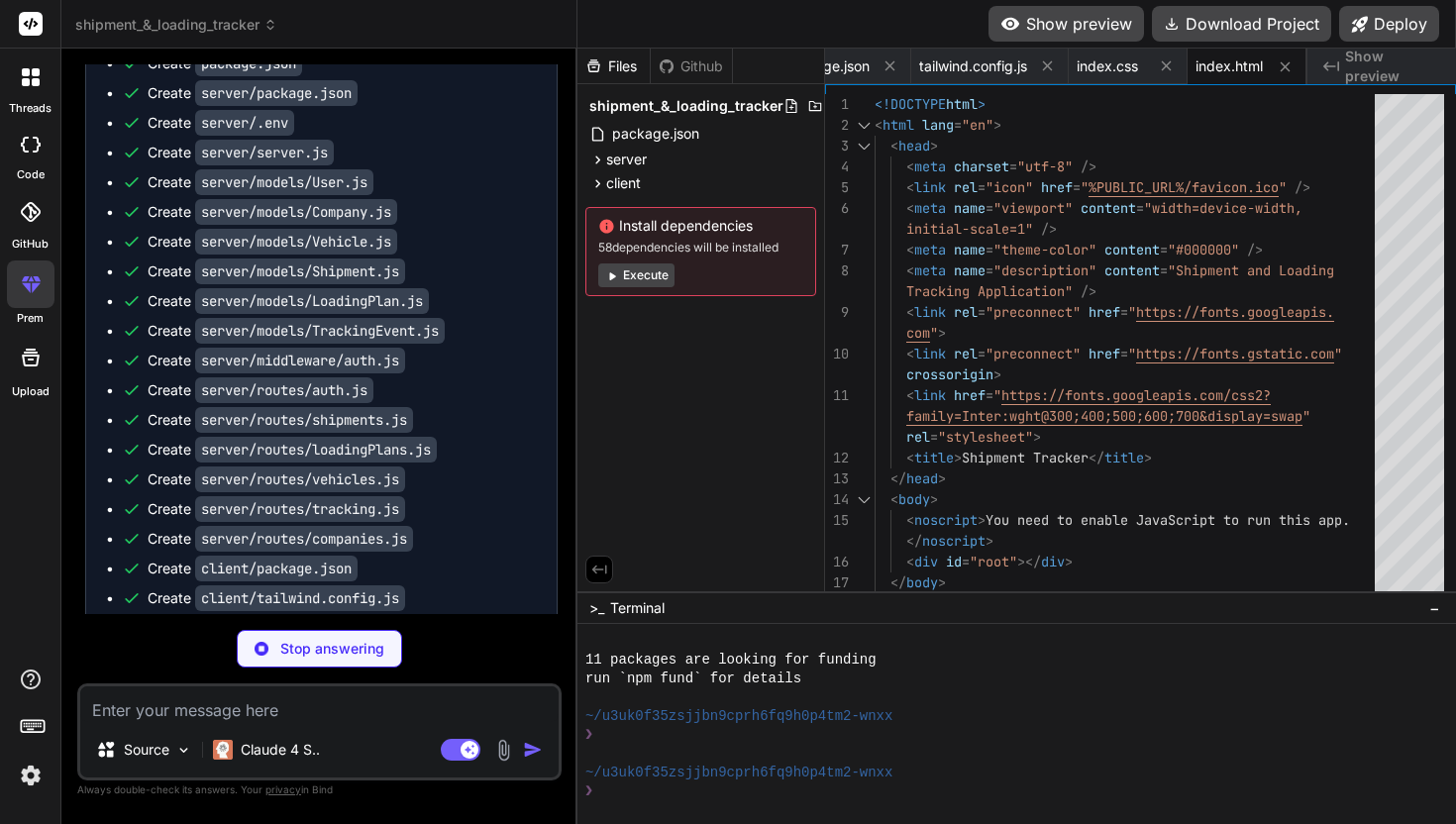 scroll, scrollTop: 0, scrollLeft: 2367, axis: horizontal 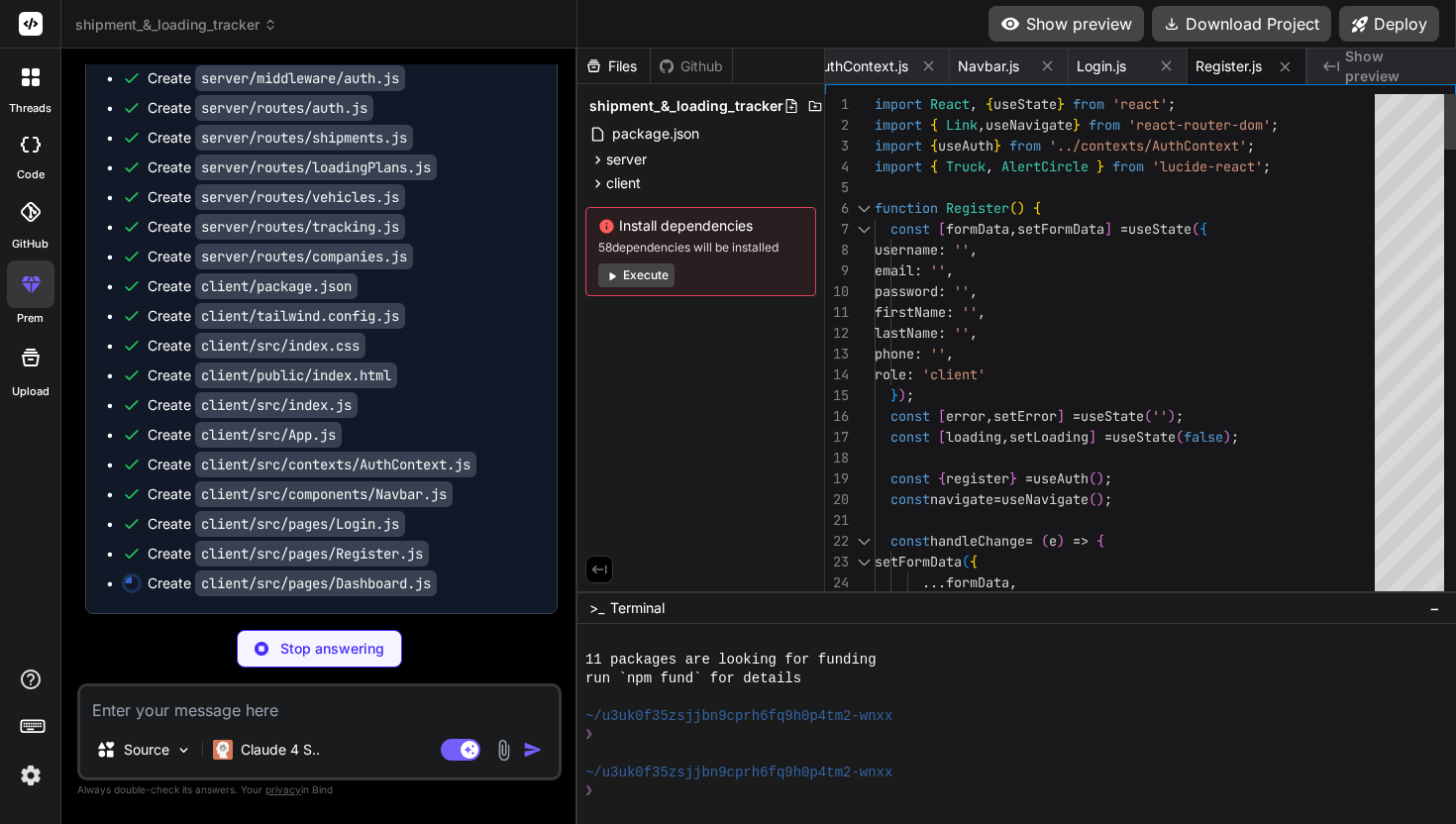 click on "username :  '' , function  Register ( ) {   const  [ formData ,  setFormData ]  =  useState ( { import  {  Truck ,  AlertCircle  }  from  'lucide-react' ; import  {  Link , useNavigate }  from  'react-router-dom' ; import  {  useAuth }  from  '../contexts/AuthContext' ; import  React ,  {  useState }  from  'react' ;   email :  '' ,   password :  '' ,   firstName :  '' ,   lastName :  '' ,   phone :  '' ,   role :  'client'   } ) ;   const  [ error ,  setError ]  =  useState ( '' ) ;   const  [ loading ,  setLoading ]  =  useState ( false ) ;   const  { register }  =  useAuth ( ) ;   const  navigate  =  useNavigate ( ) ;   const  handleChange  =  ( e )  =>  {   setFormData ( {    ... formData ,    [ e . target . name ] :  e . target . value" at bounding box center [1130, 2392] 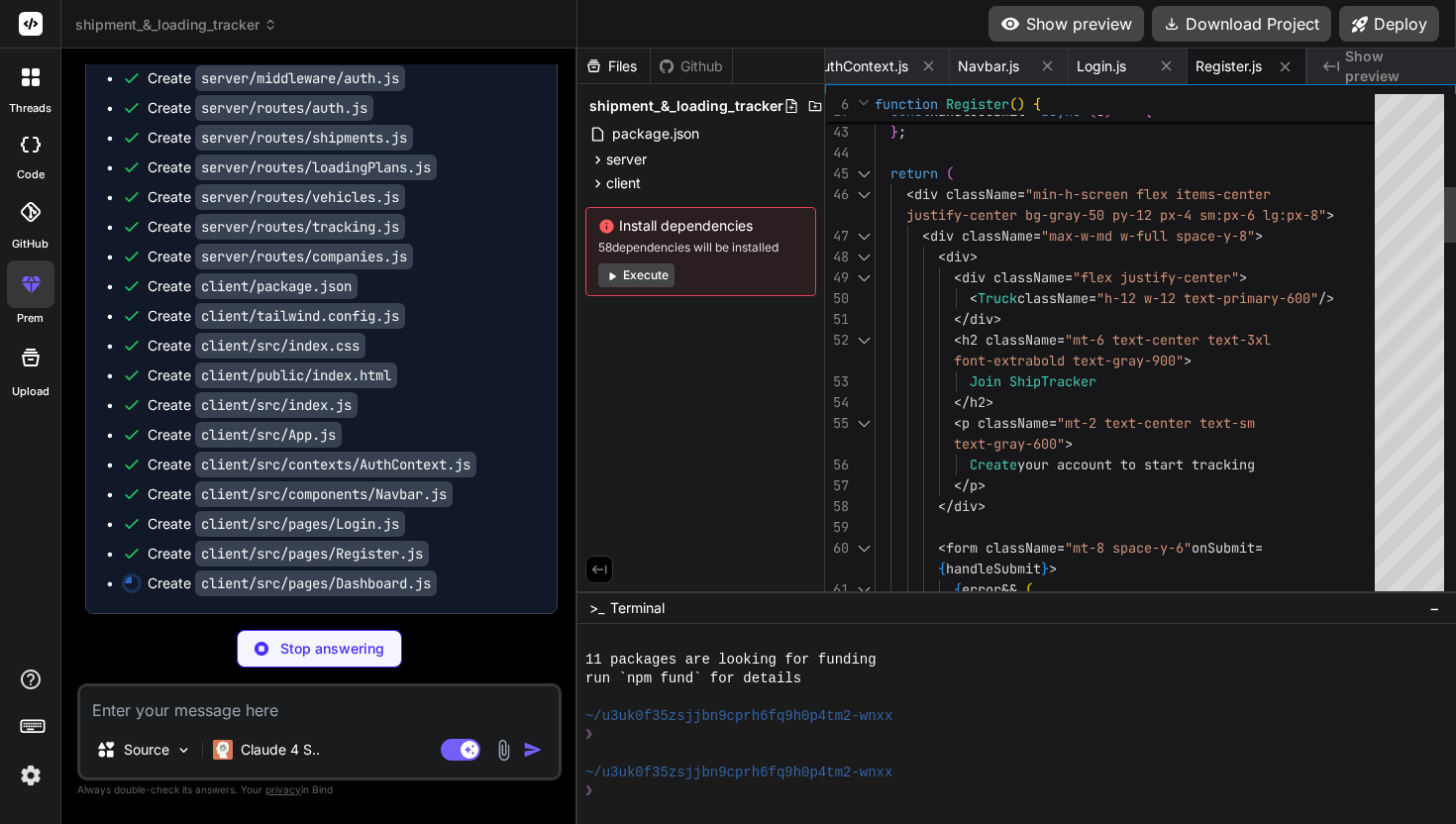 scroll, scrollTop: 0, scrollLeft: 3124, axis: horizontal 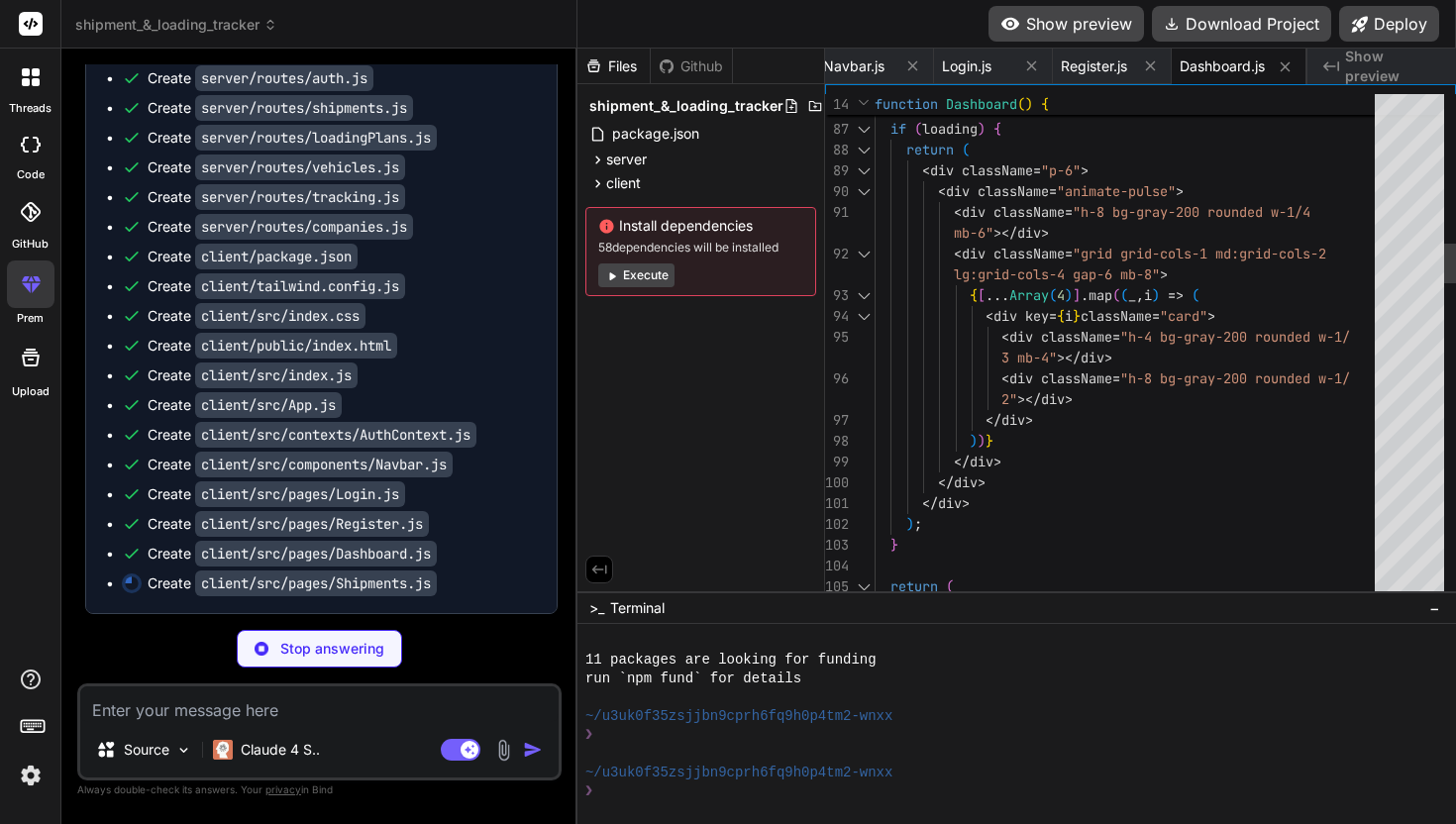 click at bounding box center (1409, 348) 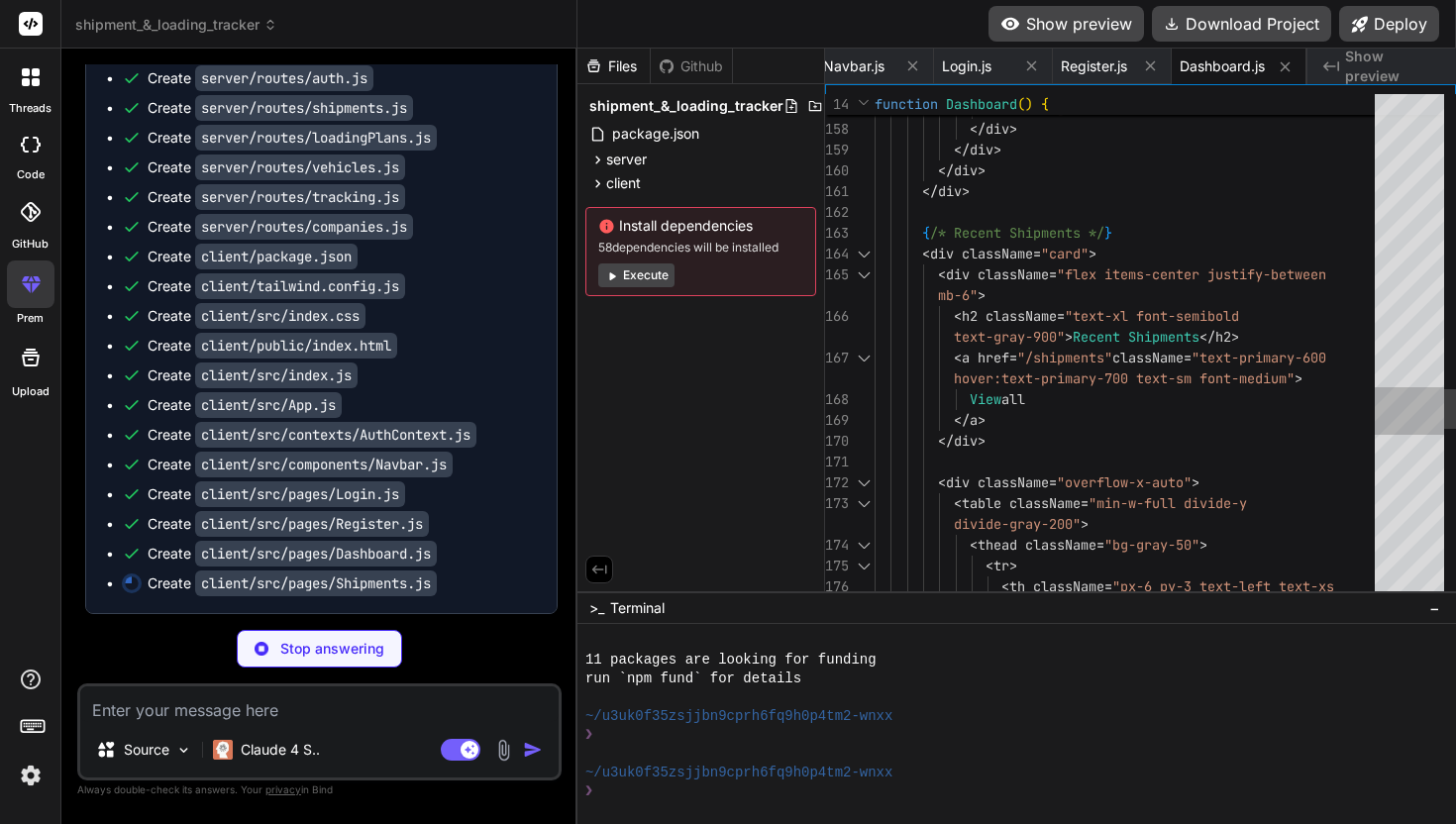 click at bounding box center [1409, 348] 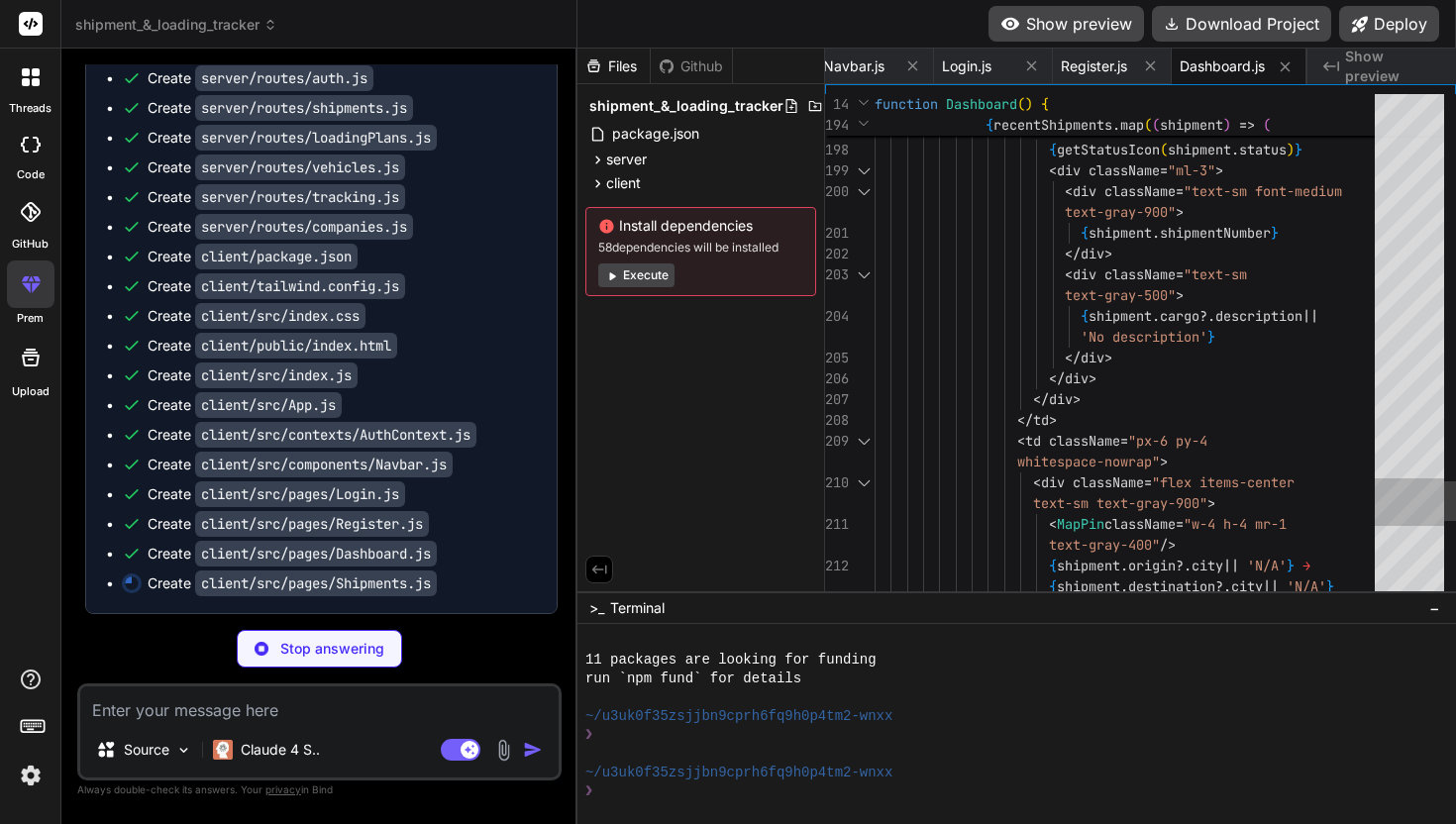 click at bounding box center [1409, 348] 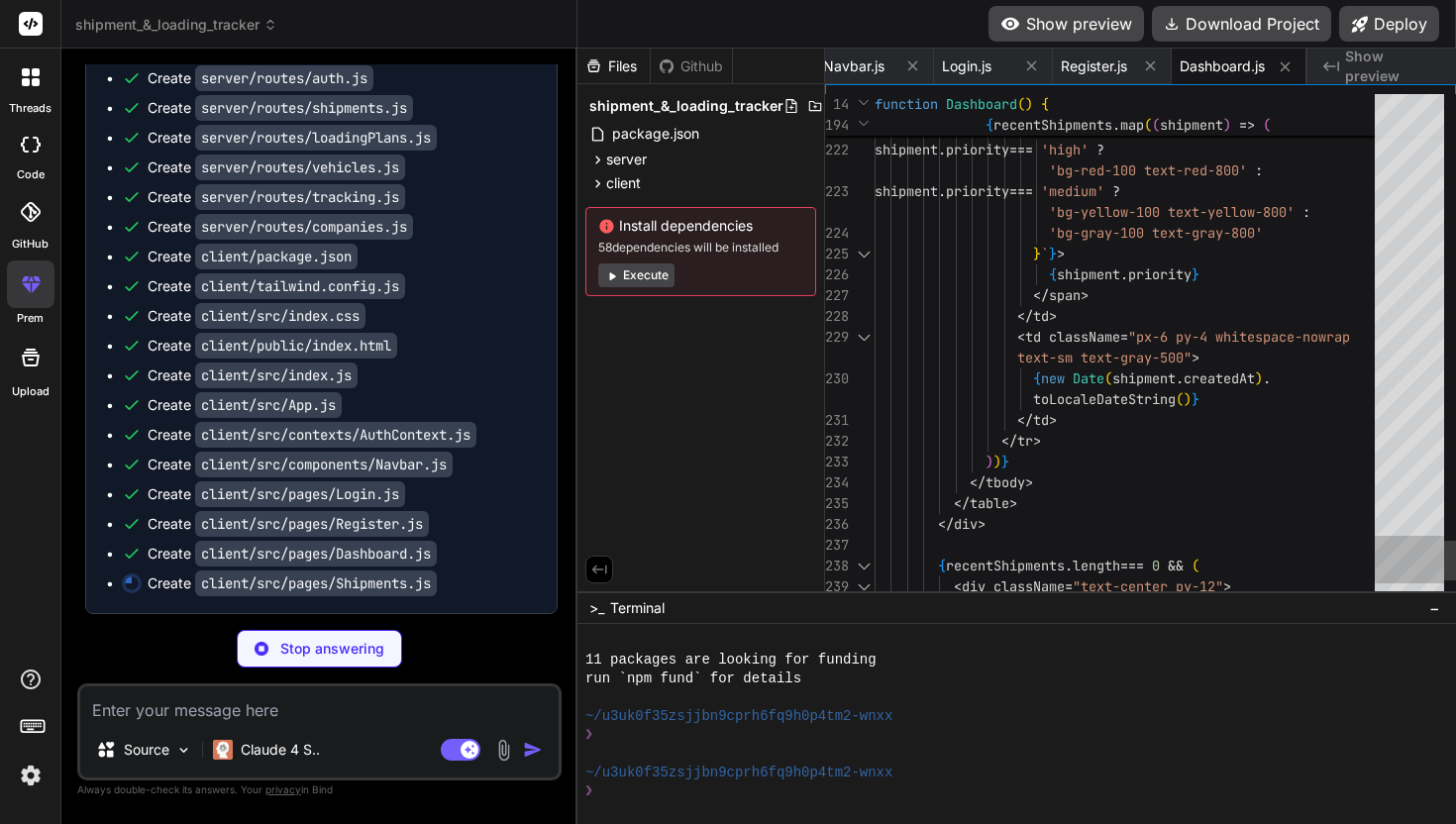 click at bounding box center (1409, 348) 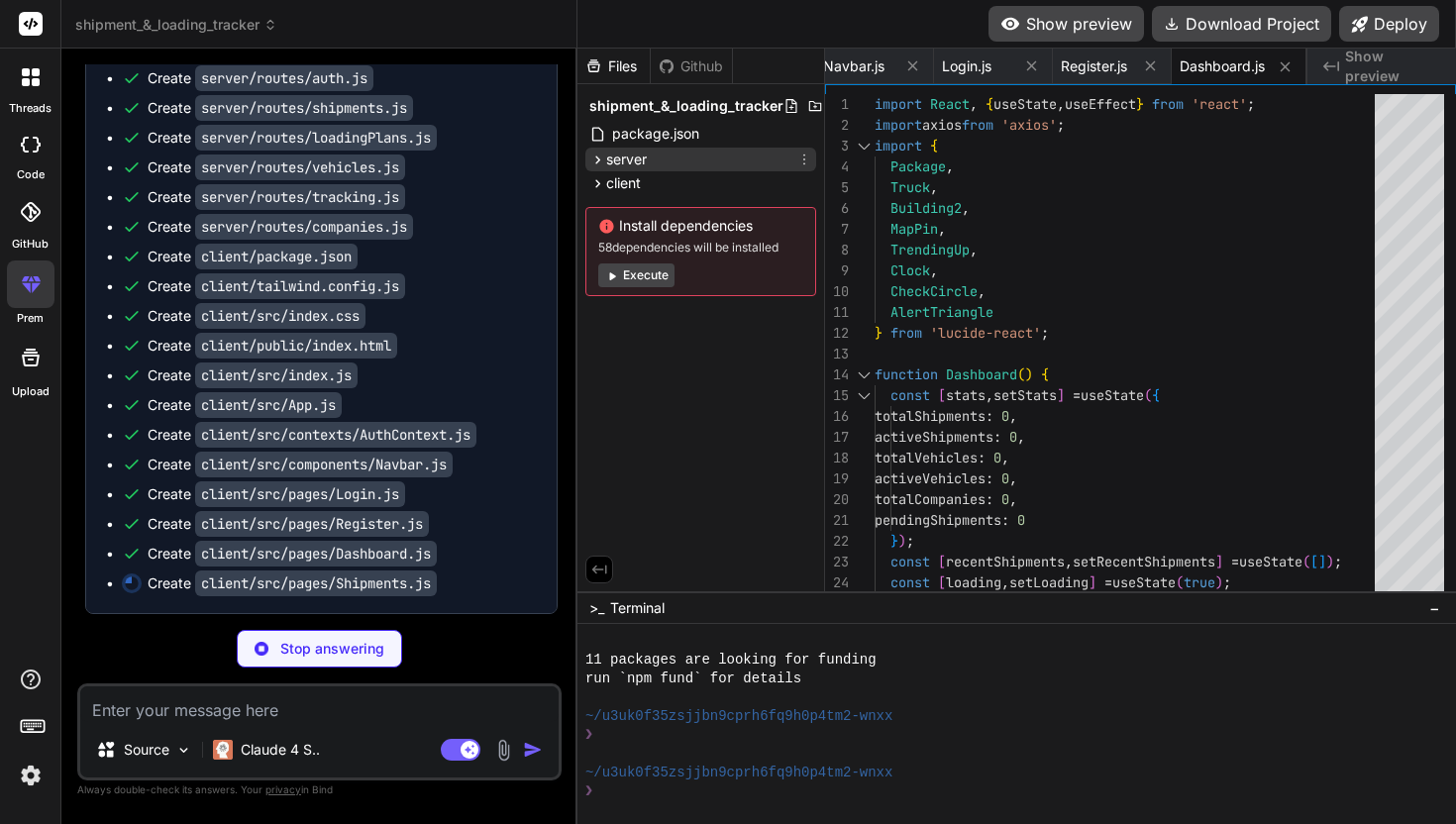 click 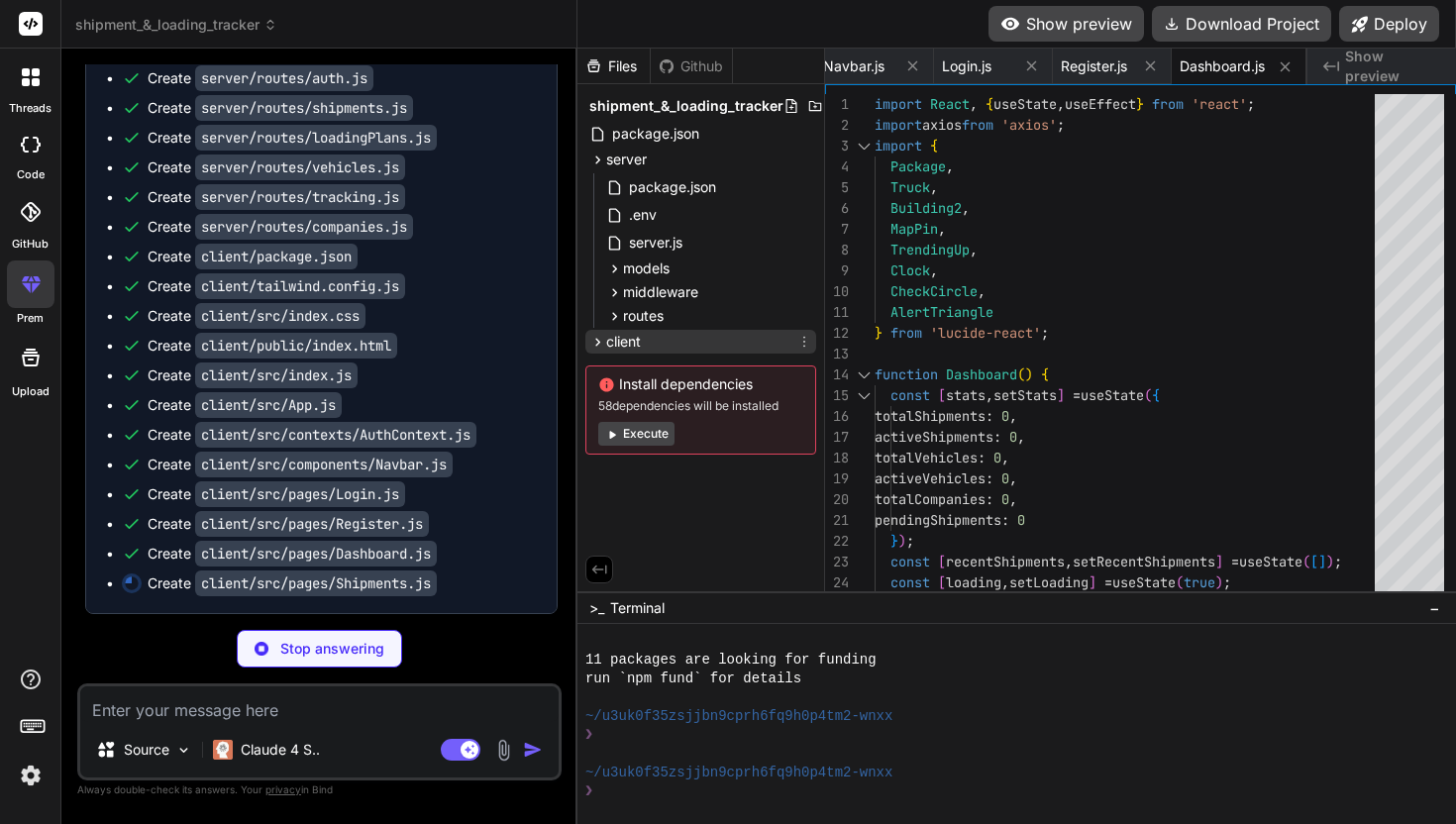 click 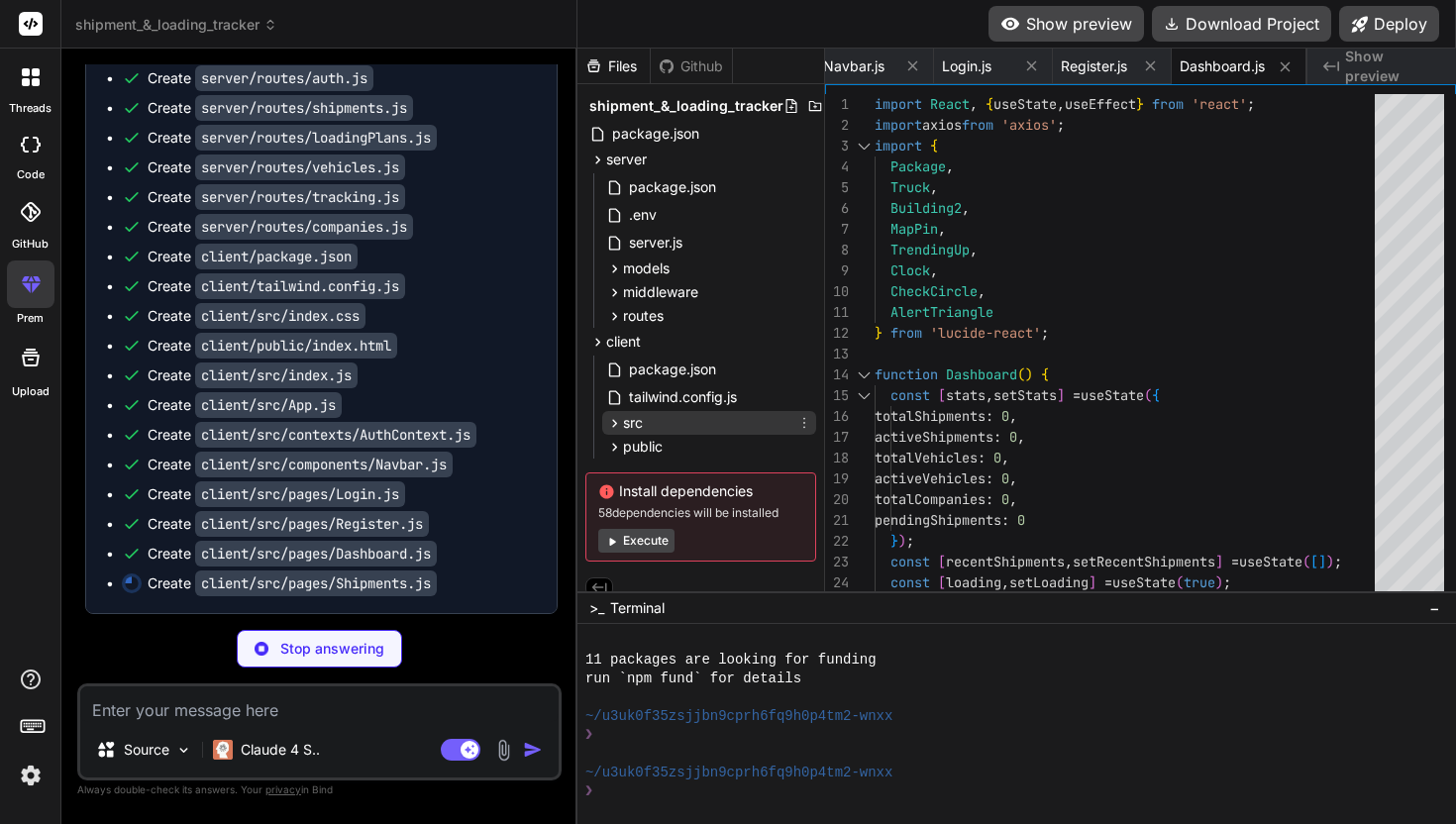 click on "src" at bounding box center [633, 423] 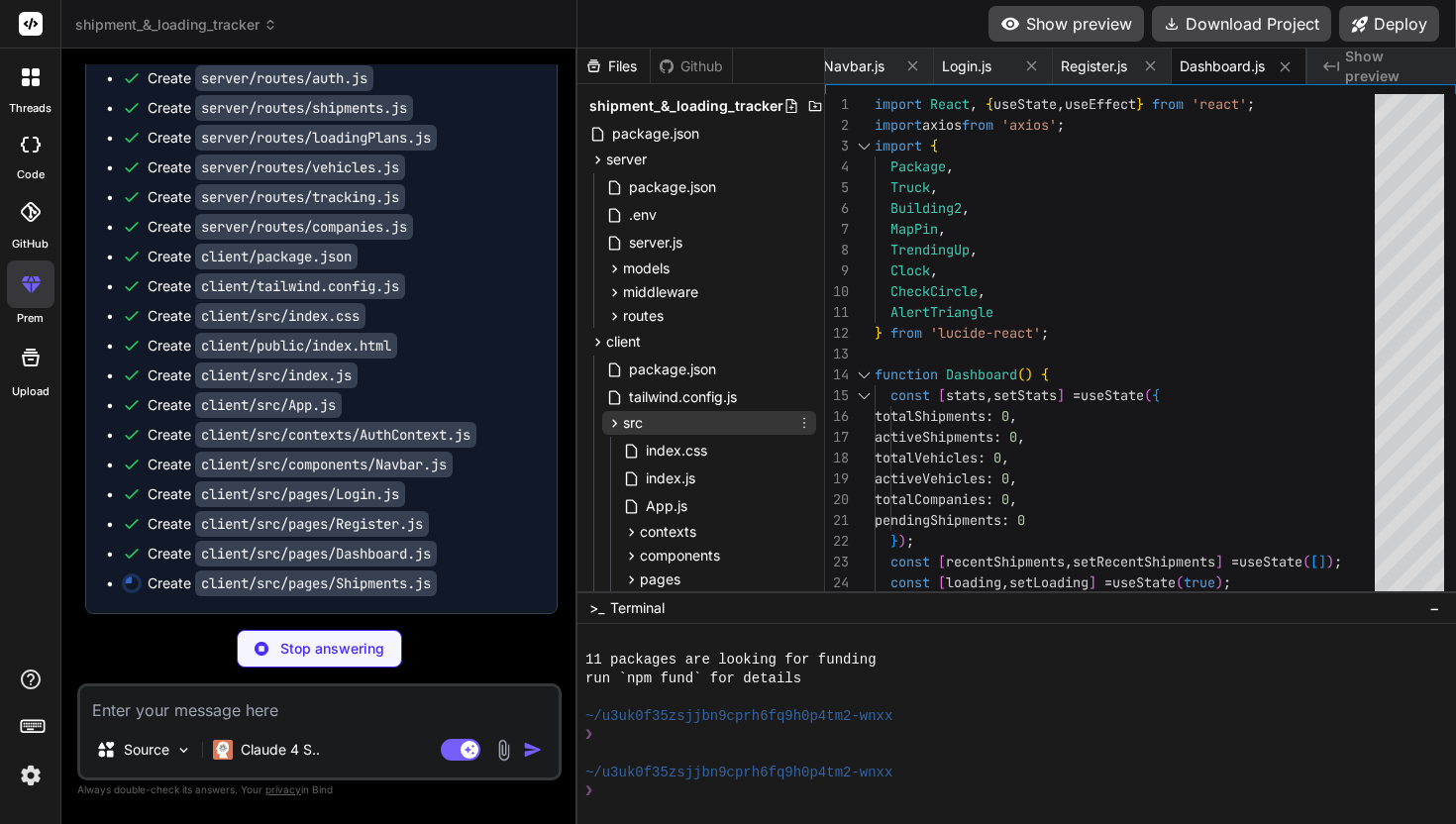 click 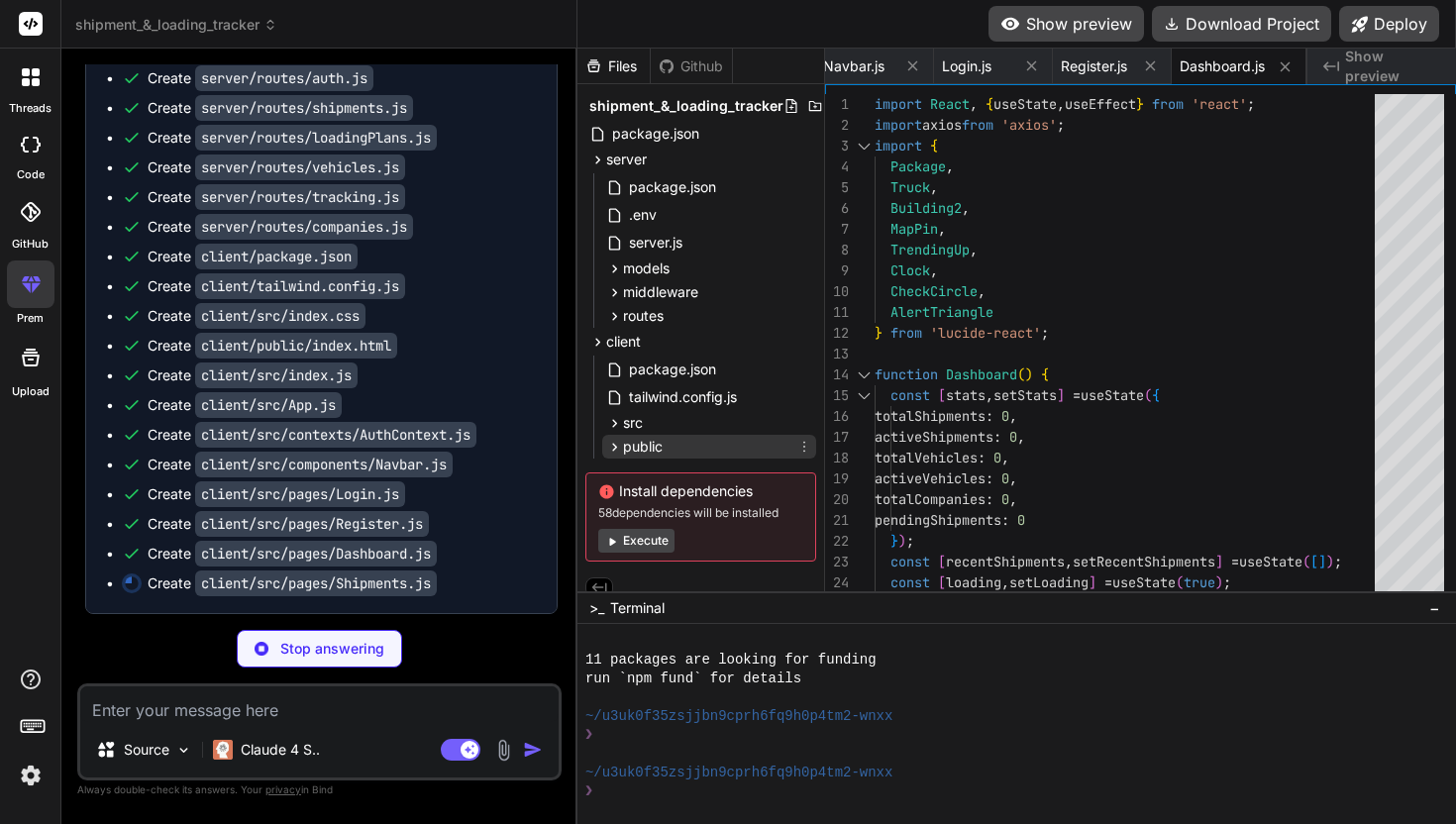 click 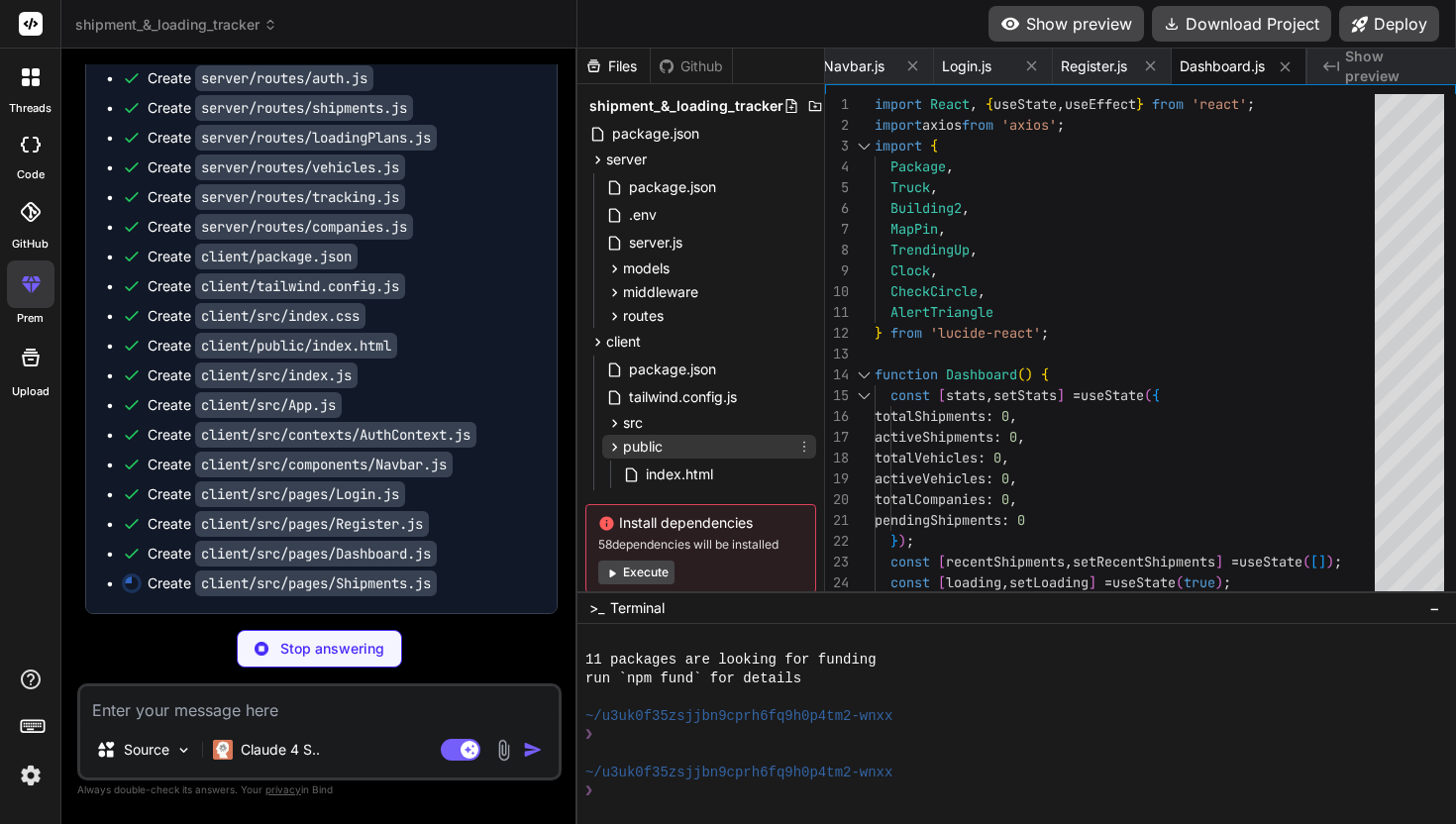 click 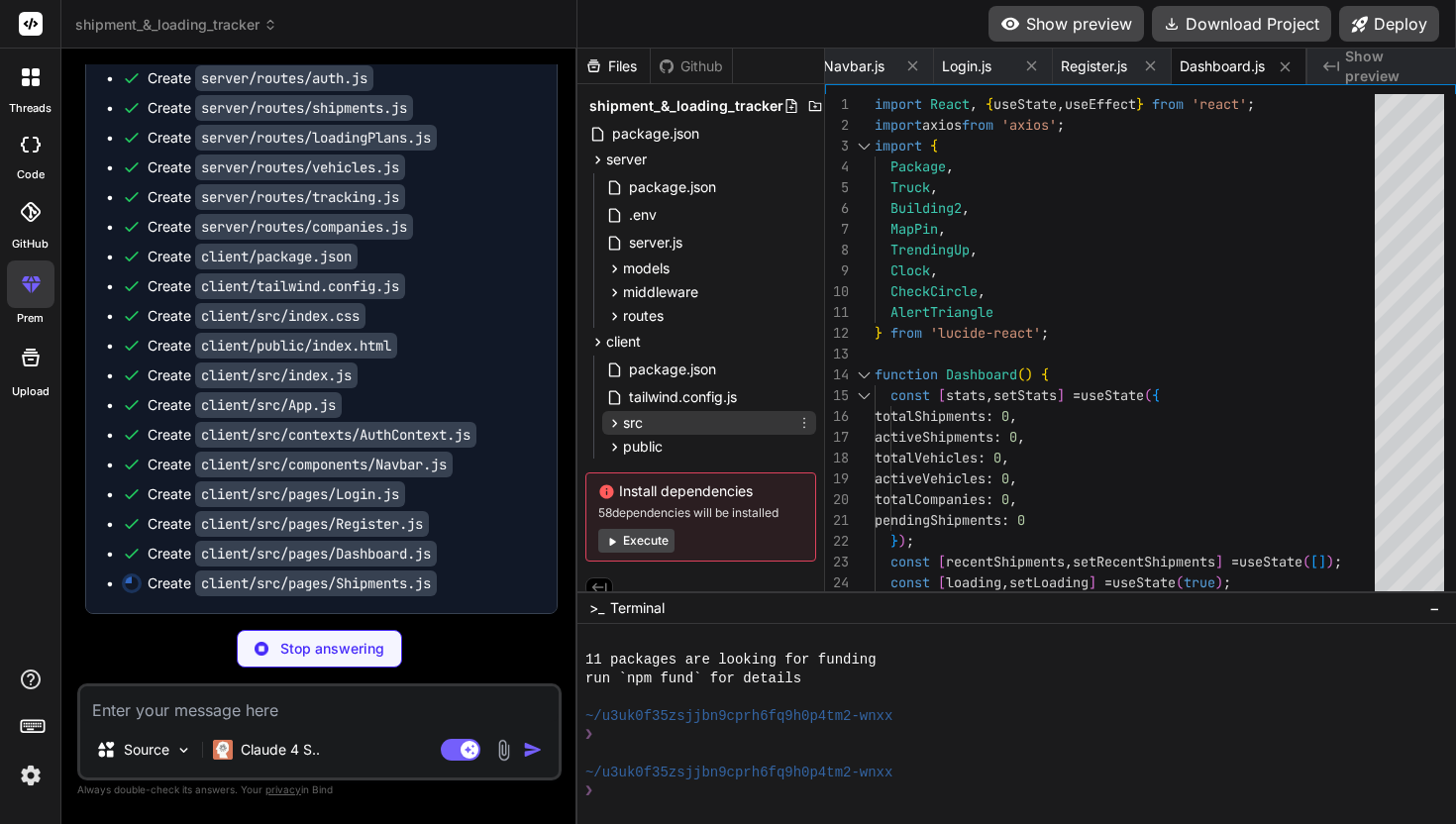 click 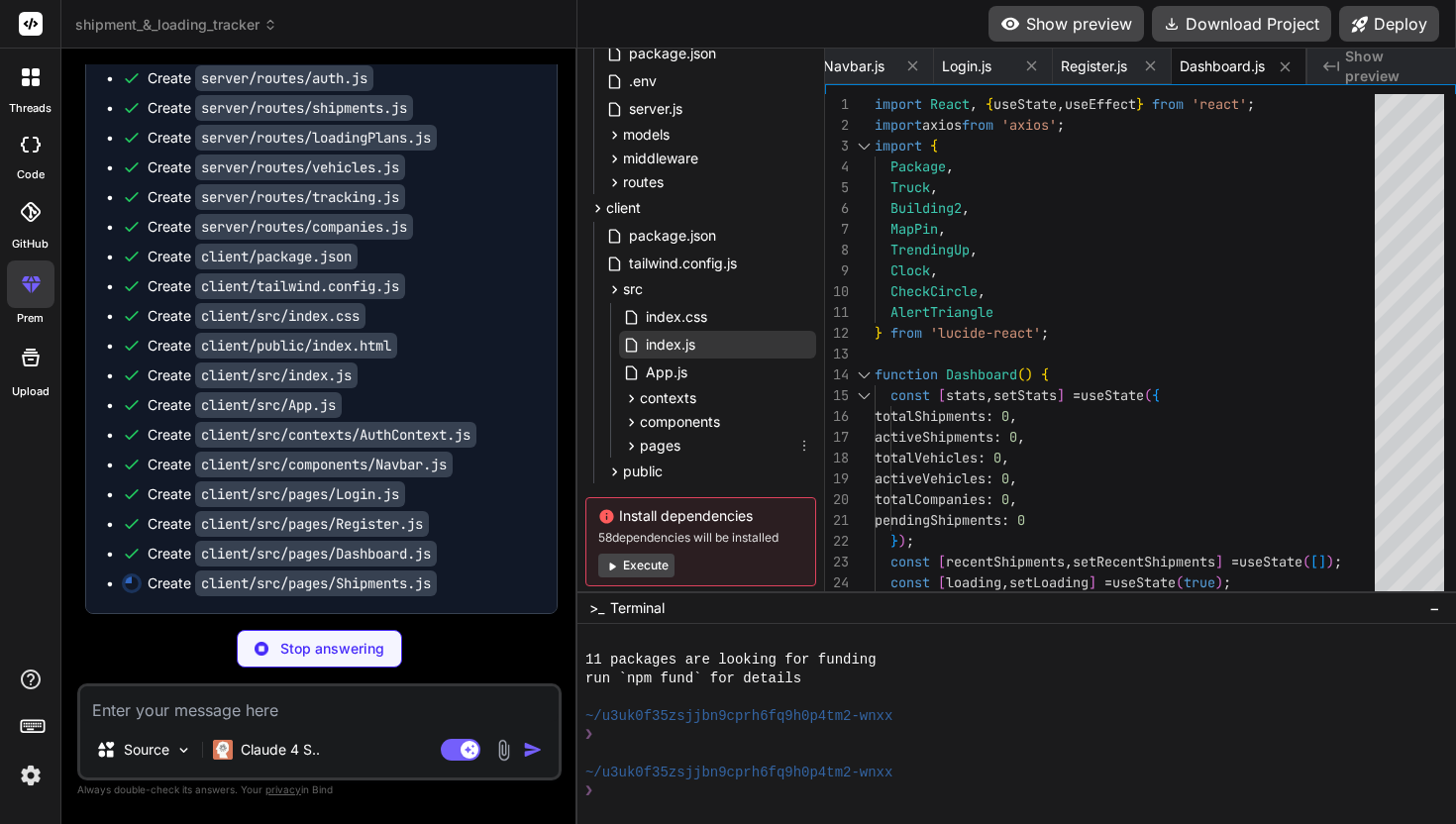 scroll, scrollTop: 138, scrollLeft: 0, axis: vertical 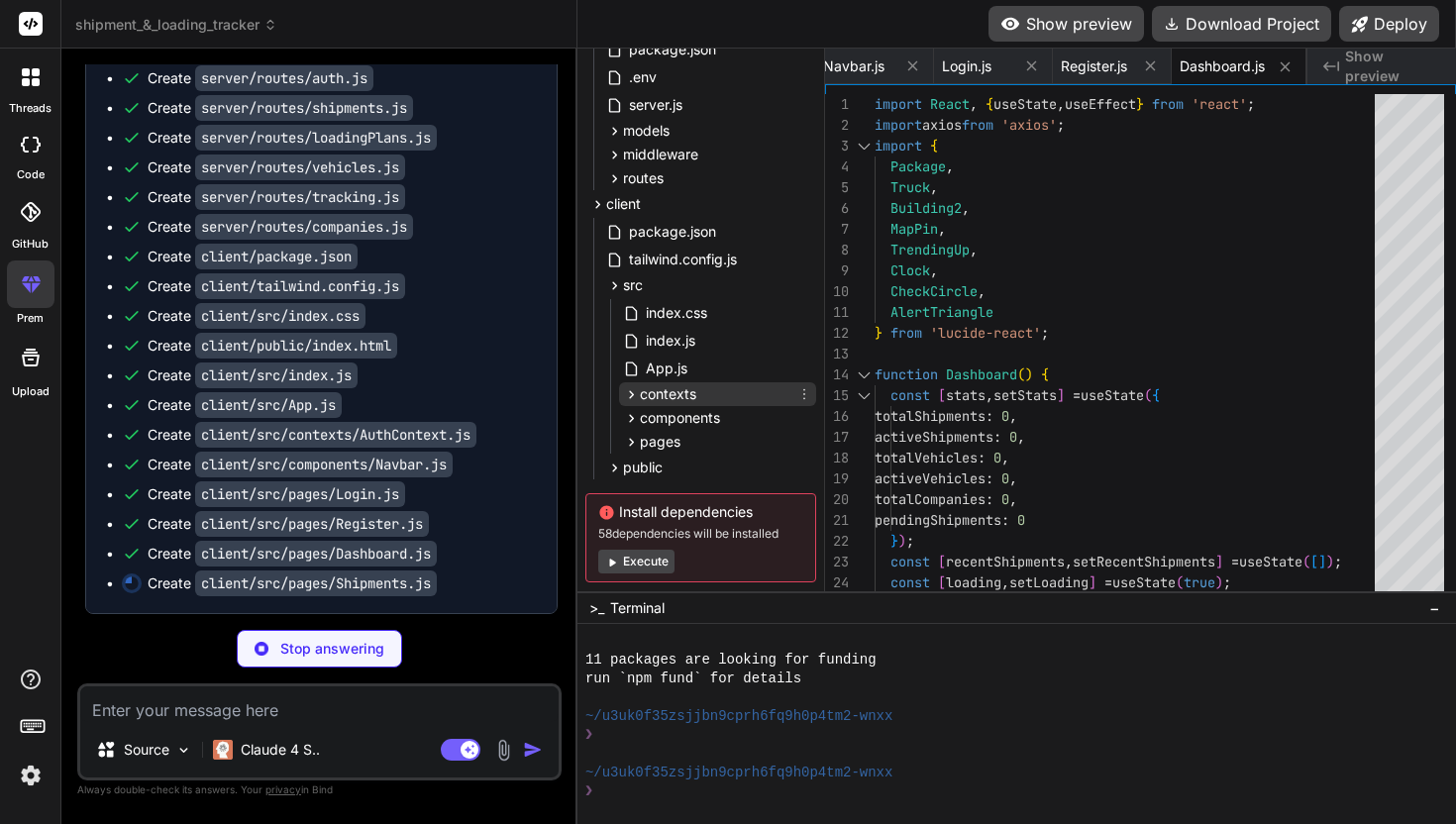 click 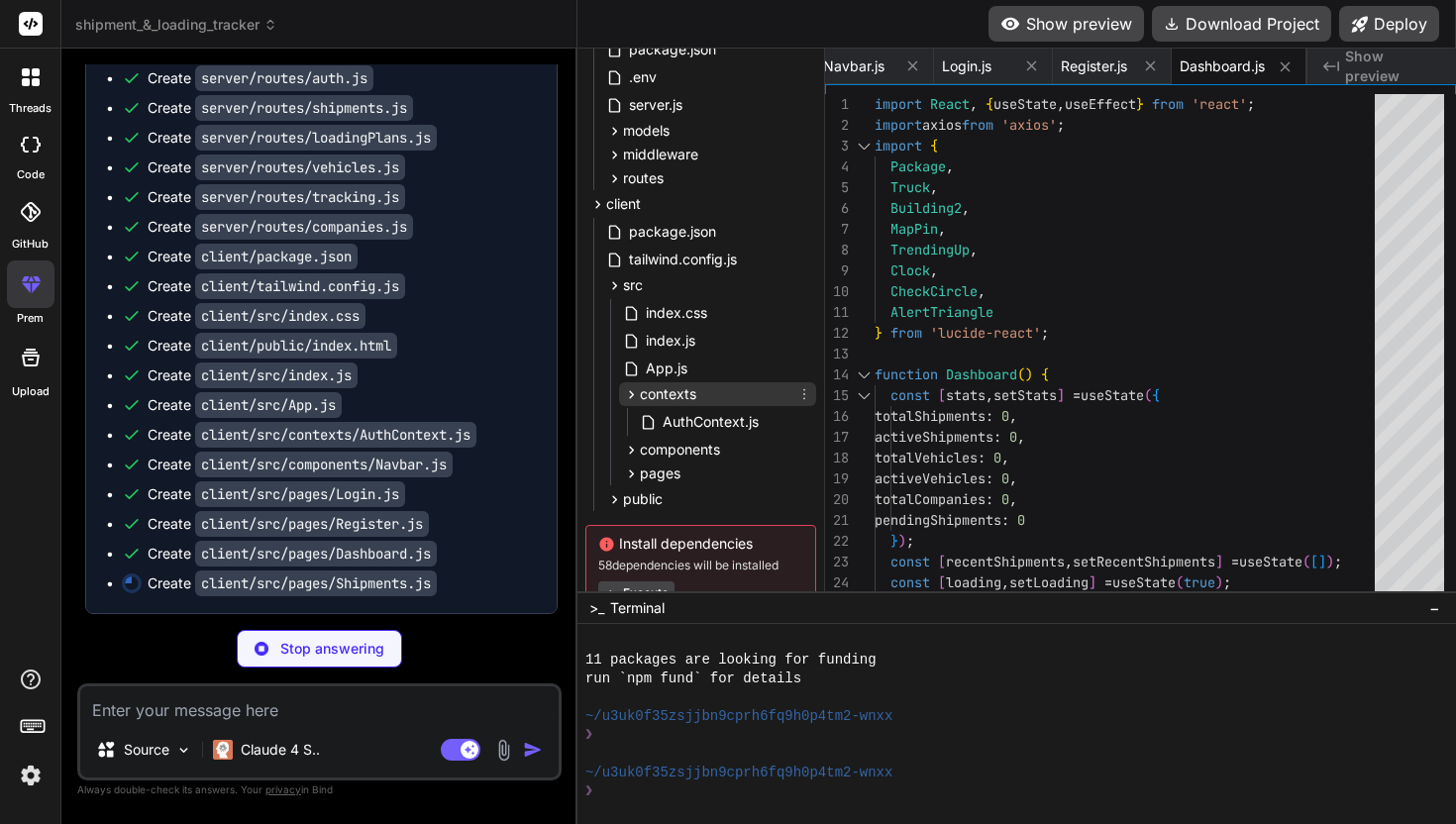 click 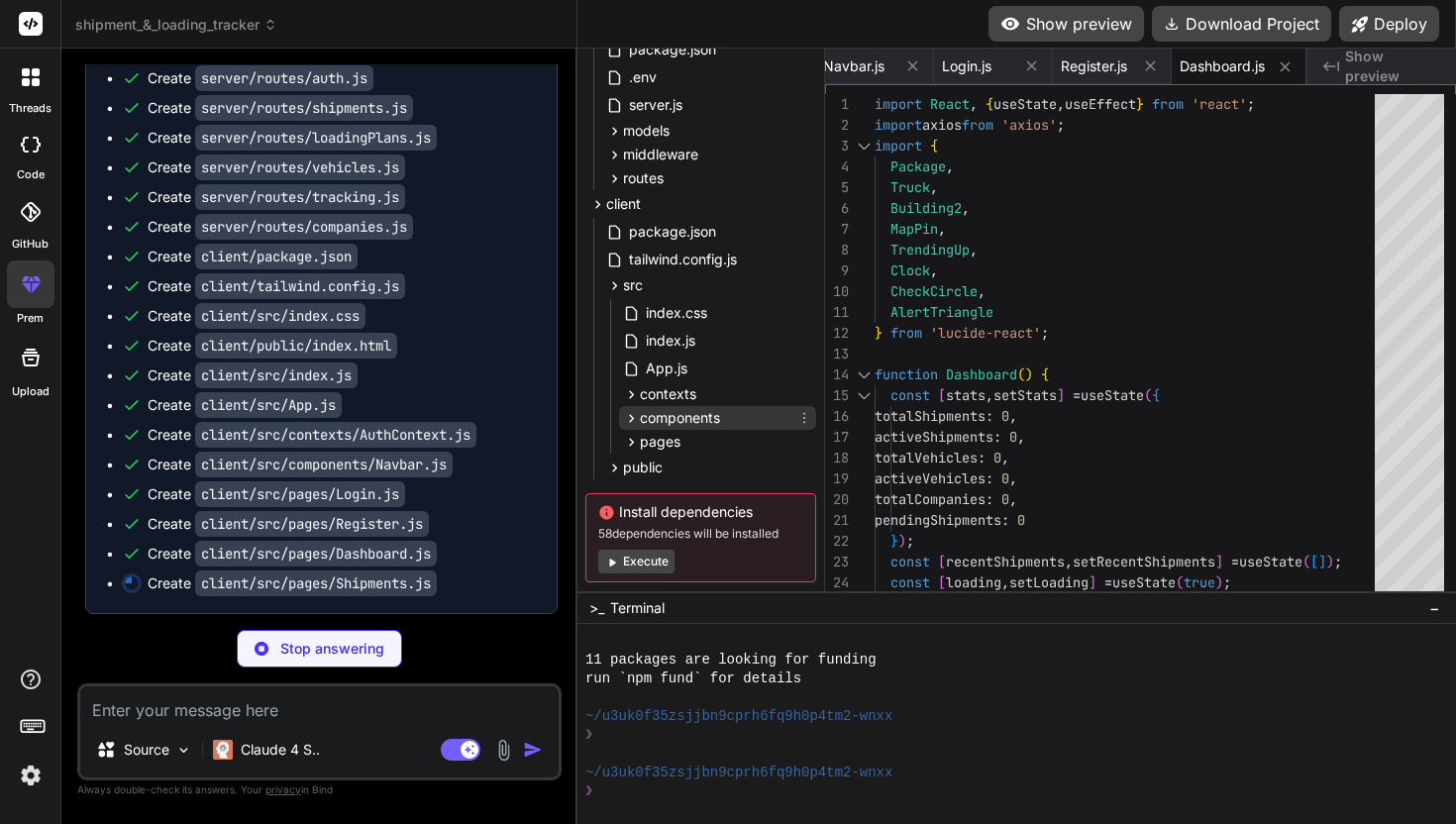 click 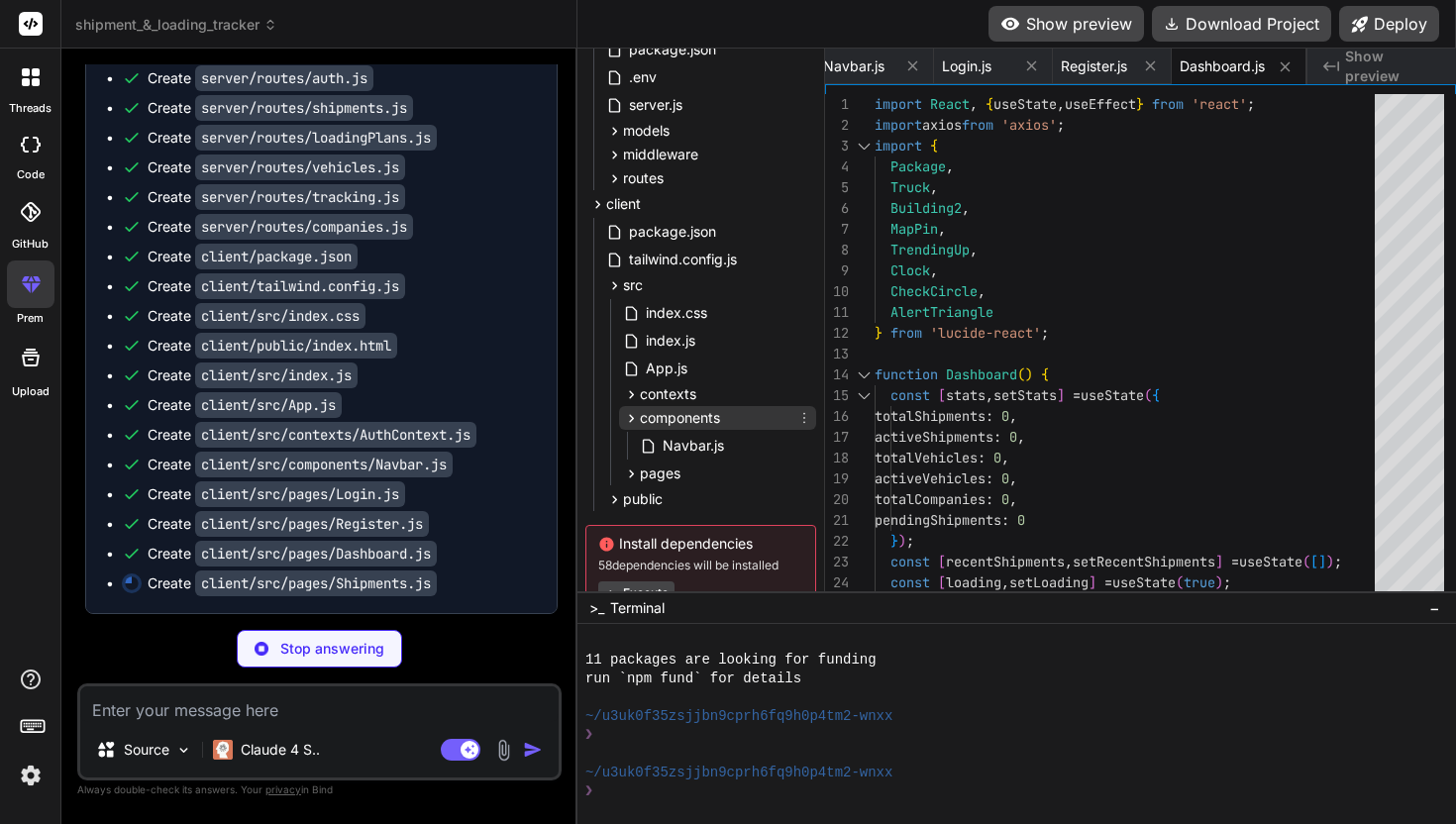 click 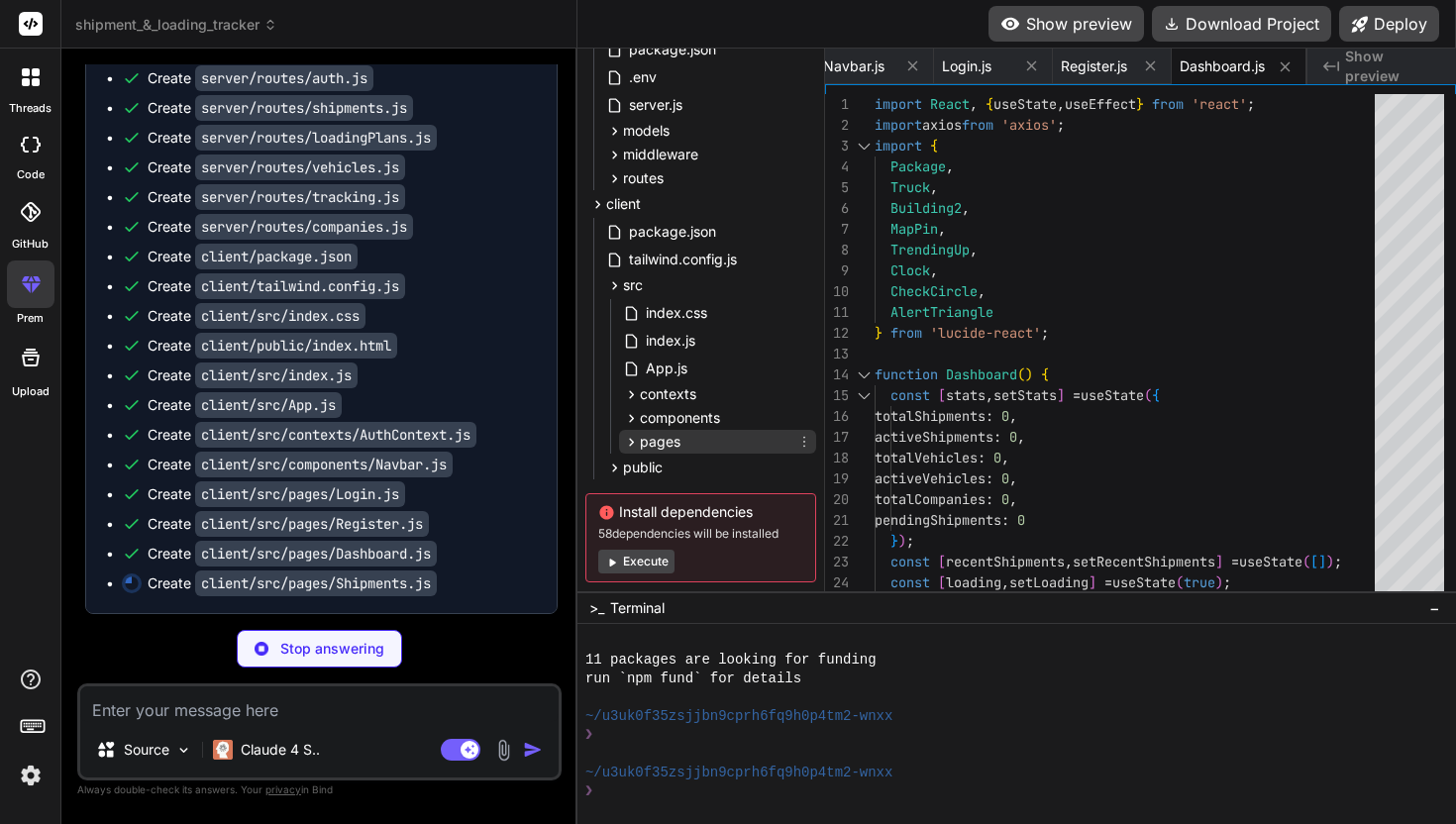 click 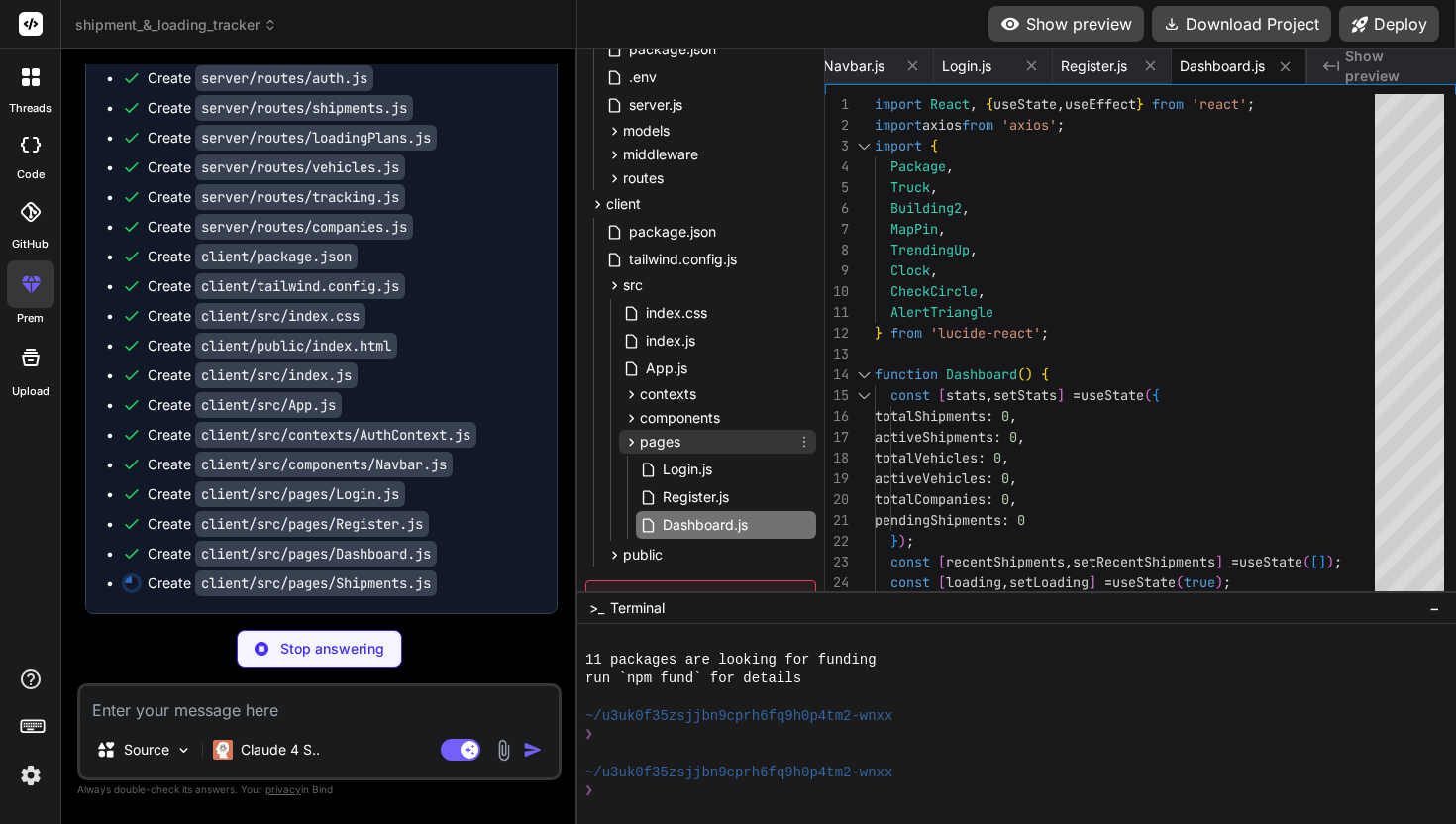 click 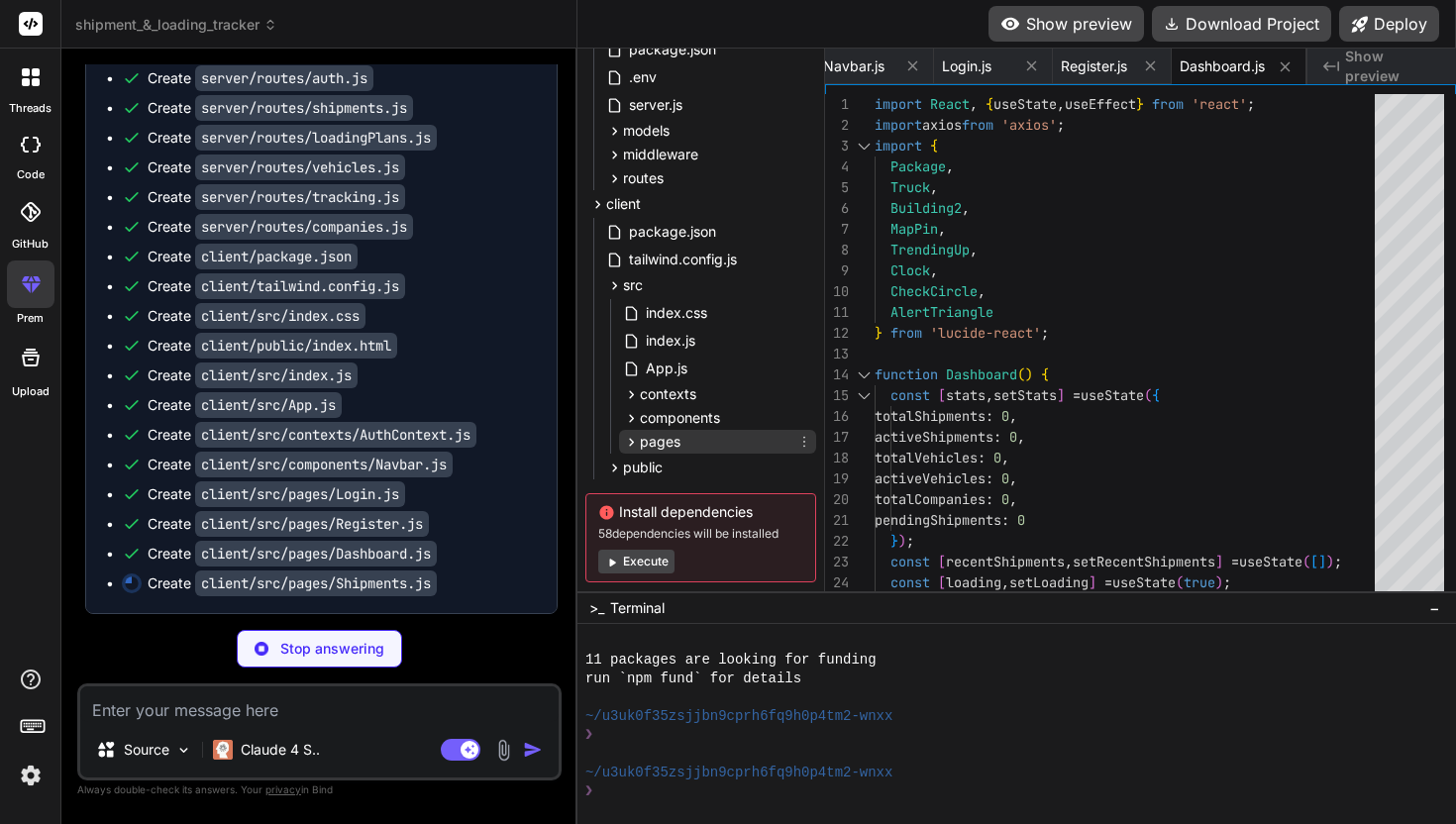 click 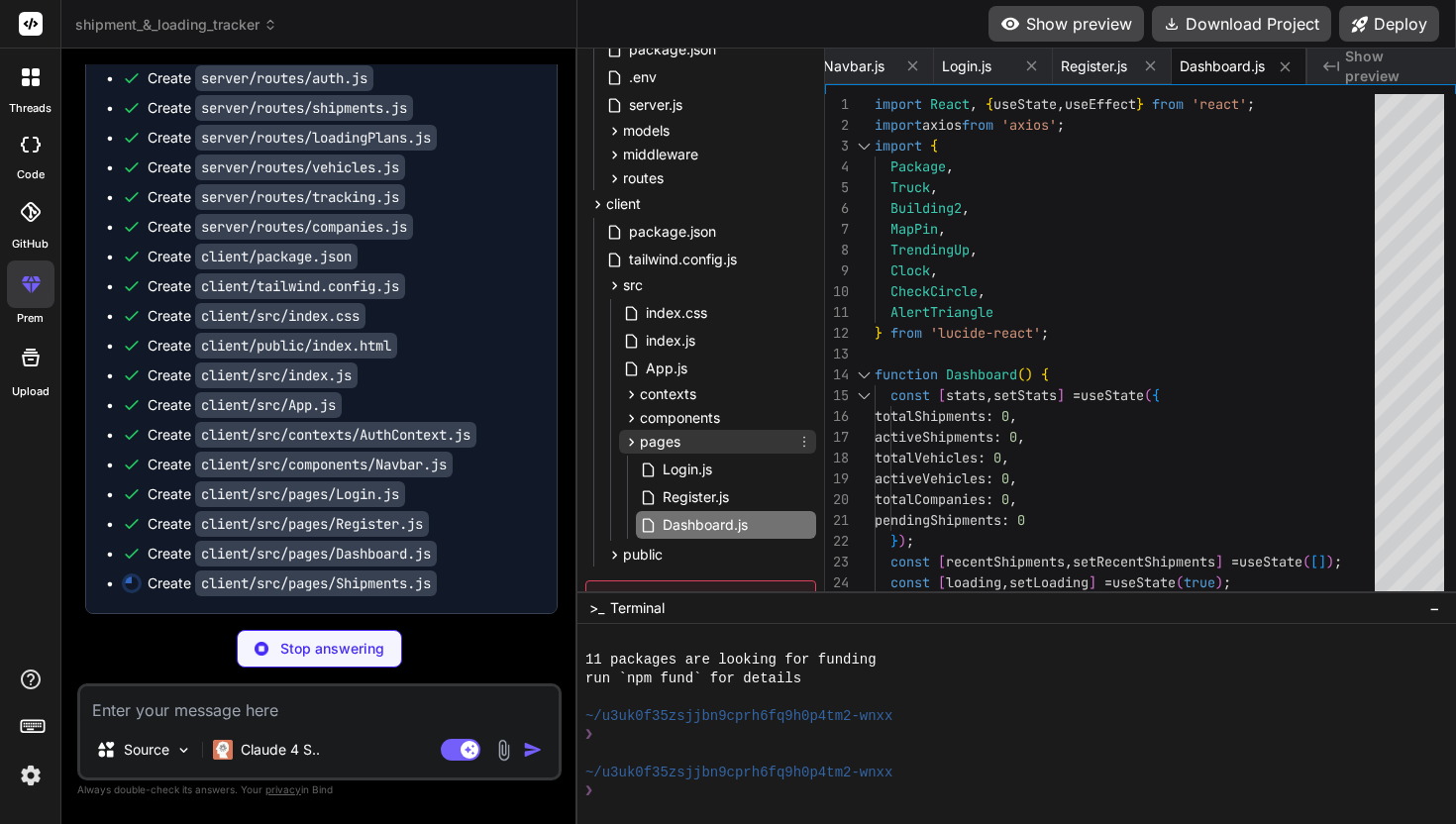 click 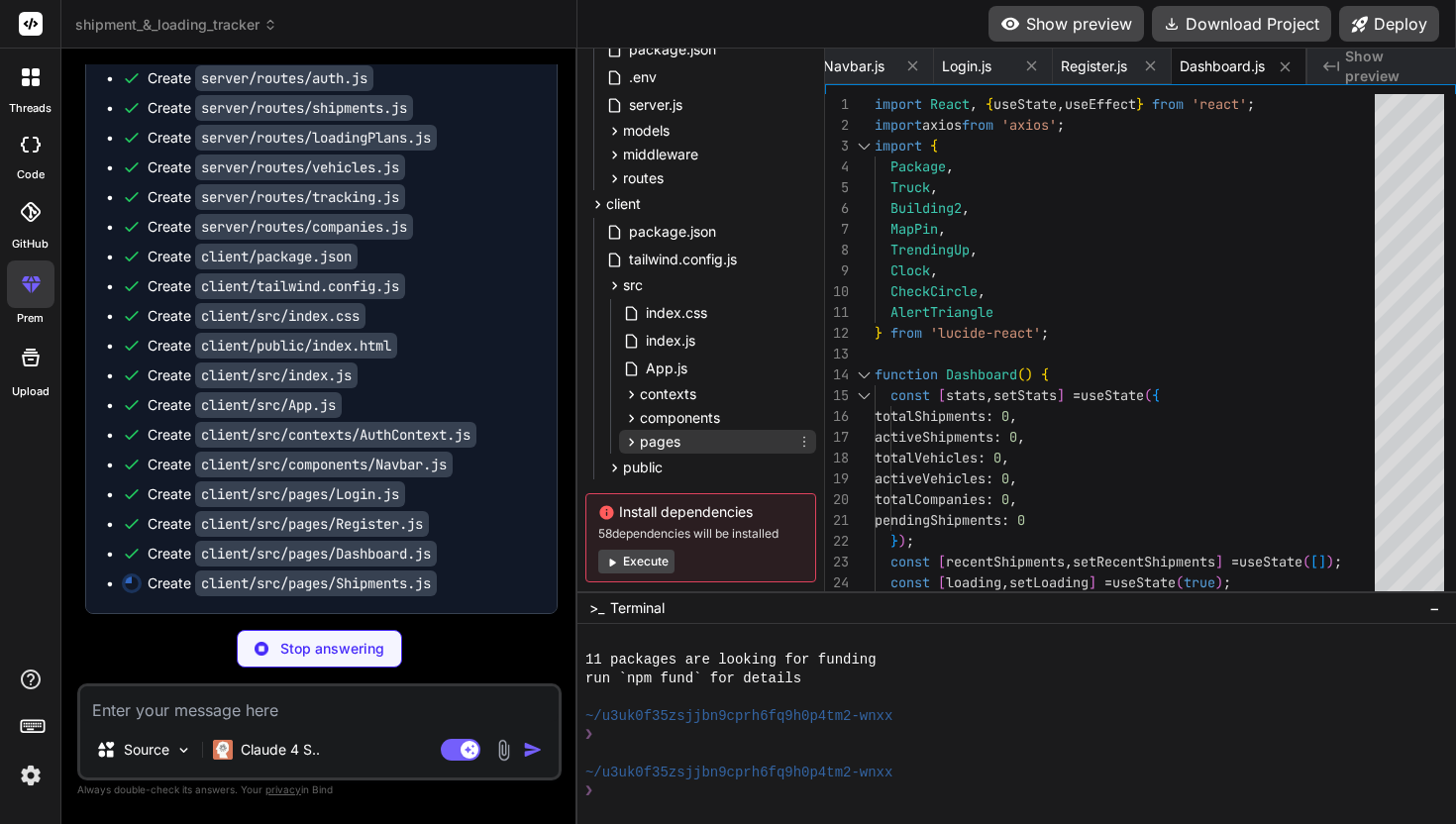 scroll, scrollTop: 0, scrollLeft: 0, axis: both 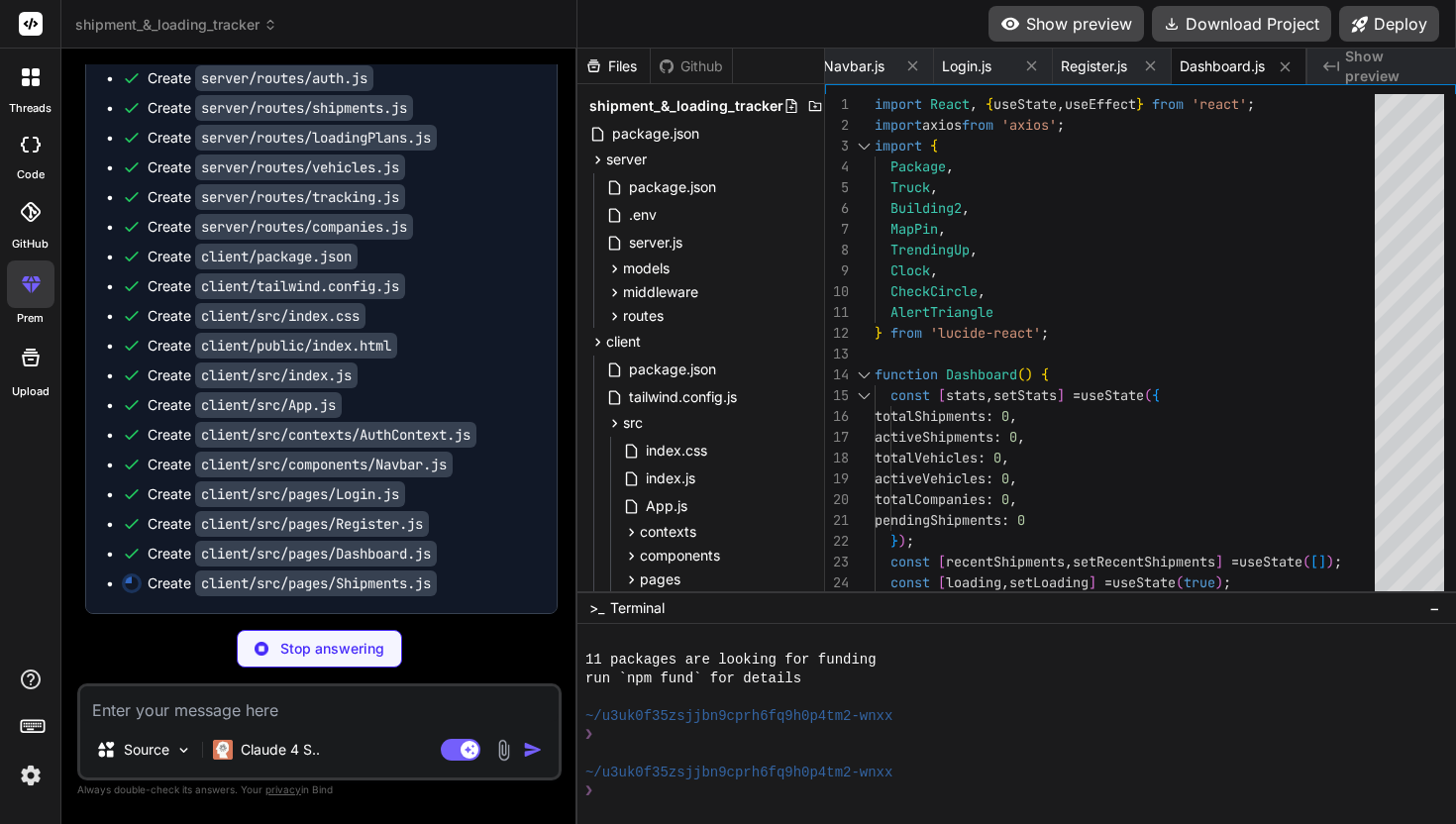click on "Github" at bounding box center [691, 66] 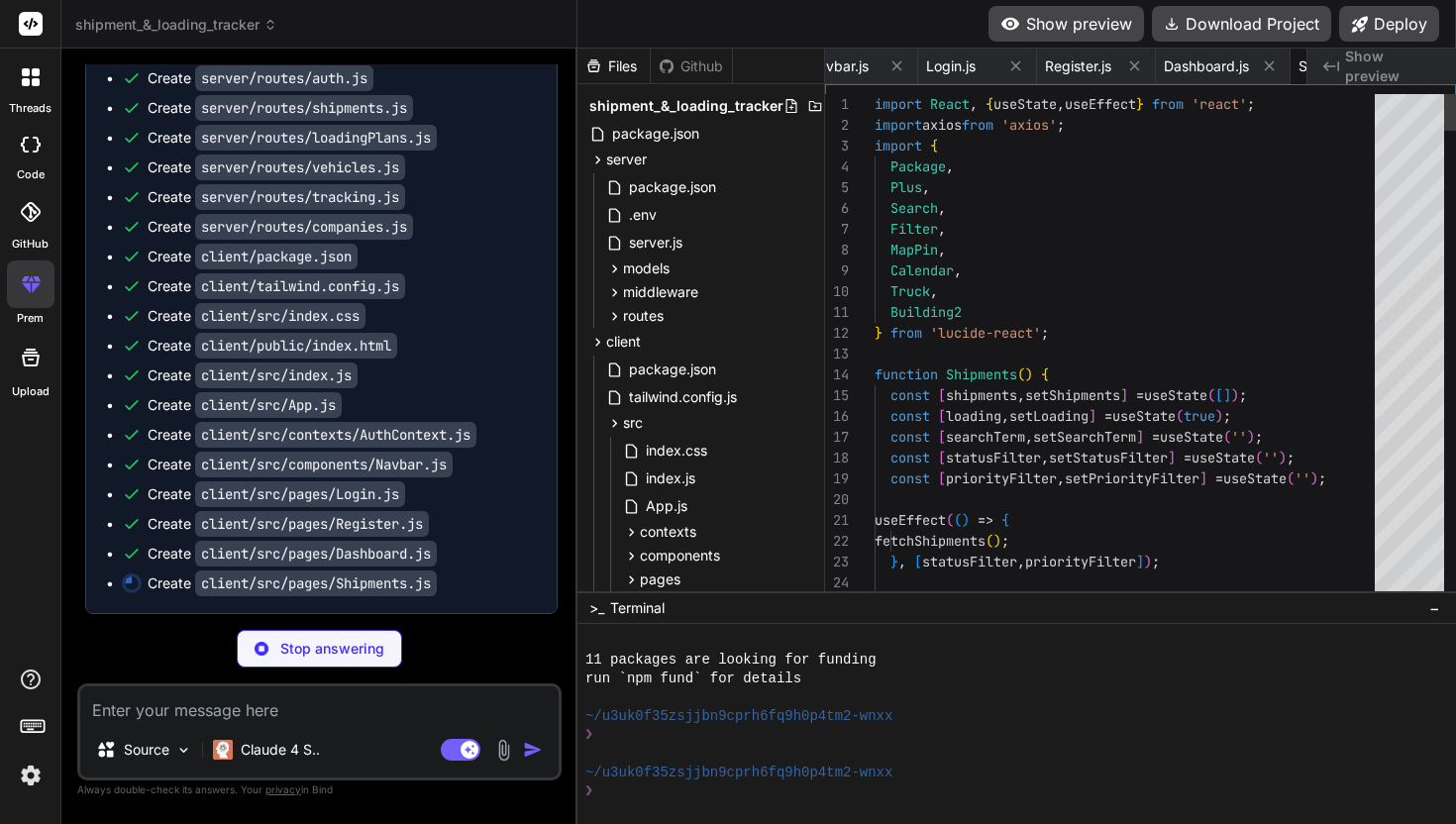 scroll, scrollTop: 0, scrollLeft: 3258, axis: horizontal 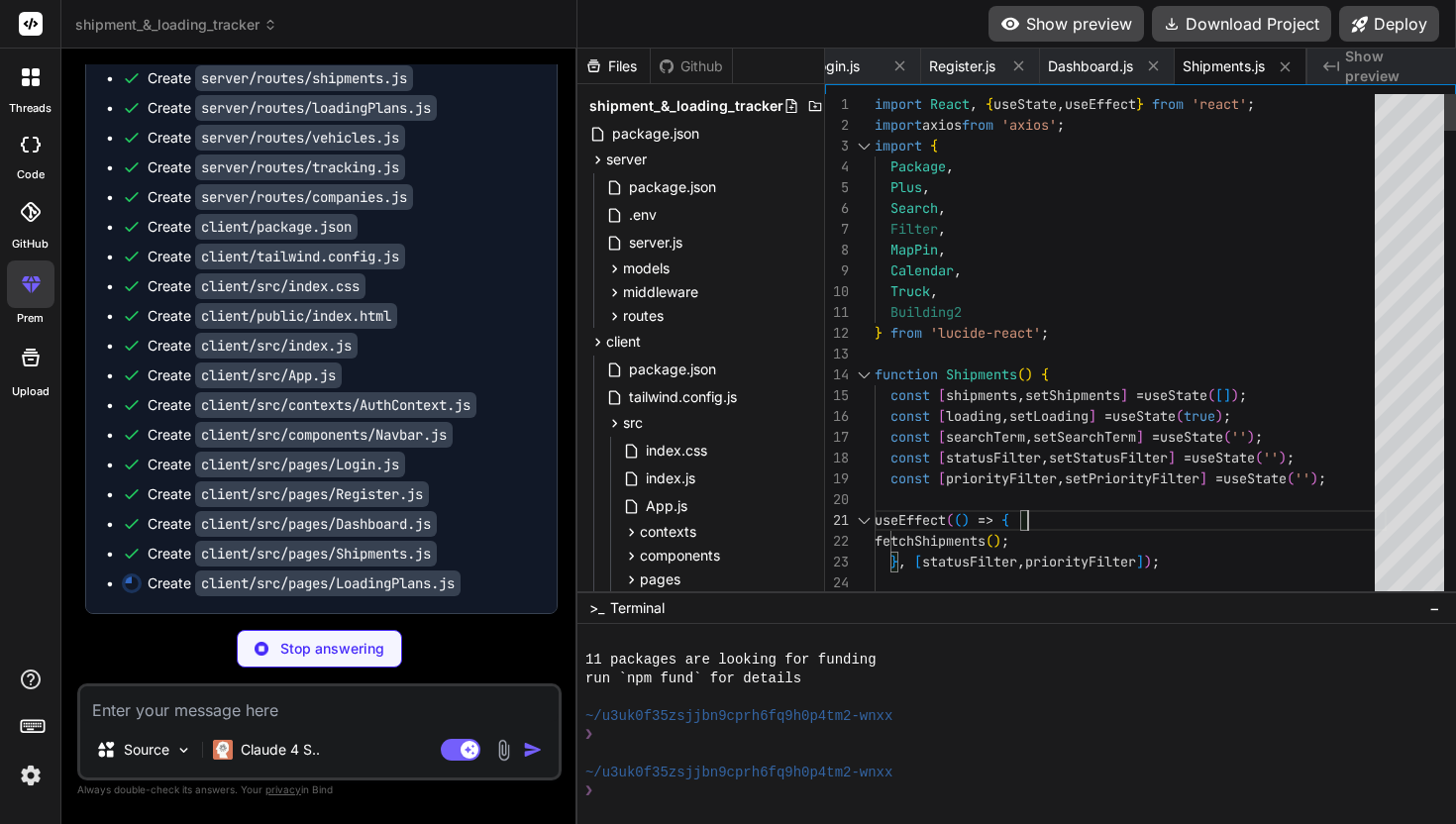 click on "Truck ,    Building2 }   from   'lucide-react' ; function   Shipments ( )   {    const   [ shipments ,  setShipments ]   =  useState ( [ ] ) ;    const   [ loading ,  setLoading ]   =  useState ( true ) ;    const   [ searchTerm ,  setSearchTerm ]   =  useState ( '' ) ;    const   [ statusFilter ,  setStatusFilter ]   =  useState ( '' ) ;    const   [ priorityFilter ,  setPriorityFilter ]   =  useState ( '' ) ;   useEffect ( ( )   =>   {     fetchShipments ( ) ;    } ,   [ statusFilter ,  priorityFilter ] ) ;    const  fetchShipments  =   async   ( )   =>   {    Plus ,      Search ,      Filter ,    MapPin ,    Calendar , import   React ,   {  useState ,  useEffect  }   from   'react' ; import  axios  from   'axios' ; import   {      Package ," at bounding box center (1130, 3588) 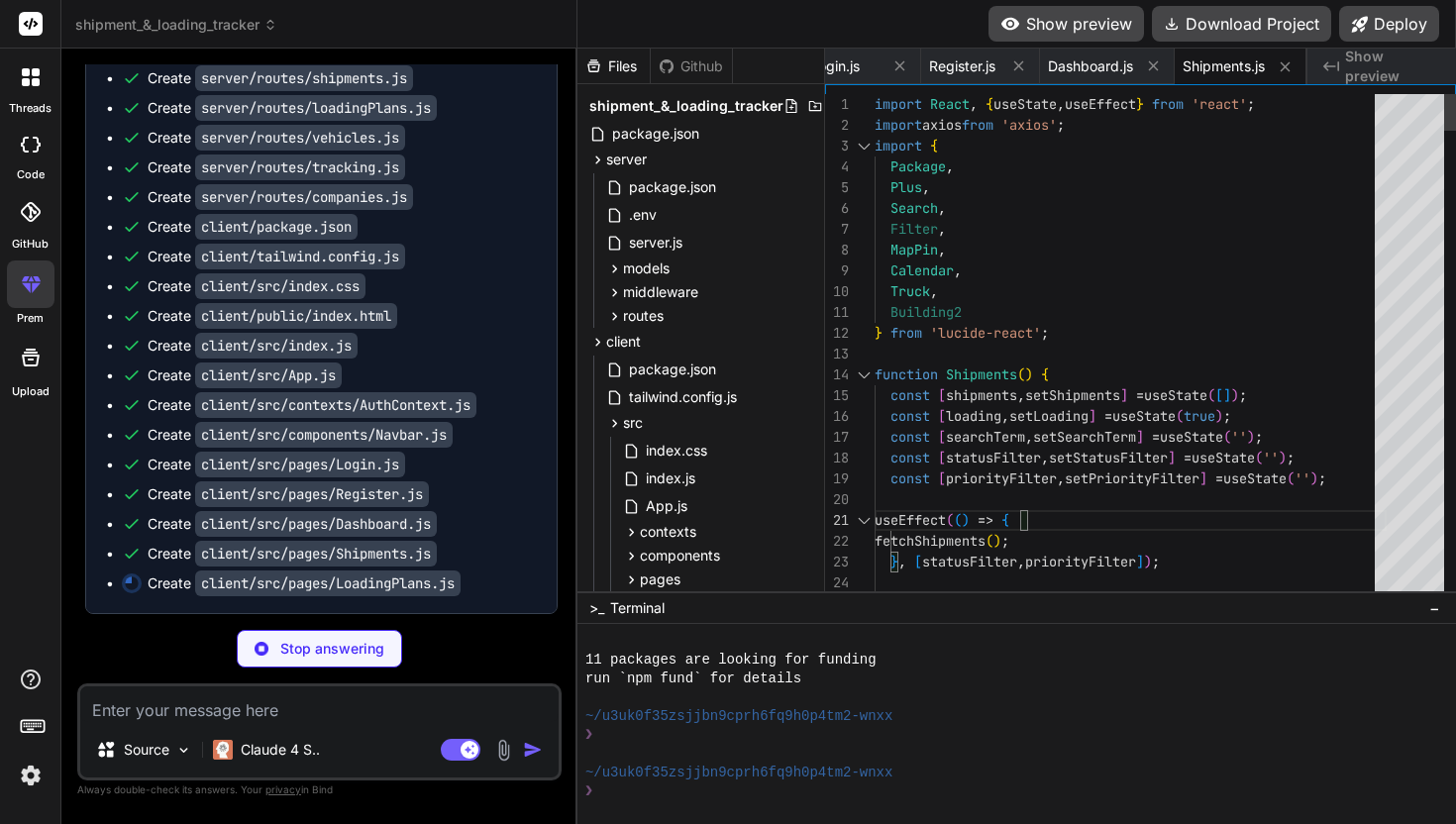 click on "Truck ,    Building2 }   from   'lucide-react' ; function   Shipments ( )   {    const   [ shipments ,  setShipments ]   =  useState ( [ ] ) ;    const   [ loading ,  setLoading ]   =  useState ( true ) ;    const   [ searchTerm ,  setSearchTerm ]   =  useState ( '' ) ;    const   [ statusFilter ,  setStatusFilter ]   =  useState ( '' ) ;    const   [ priorityFilter ,  setPriorityFilter ]   =  useState ( '' ) ;   useEffect ( ( )   =>   {     fetchShipments ( ) ;    } ,   [ statusFilter ,  priorityFilter ] ) ;    const  fetchShipments  =   async   ( )   =>   {    Plus ,      Search ,      Filter ,    MapPin ,    Calendar , import   React ,   {  useState ,  useEffect  }   from   'react' ; import  axios  from   'axios' ; import   {      Package ," at bounding box center (1130, 3588) 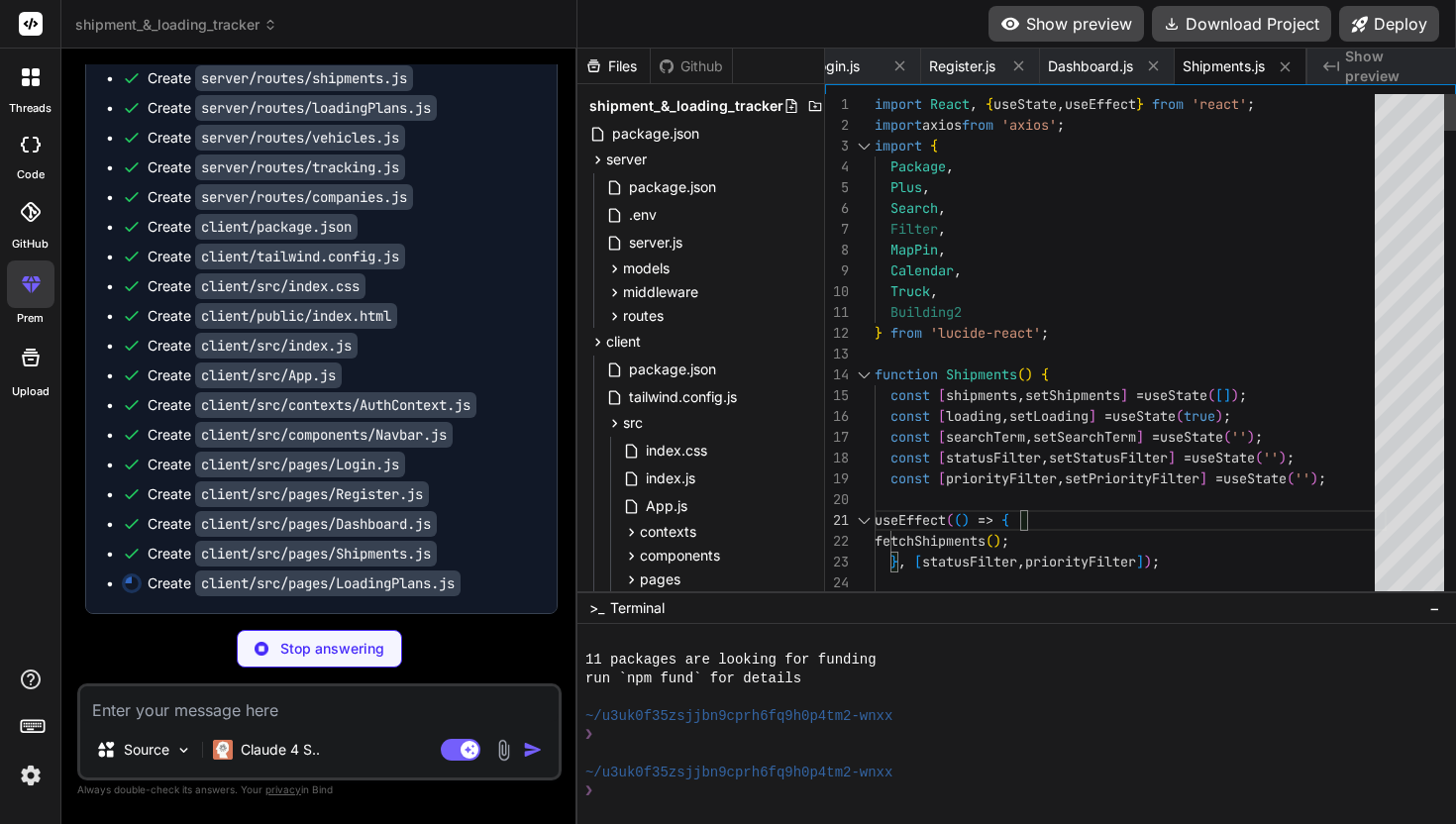scroll, scrollTop: 187, scrollLeft: 0, axis: vertical 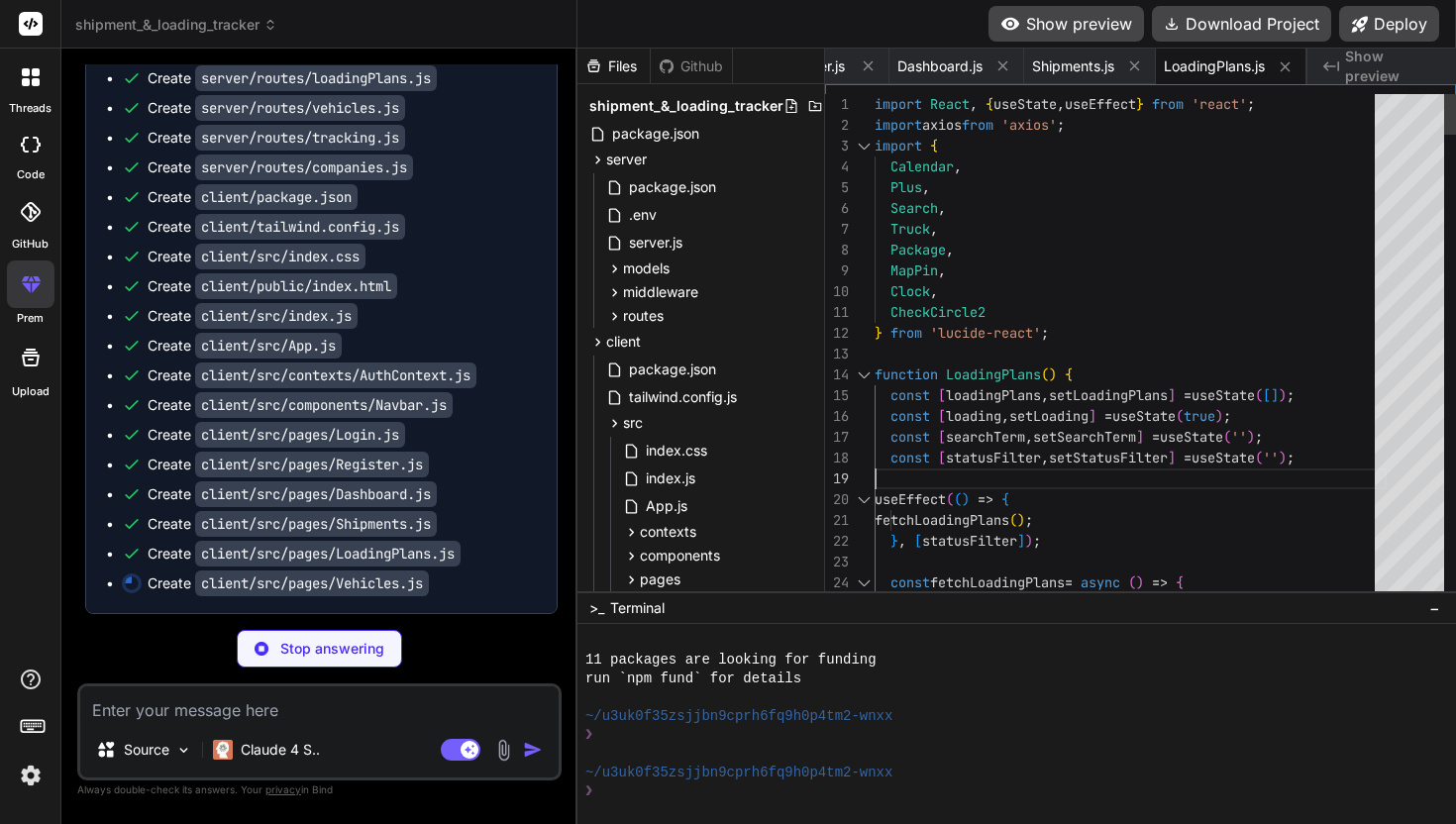 click on "import React, { useState, useEffect } from 'react'; import axios from 'axios'; import { Calendar, Plus, Search, Truck, Package, MapPin, Clock , CheckCircle2 } from 'lucide-react'; function LoadingPlans() { const [loadingPlans, setLoadingPlans] = useState([]); const [loading, setLoading] = useState(true); const [searchTerm, setSearchTerm] = useState(''); const [statusFilter, setStatusFilter] = useState(''); useEffect(() => { fetchLoadingPlans(); }, [statusFilter]); const fetchLoadingPlans = async () => { try {" at bounding box center [1130, 3203] 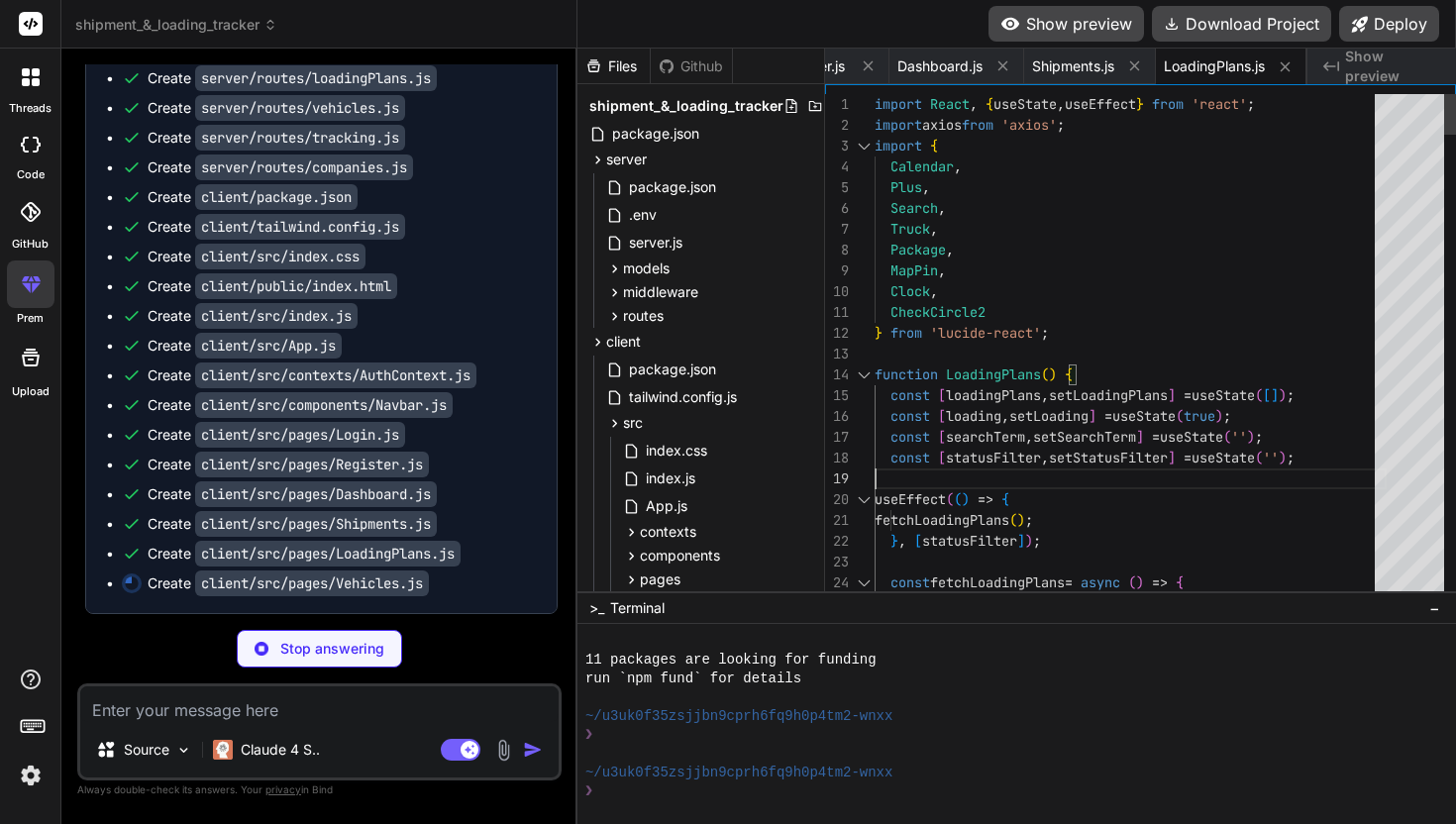 scroll, scrollTop: 0, scrollLeft: 3529, axis: horizontal 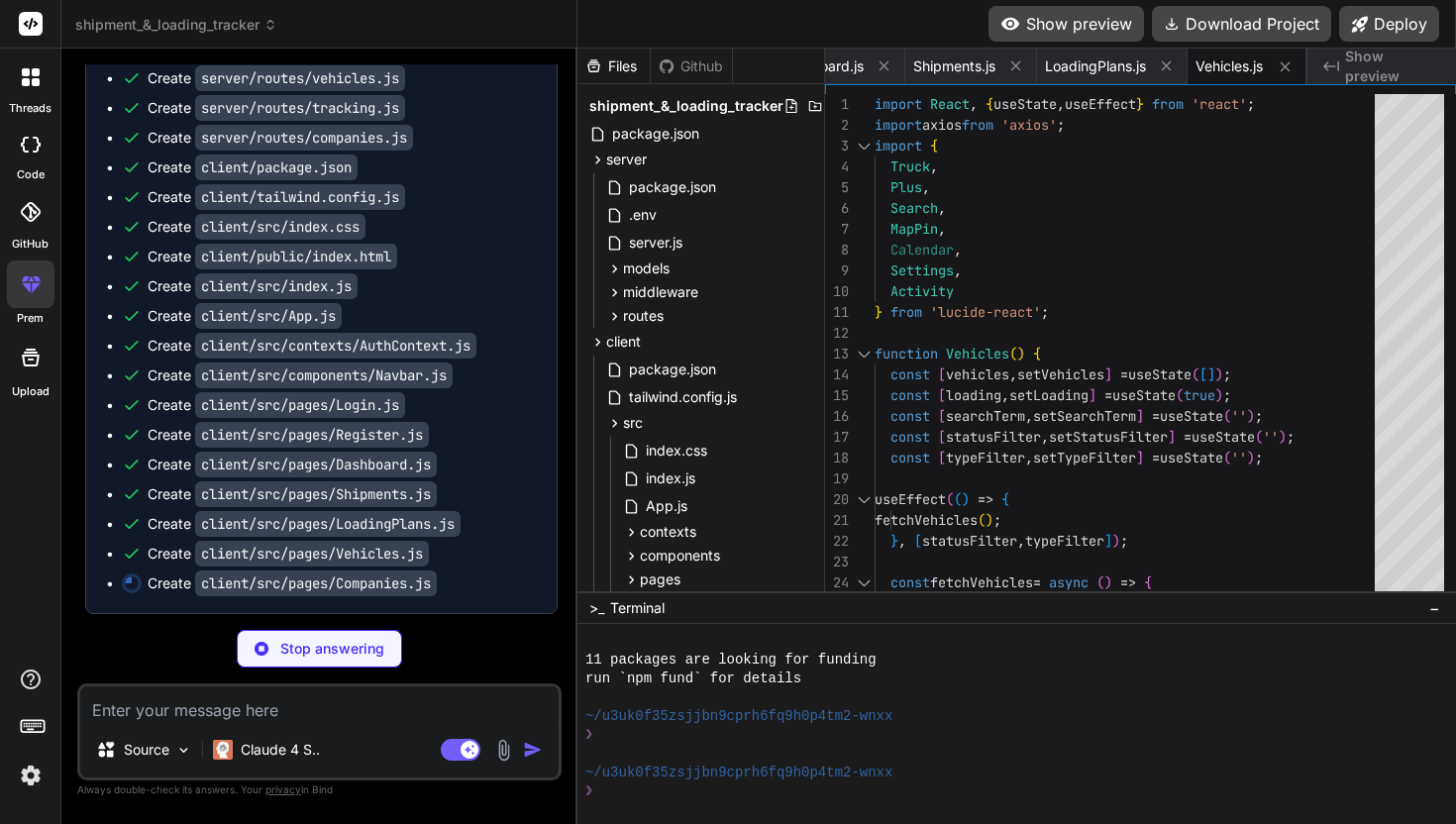 click at bounding box center [503, 750] 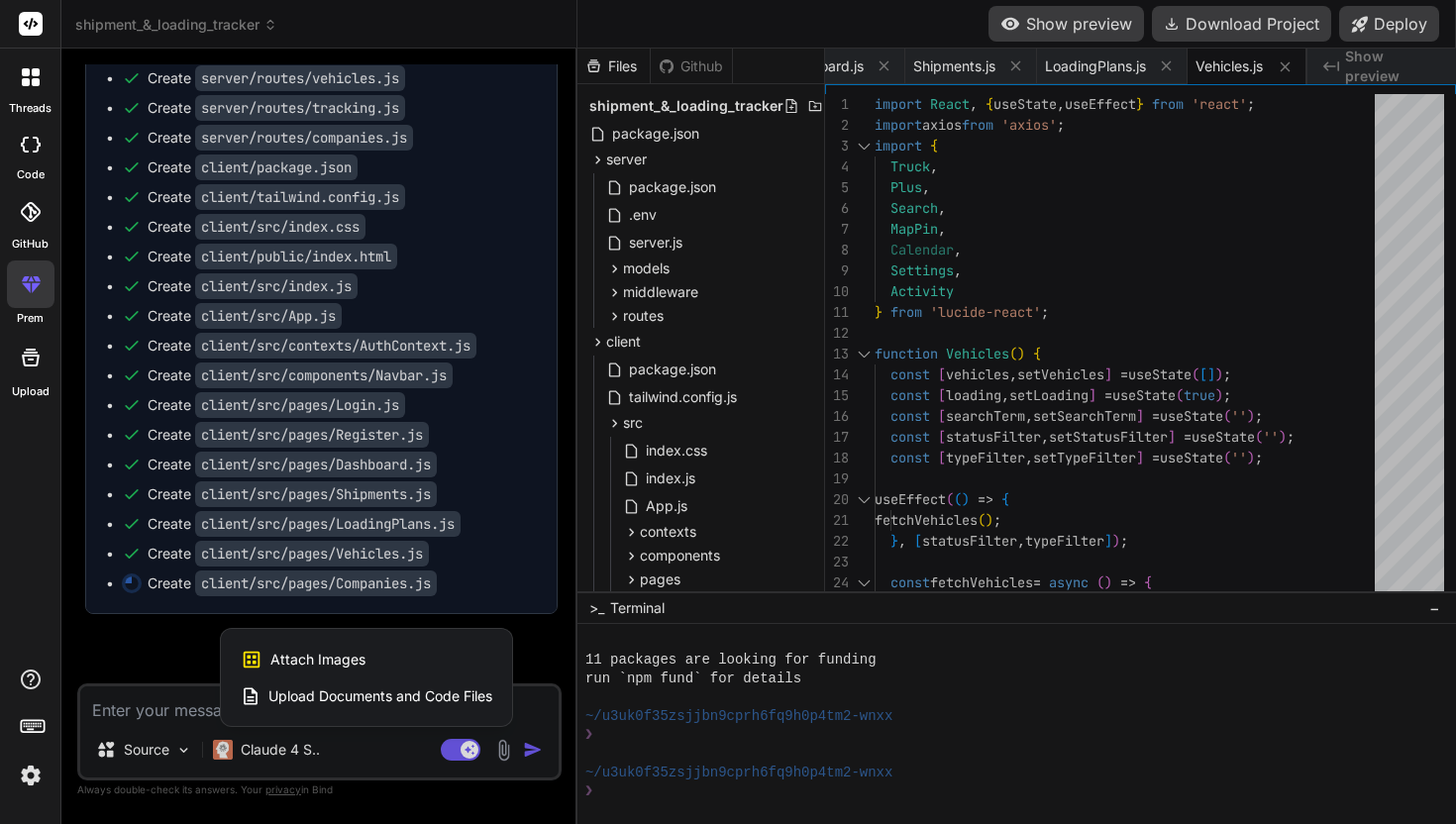 click at bounding box center [728, 412] 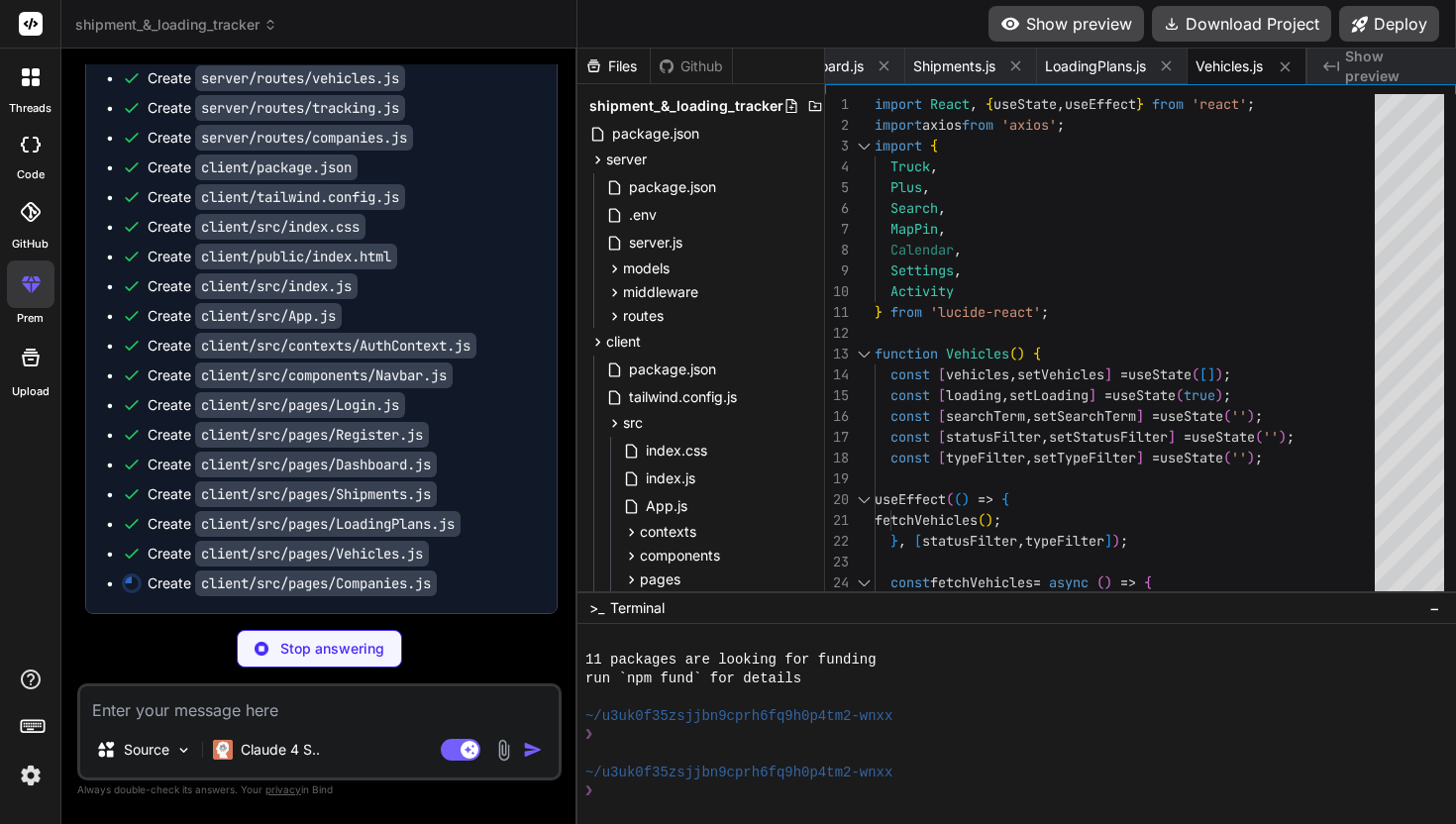 click at bounding box center (319, 704) 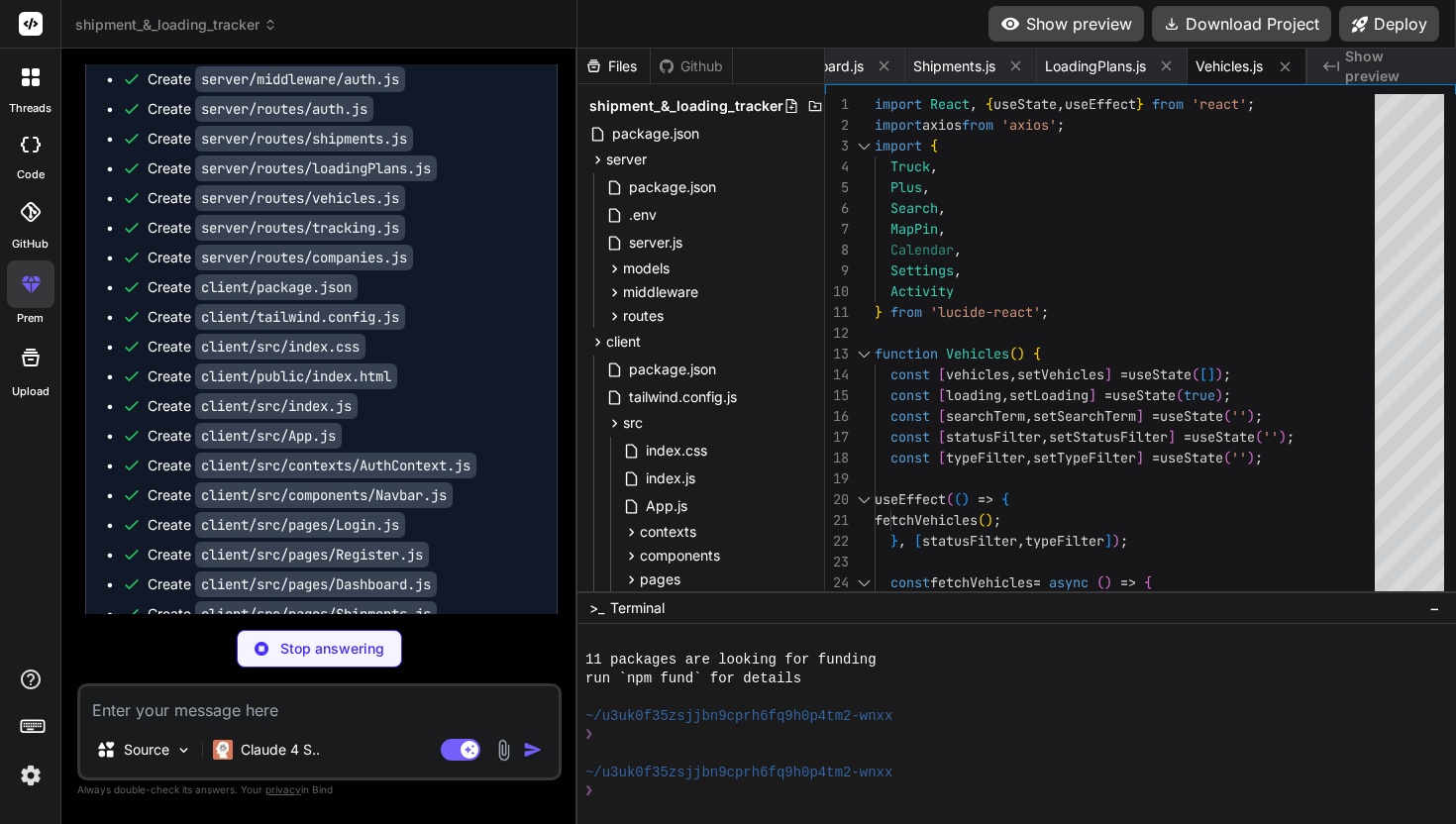 scroll, scrollTop: 2025, scrollLeft: 0, axis: vertical 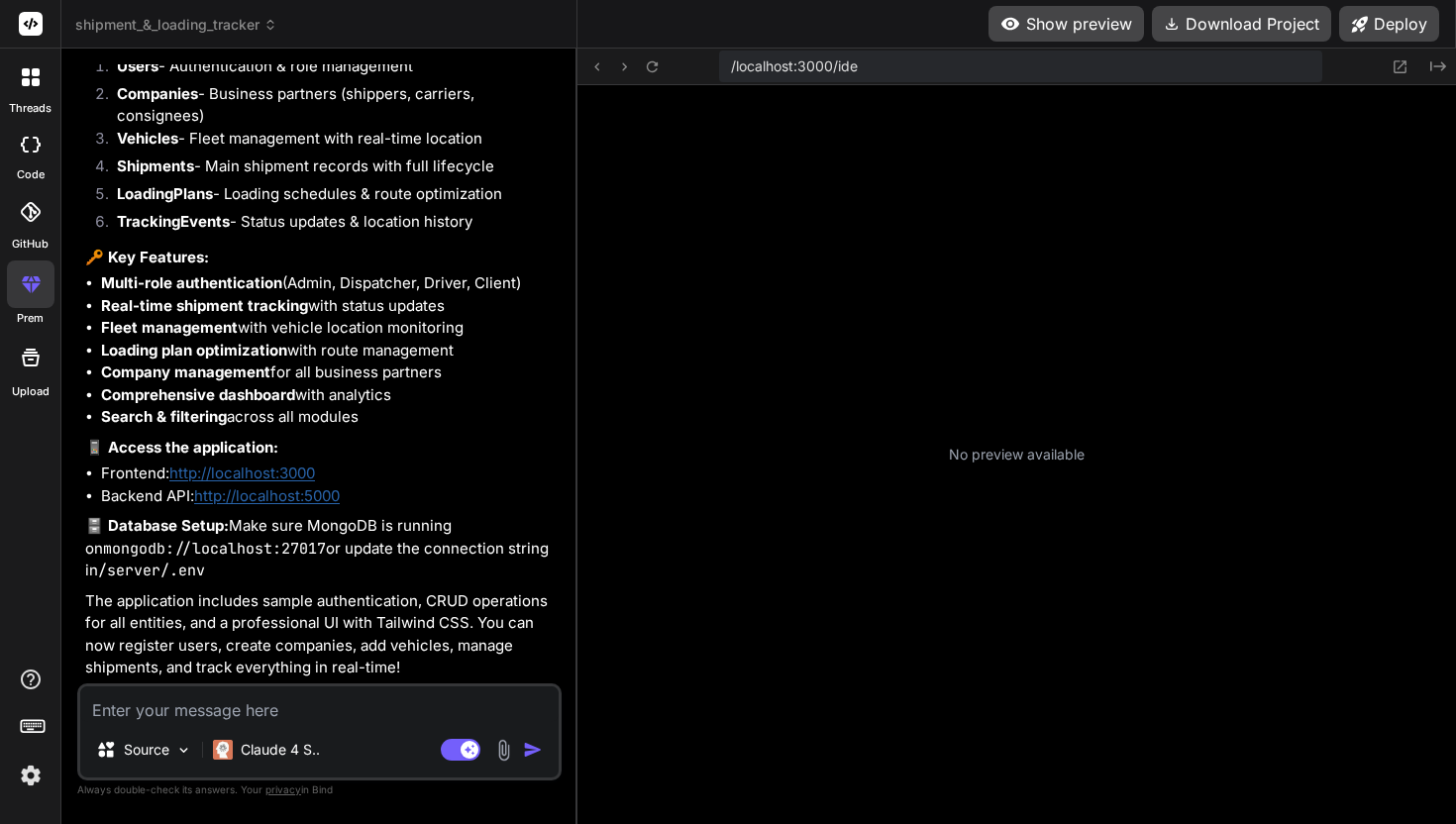 click on "http://localhost:3000" at bounding box center [242, 472] 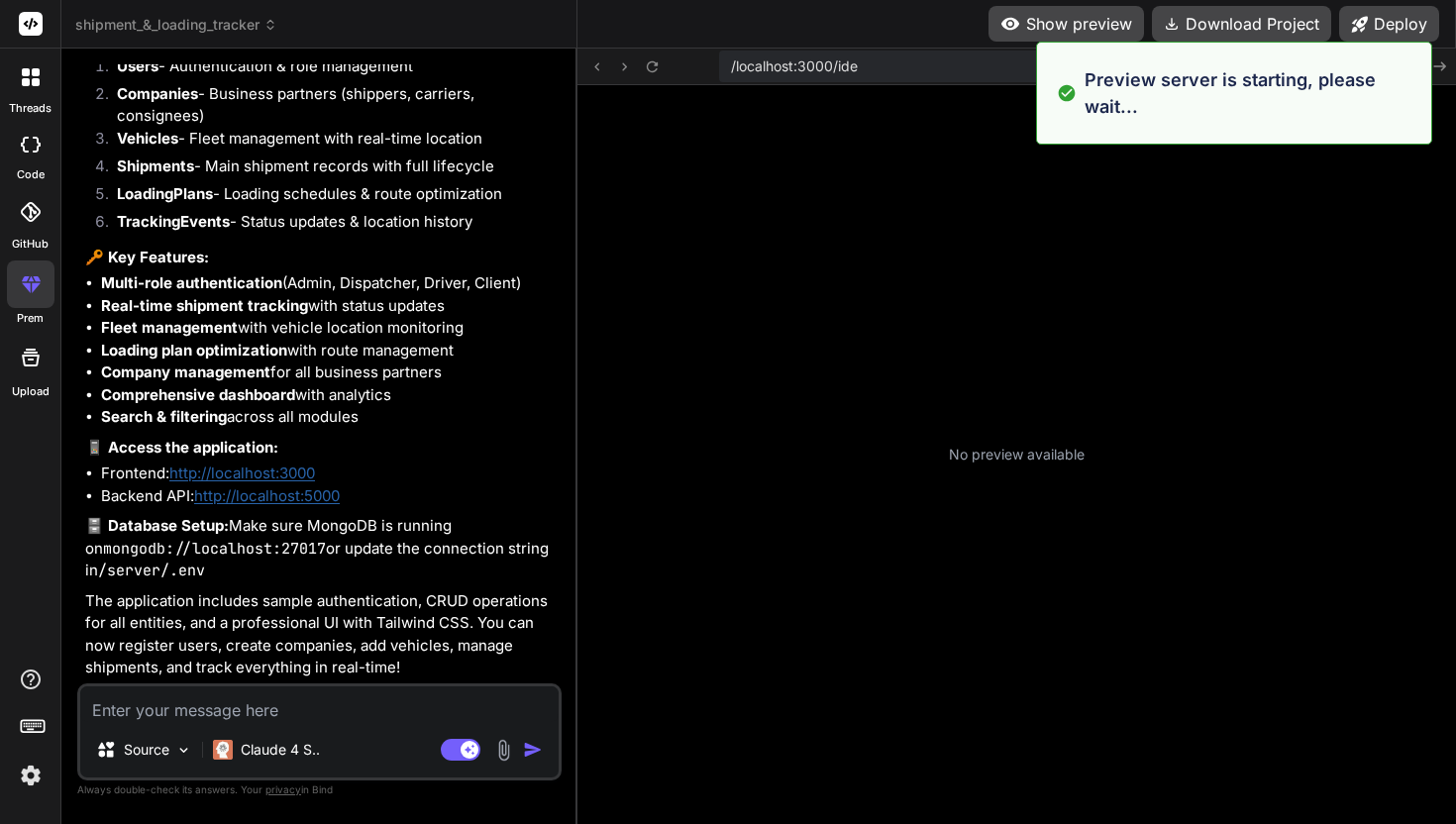 scroll, scrollTop: 1788, scrollLeft: 0, axis: vertical 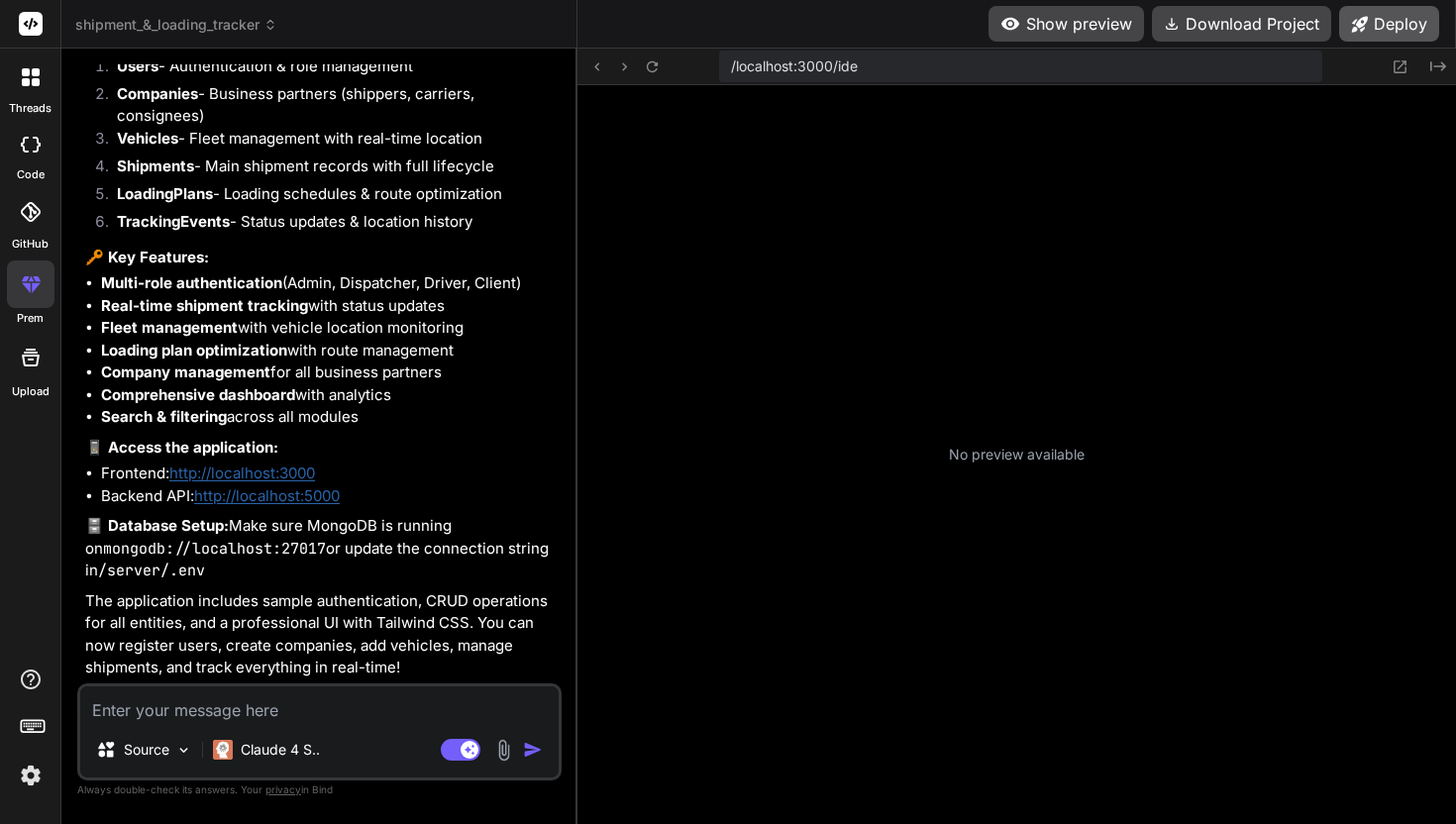 click on "Deploy" at bounding box center (1389, 24) 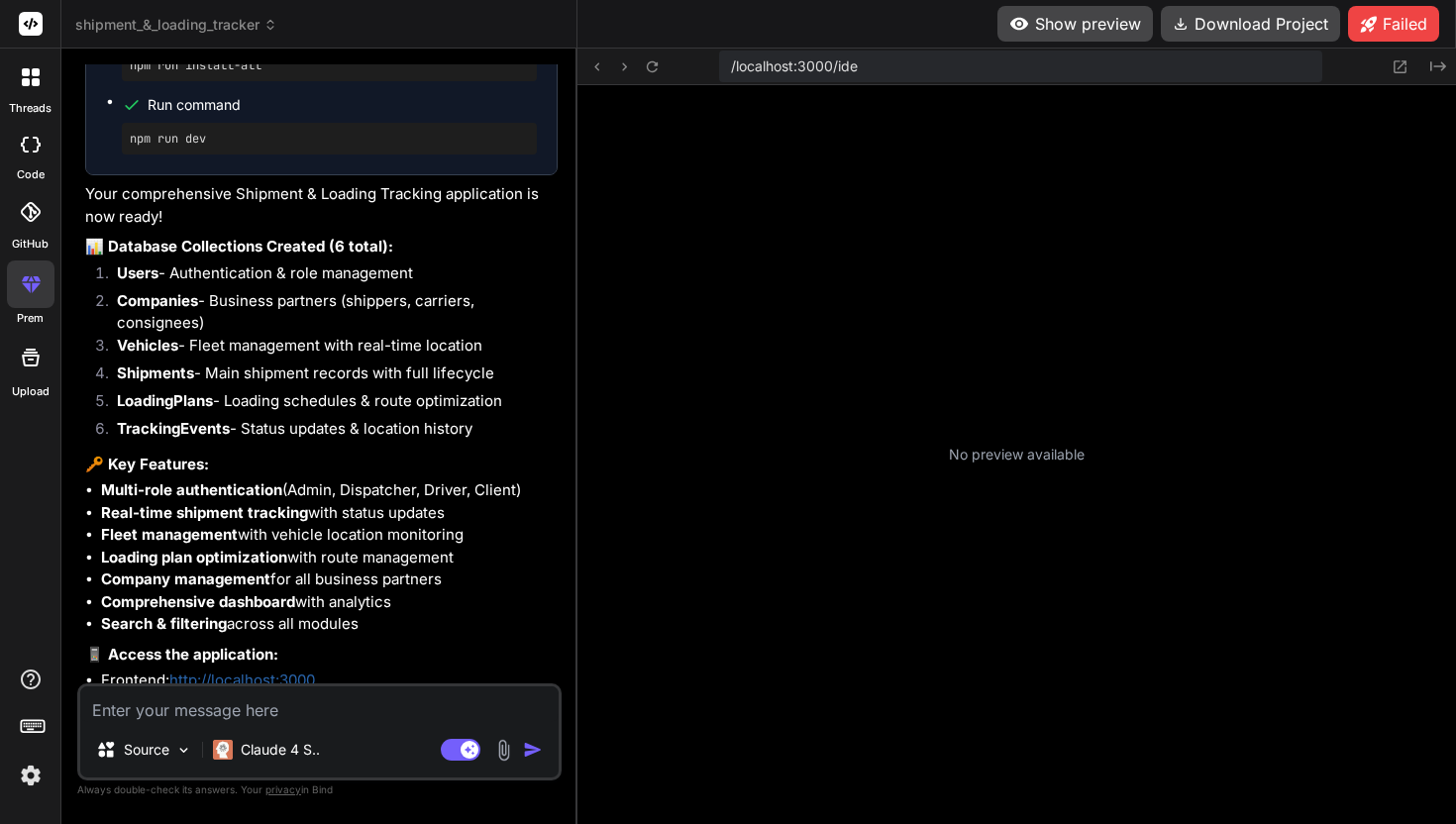 scroll, scrollTop: 3074, scrollLeft: 0, axis: vertical 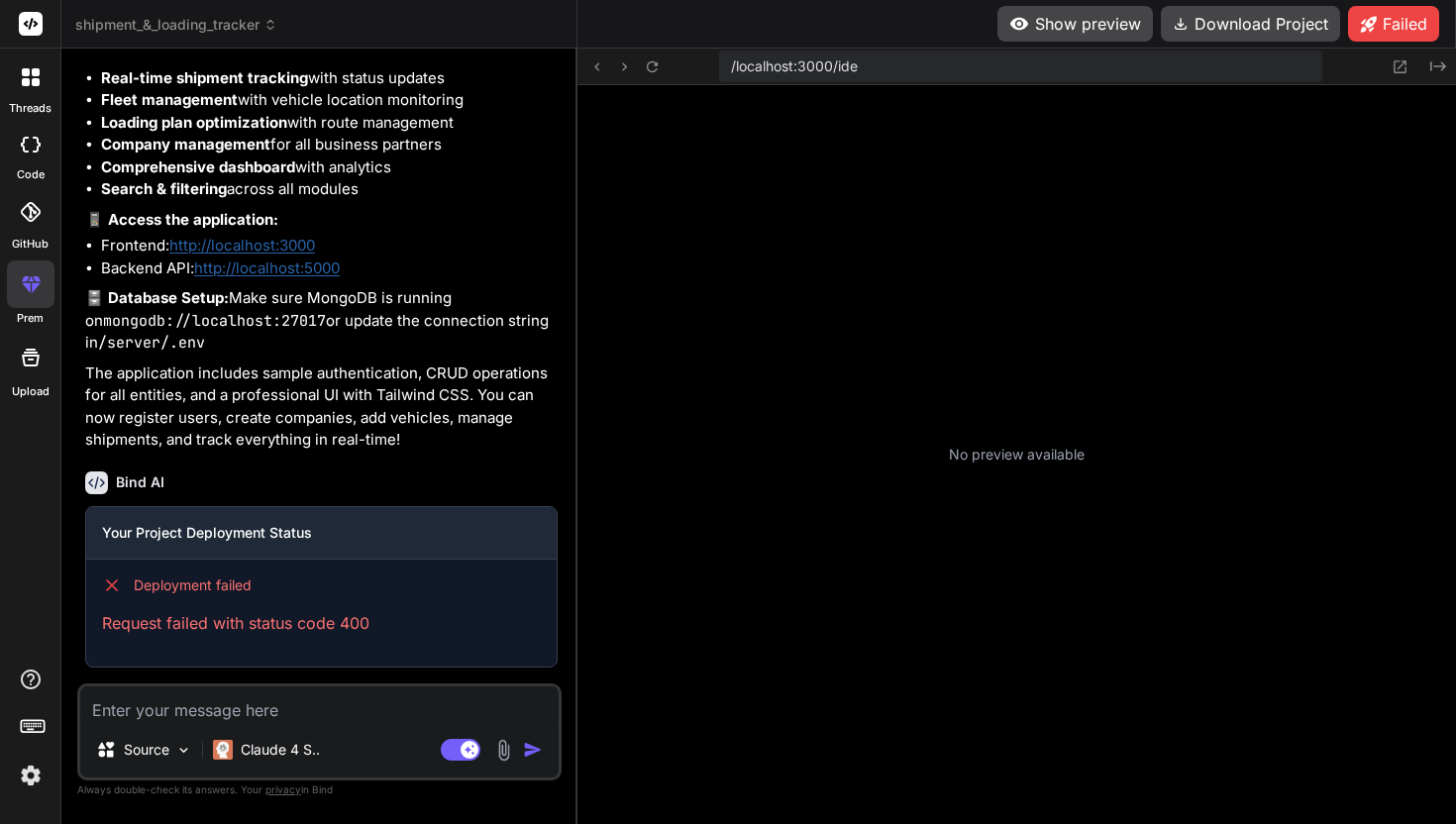click on "Show preview" at bounding box center [1075, 24] 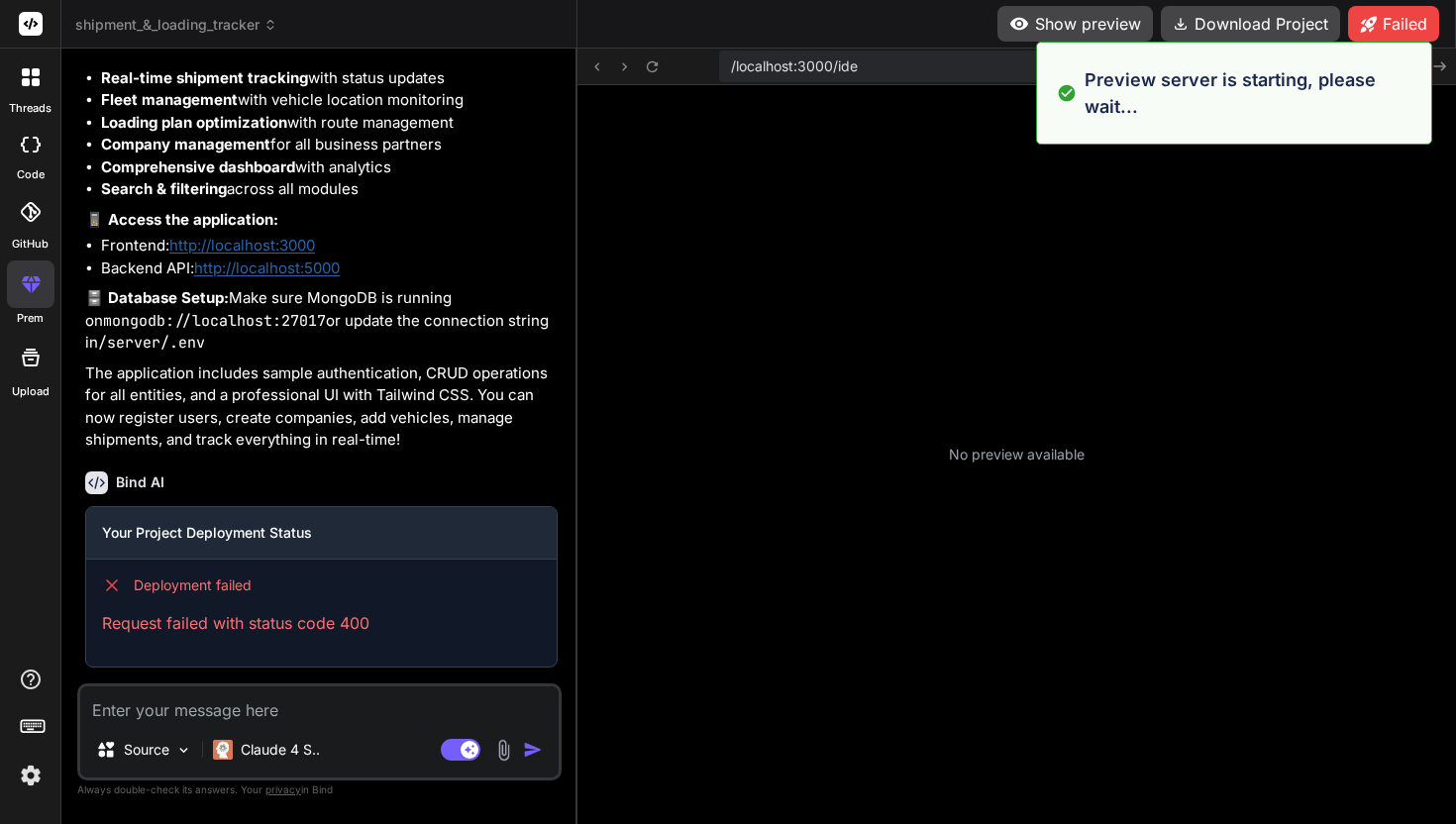 scroll, scrollTop: 2747, scrollLeft: 0, axis: vertical 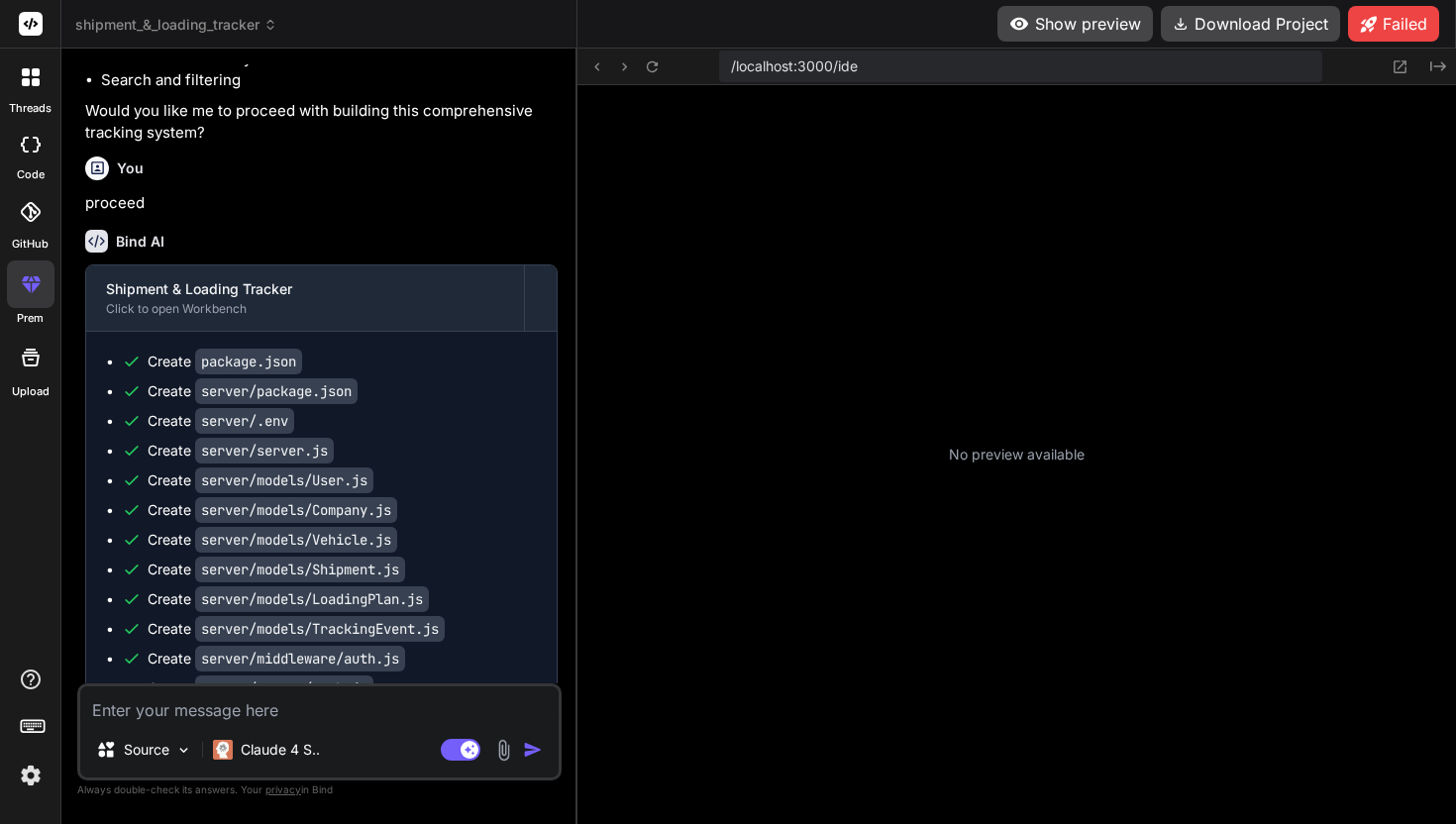 click on "Show preview" at bounding box center (1075, 24) 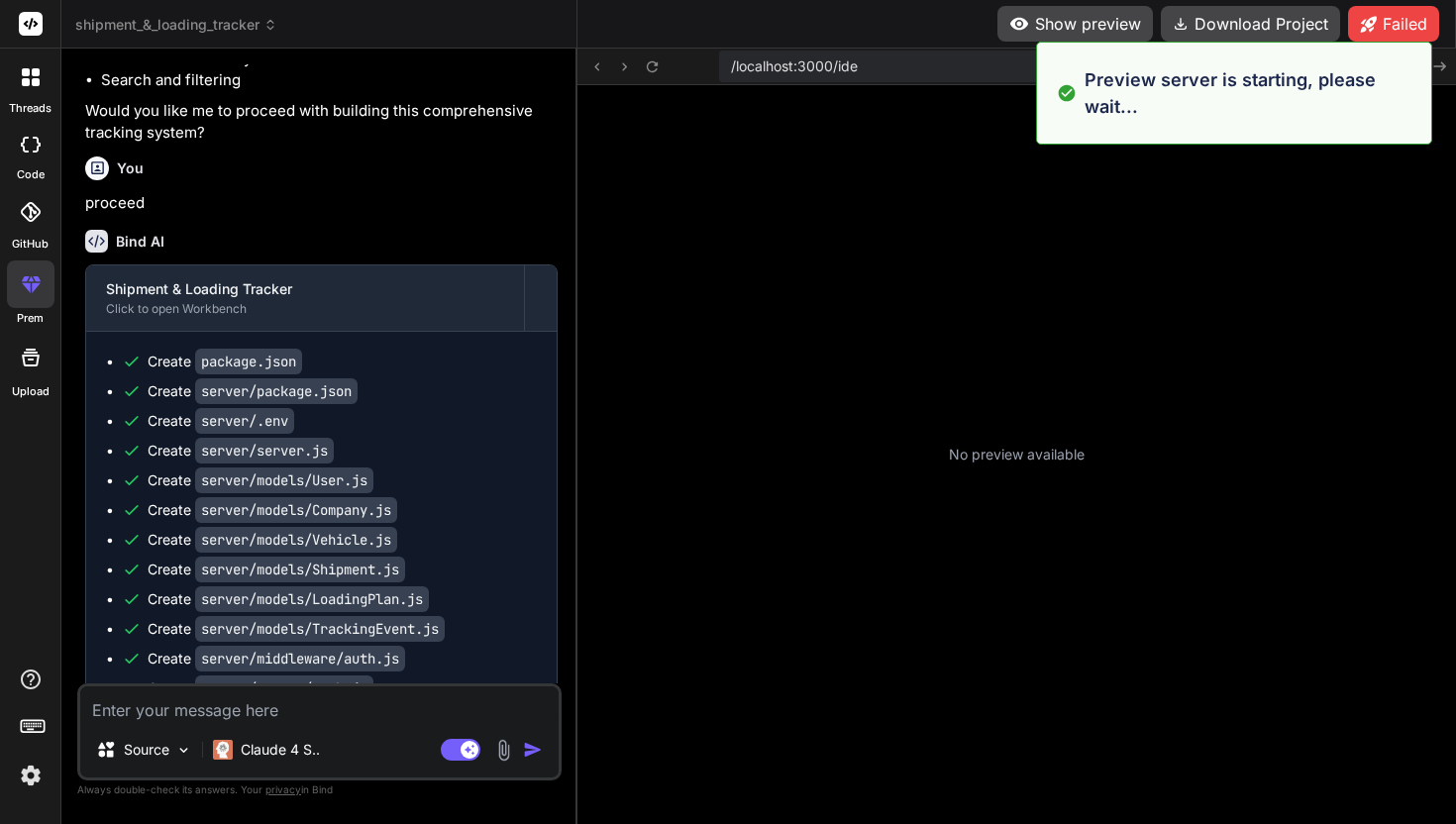 scroll, scrollTop: 3594, scrollLeft: 0, axis: vertical 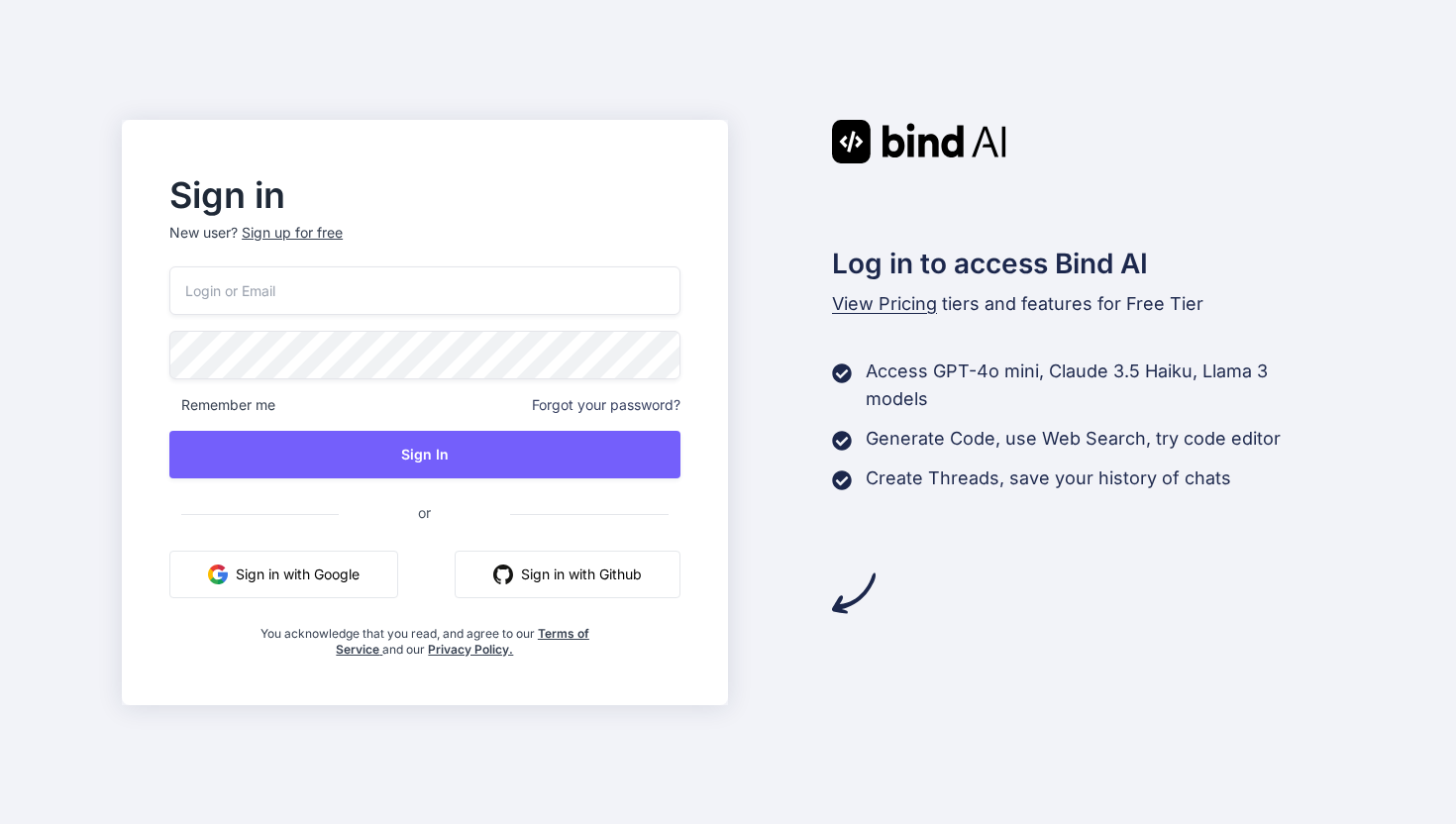 click on "Sign in with Google" at bounding box center [283, 574] 